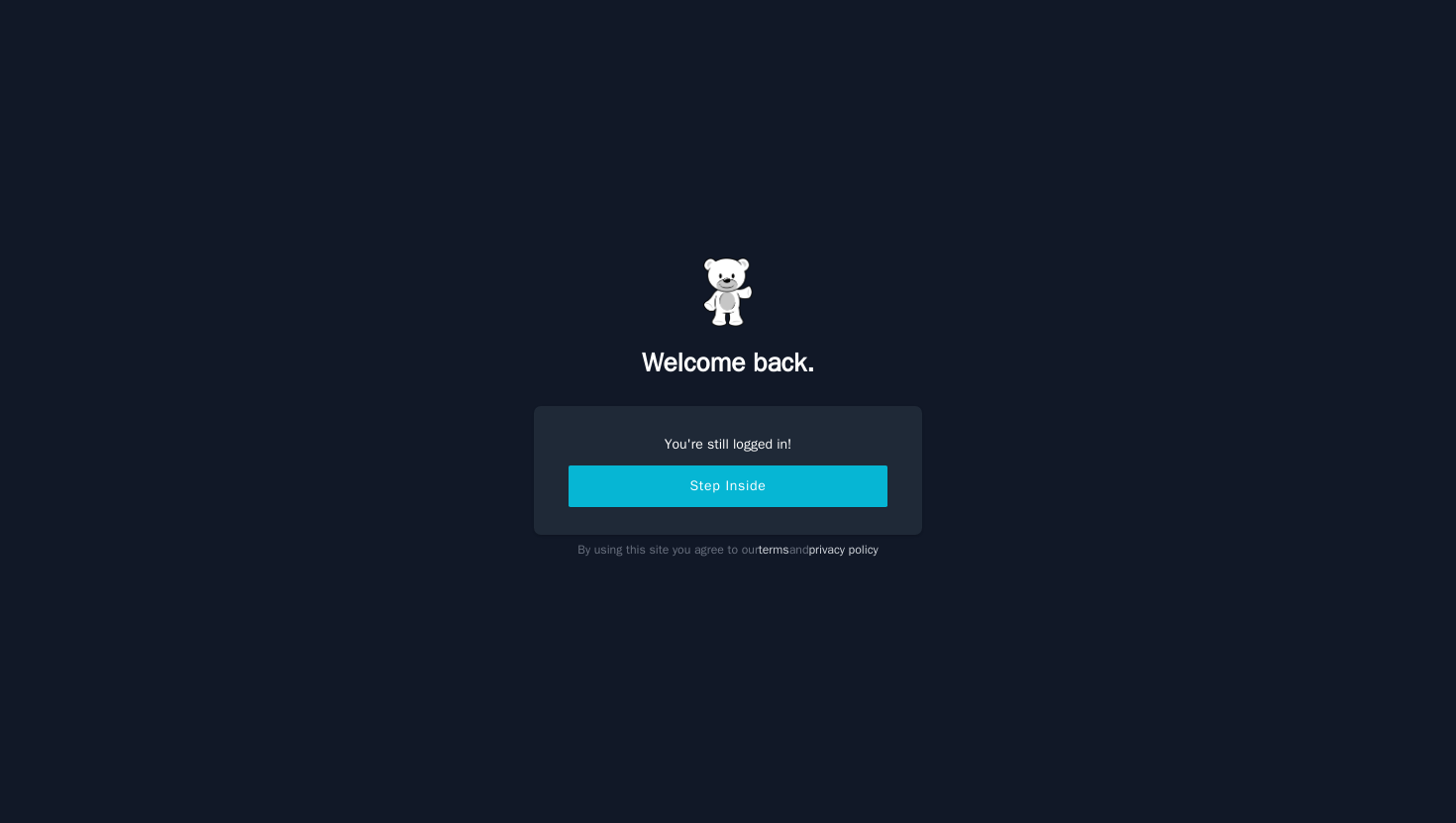 scroll, scrollTop: 0, scrollLeft: 0, axis: both 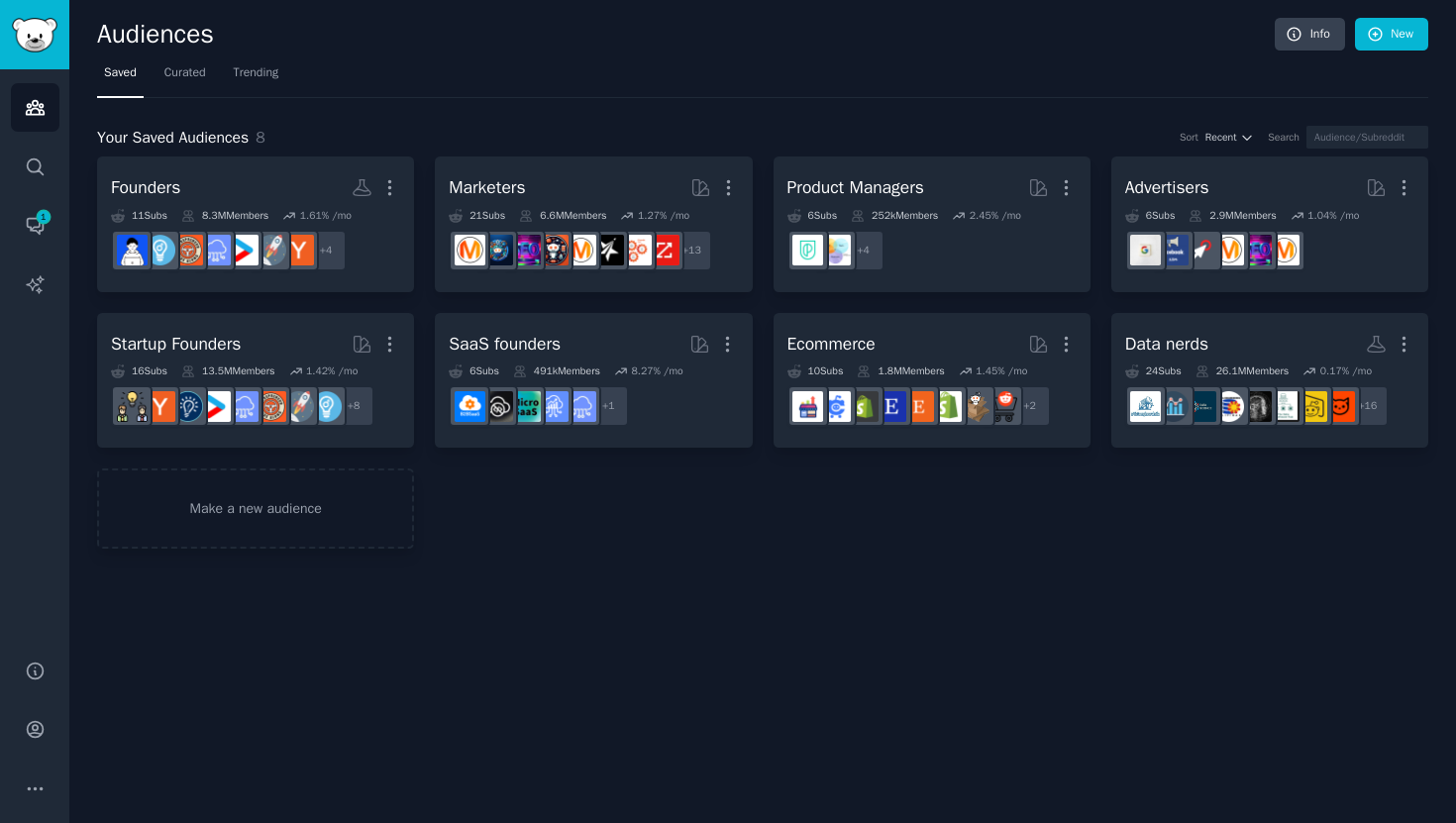 click on "Saved Curated Trending" at bounding box center [763, 77] 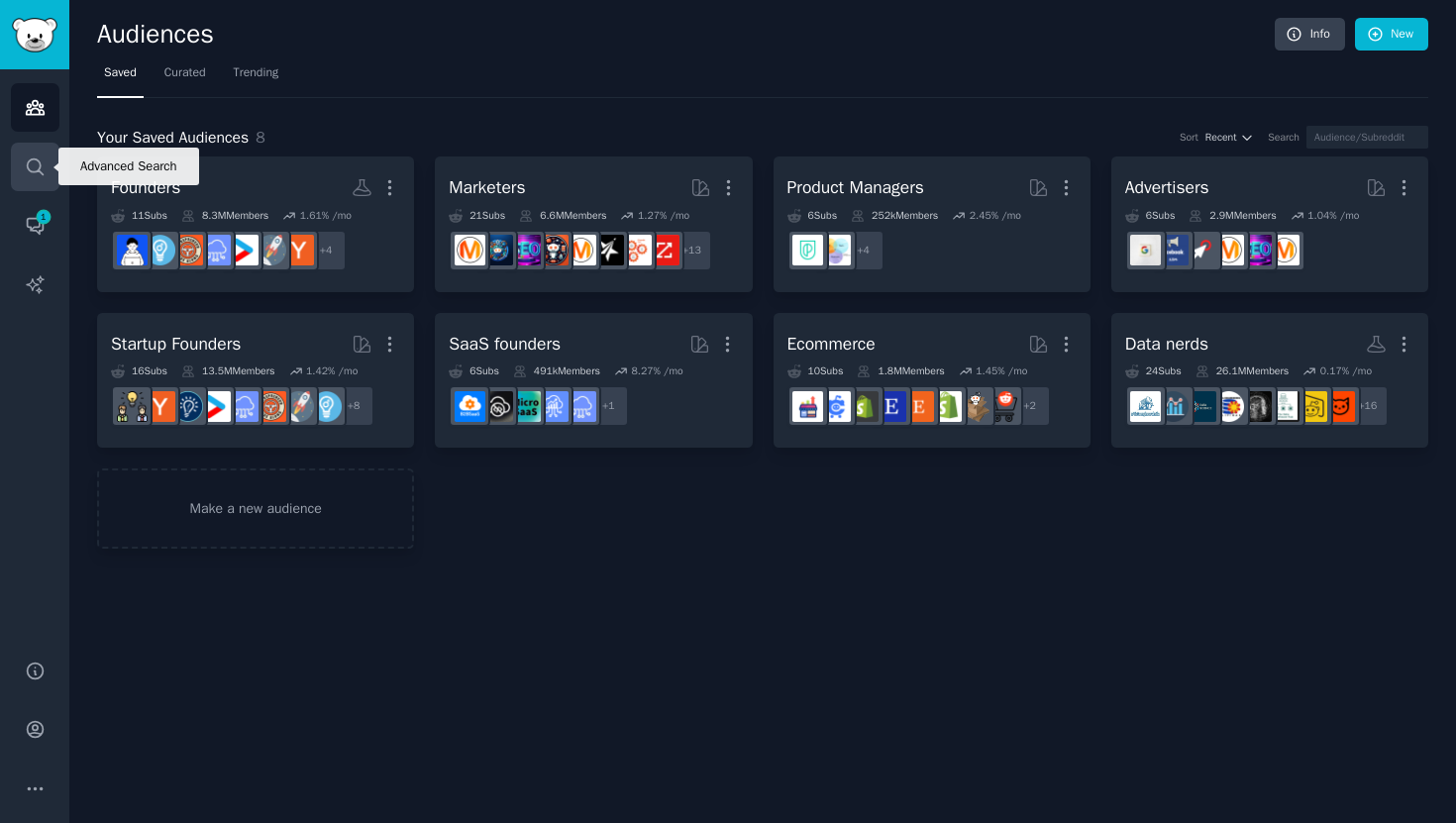 click 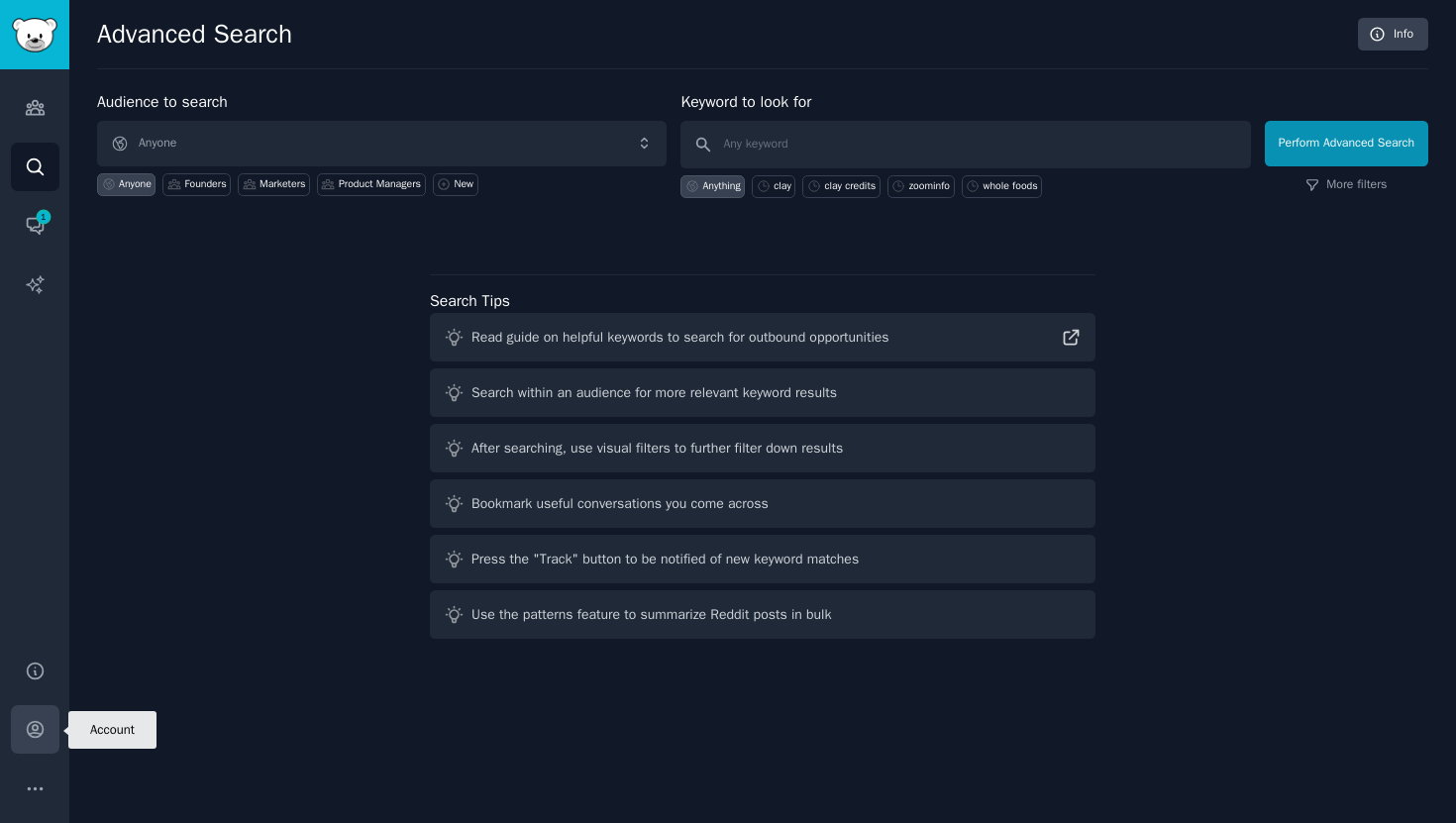 click on "Account" at bounding box center [35, 729] 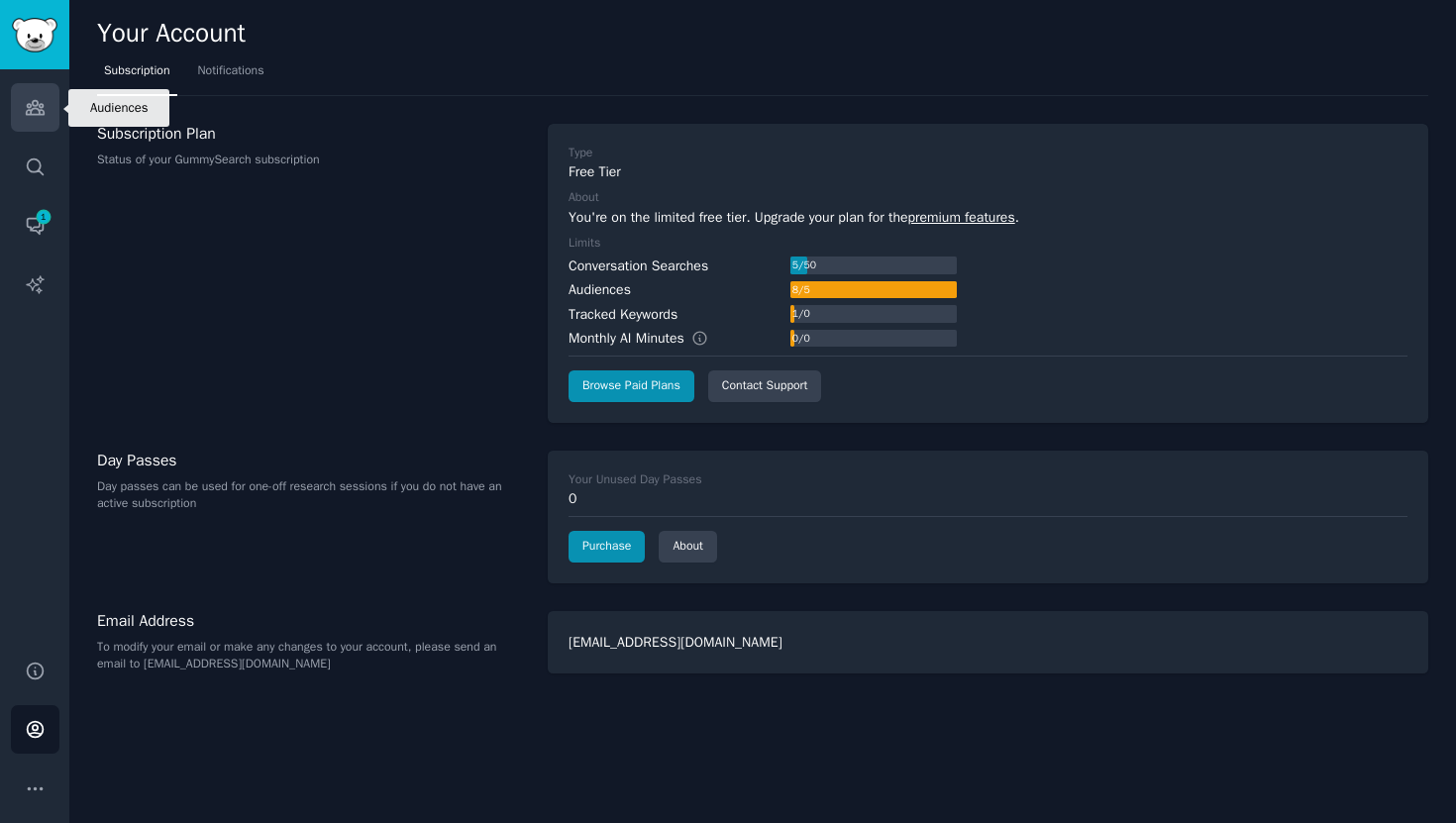 click on "Audiences" at bounding box center [35, 107] 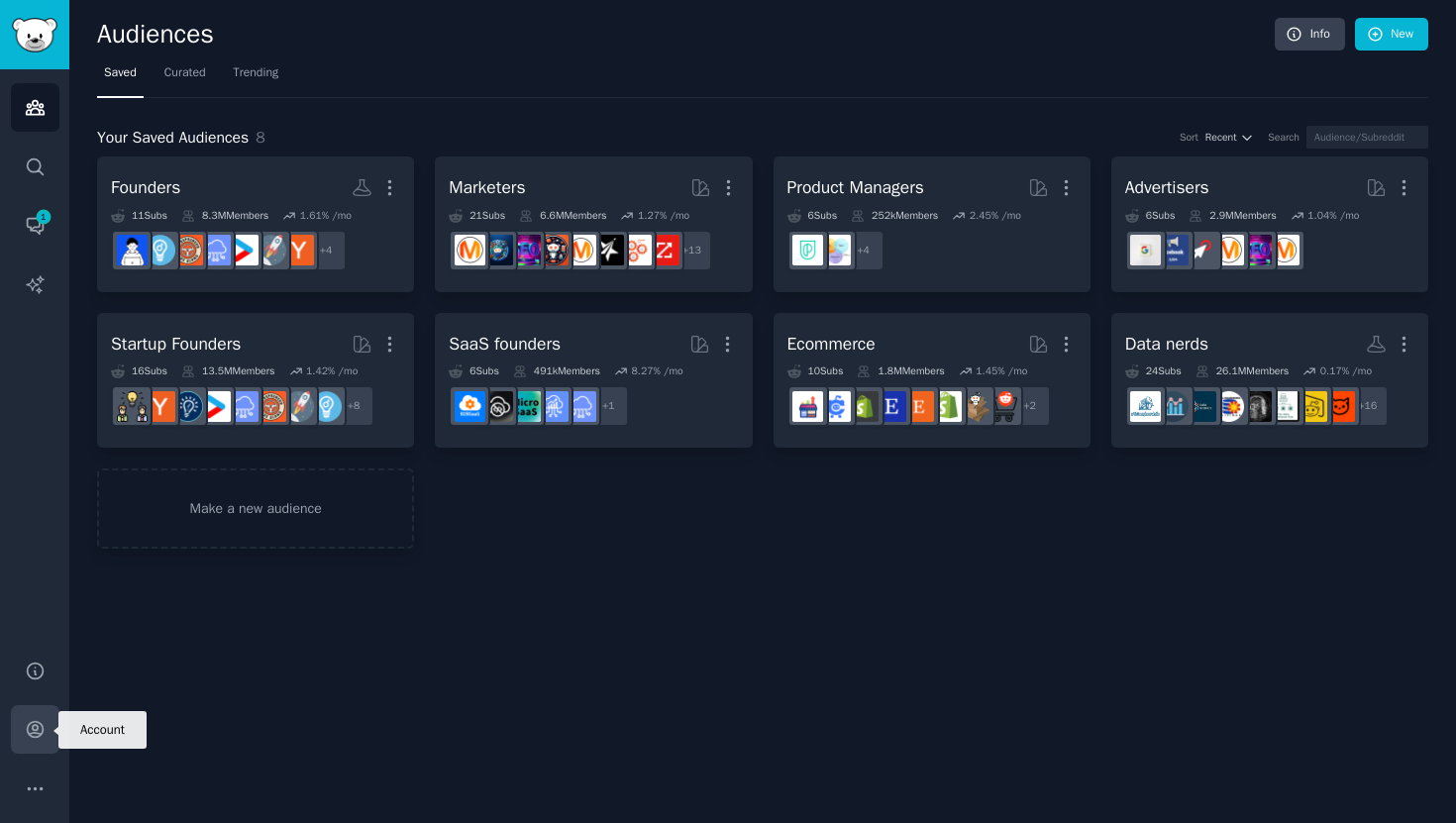 click on "Account" at bounding box center (35, 729) 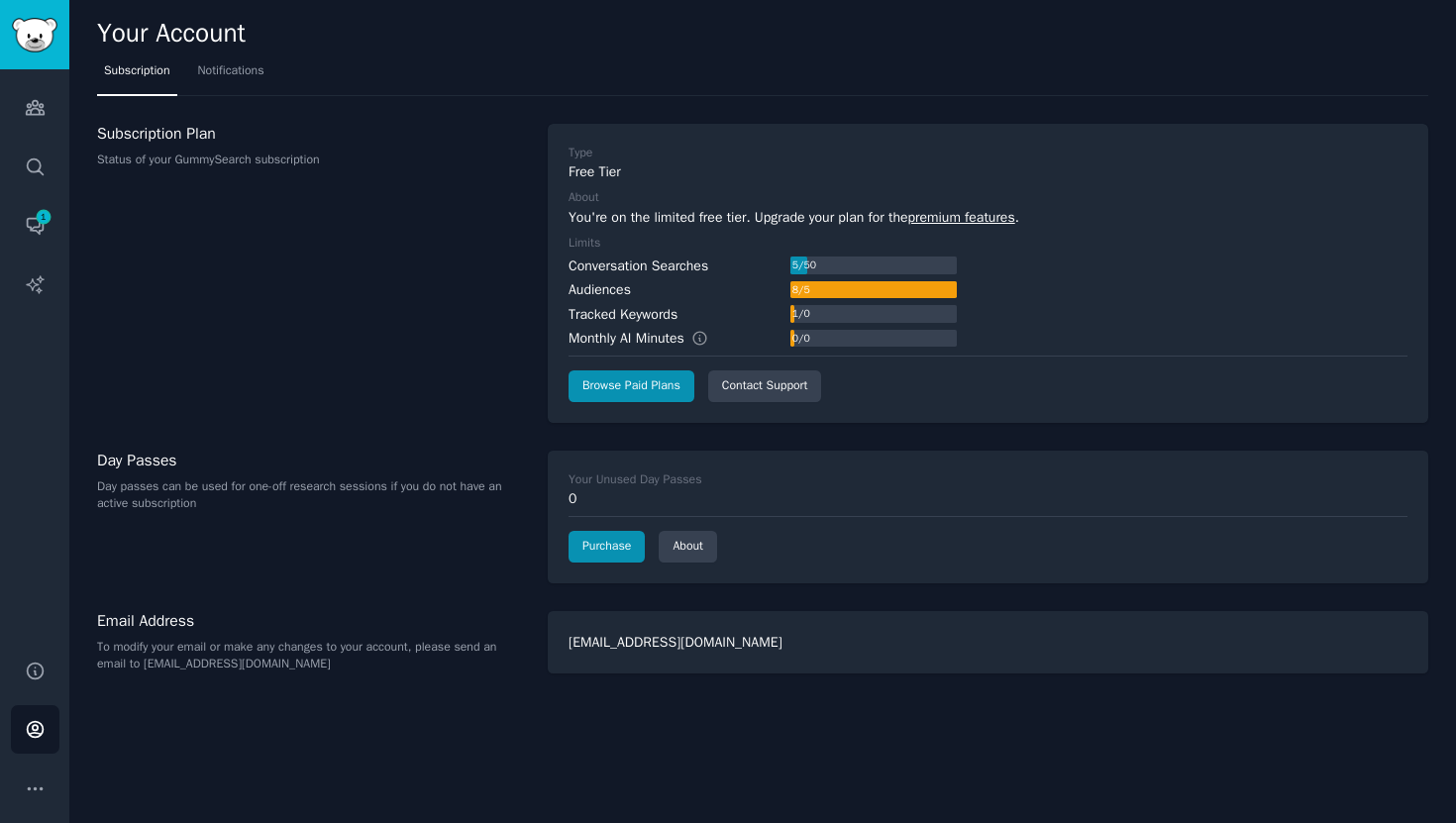 click on "Audiences Search Conversations 1 AI Reports" at bounding box center [35, 353] 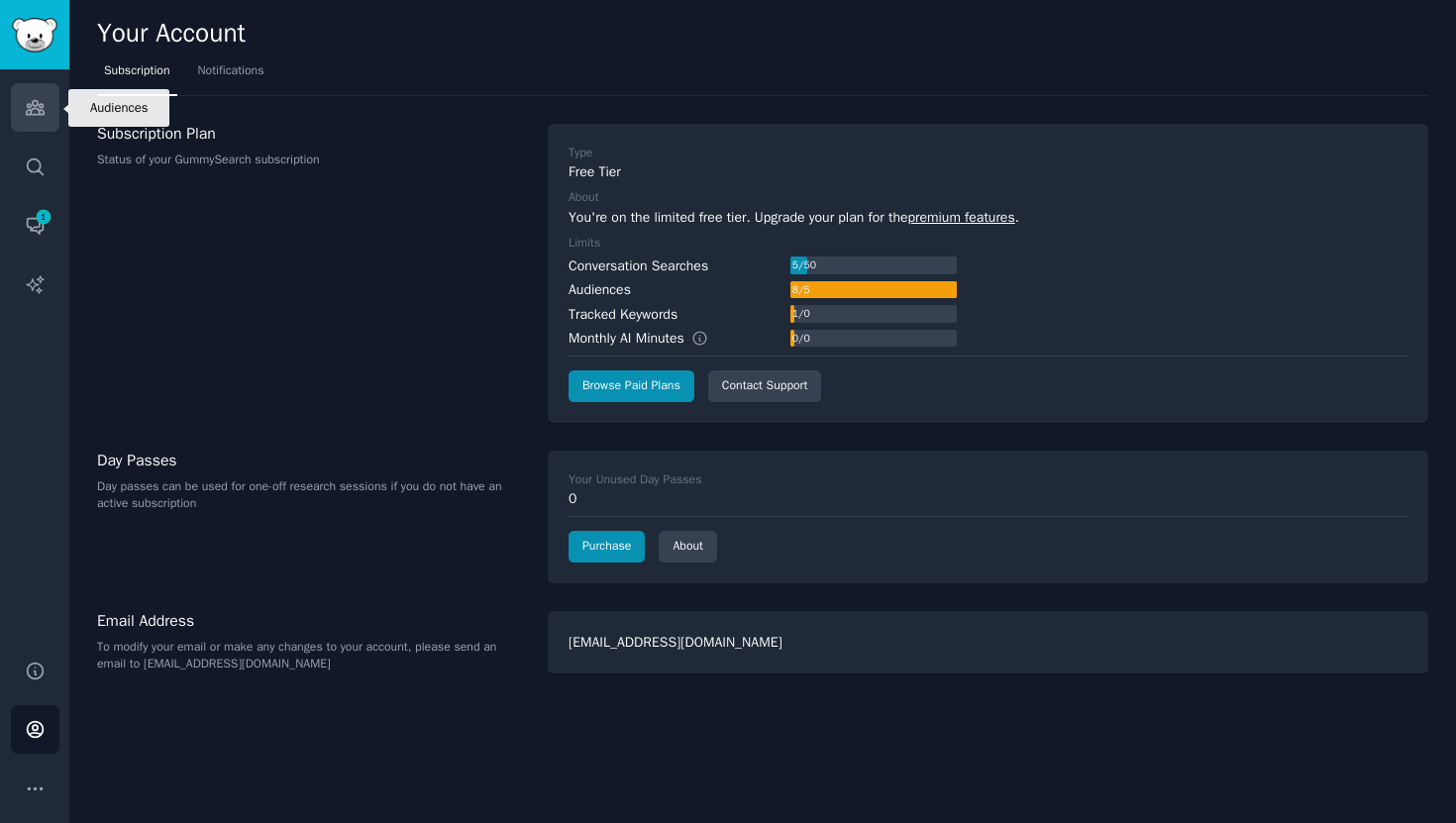 click 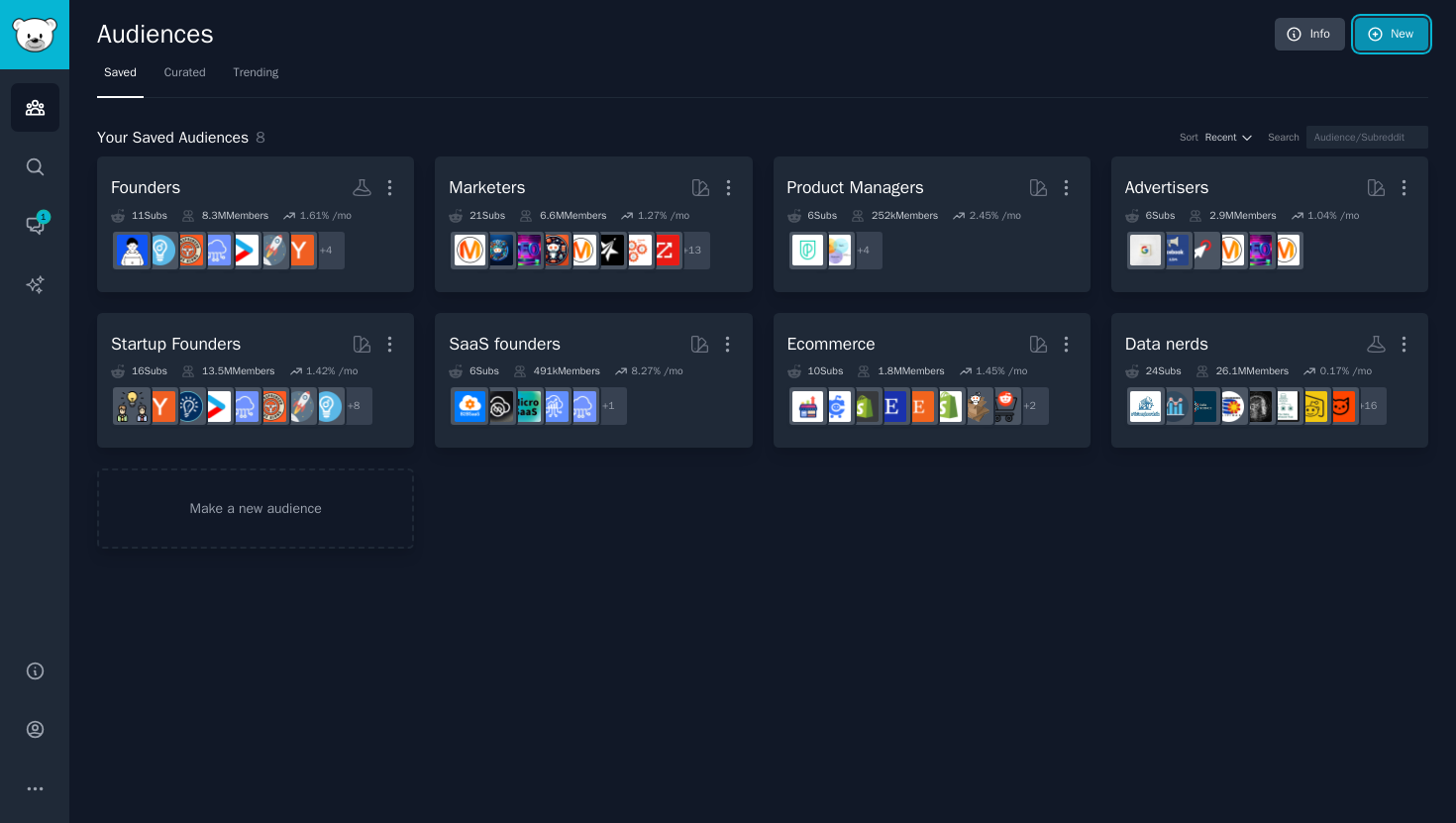 click 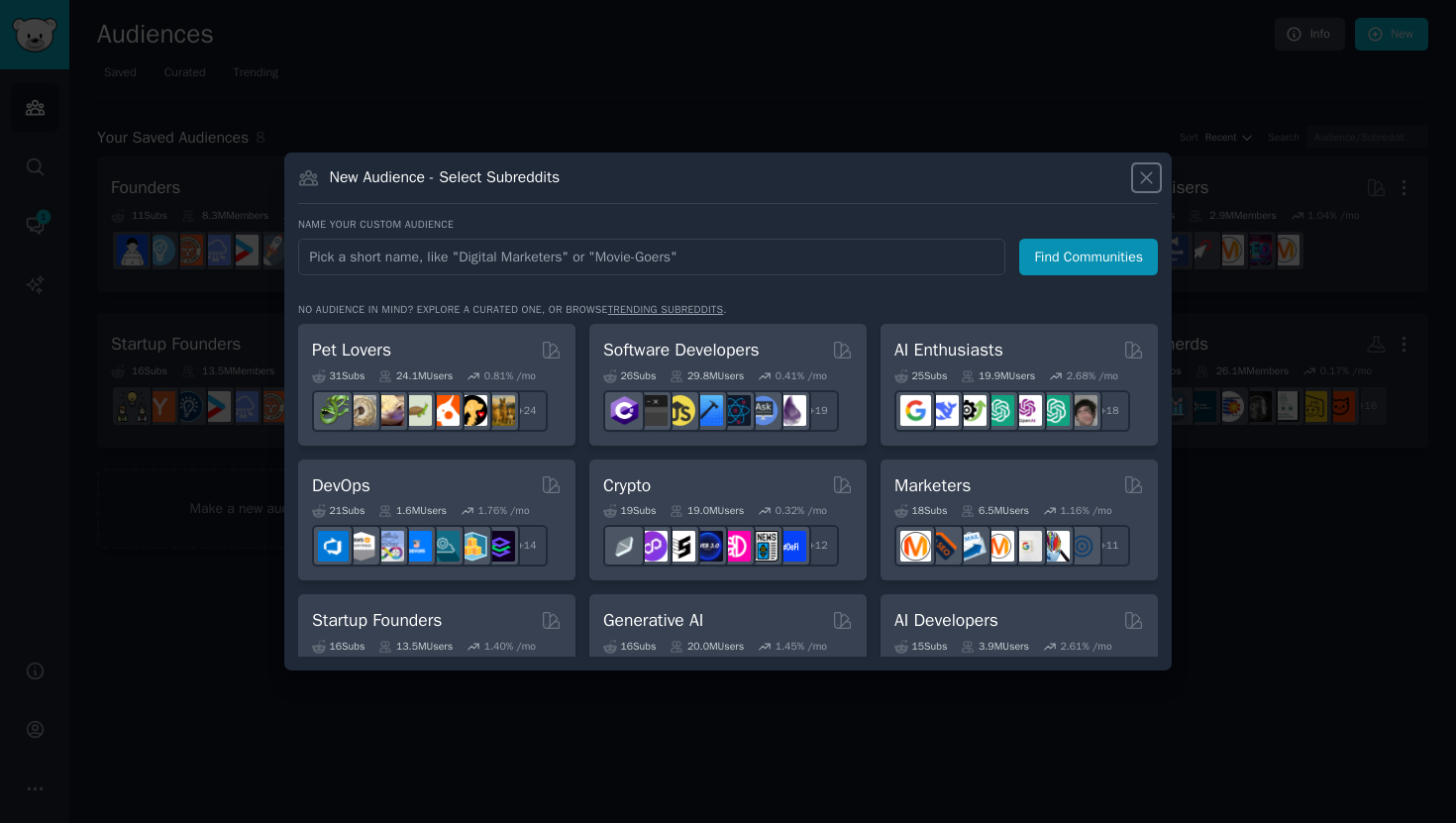 click 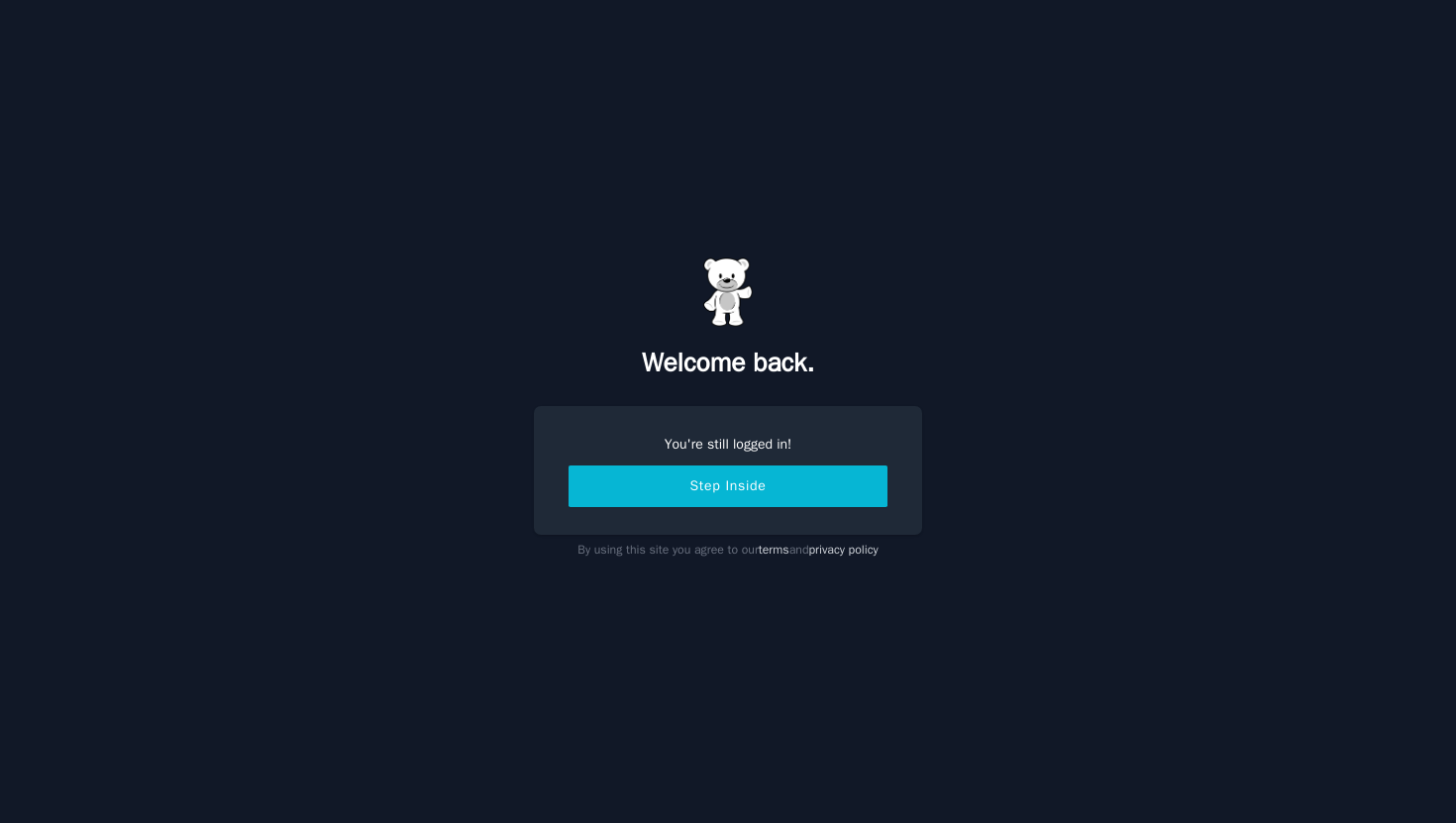 scroll, scrollTop: 0, scrollLeft: 0, axis: both 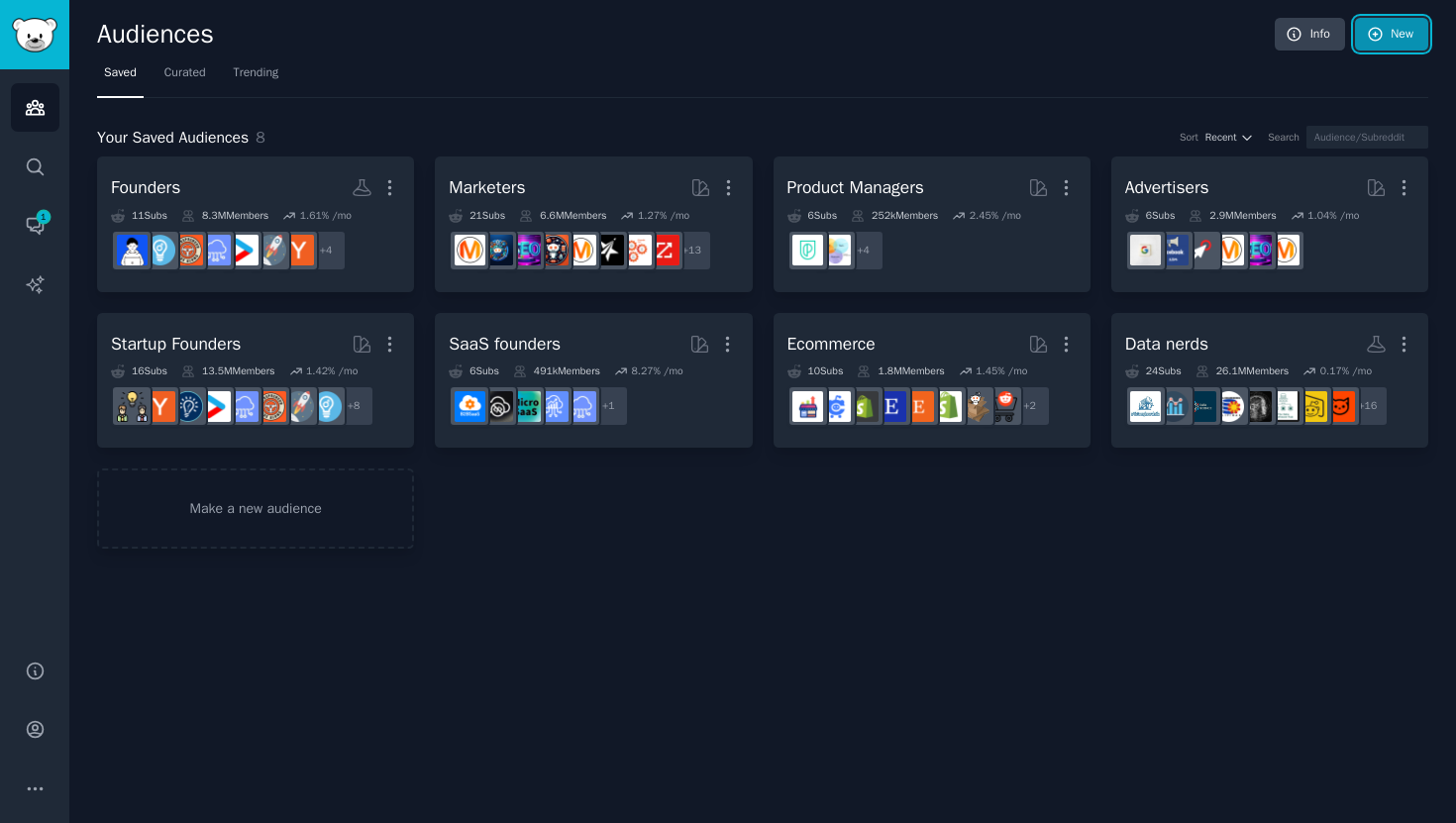 click on "New" at bounding box center (1392, 35) 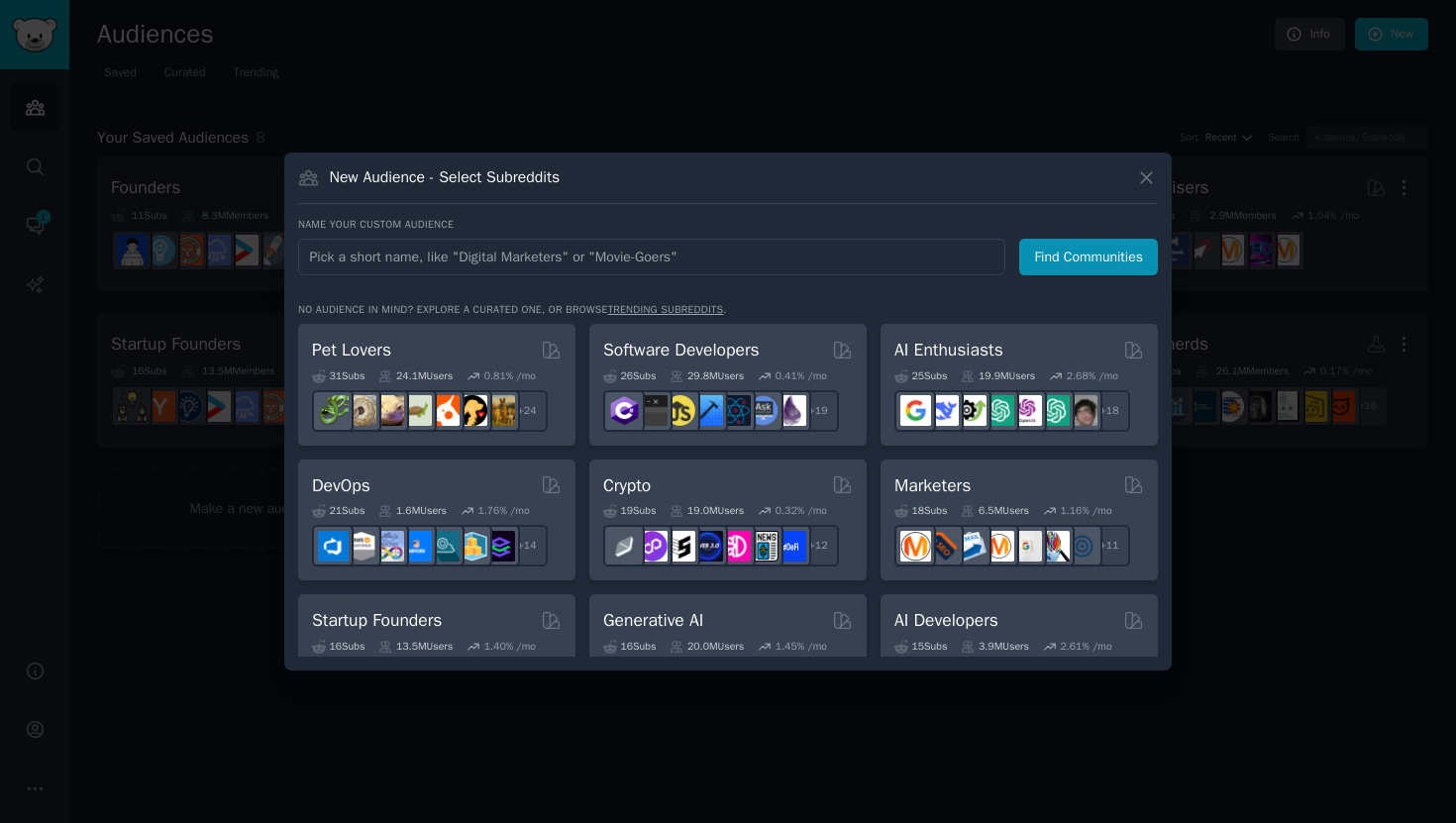 click at bounding box center (652, 257) 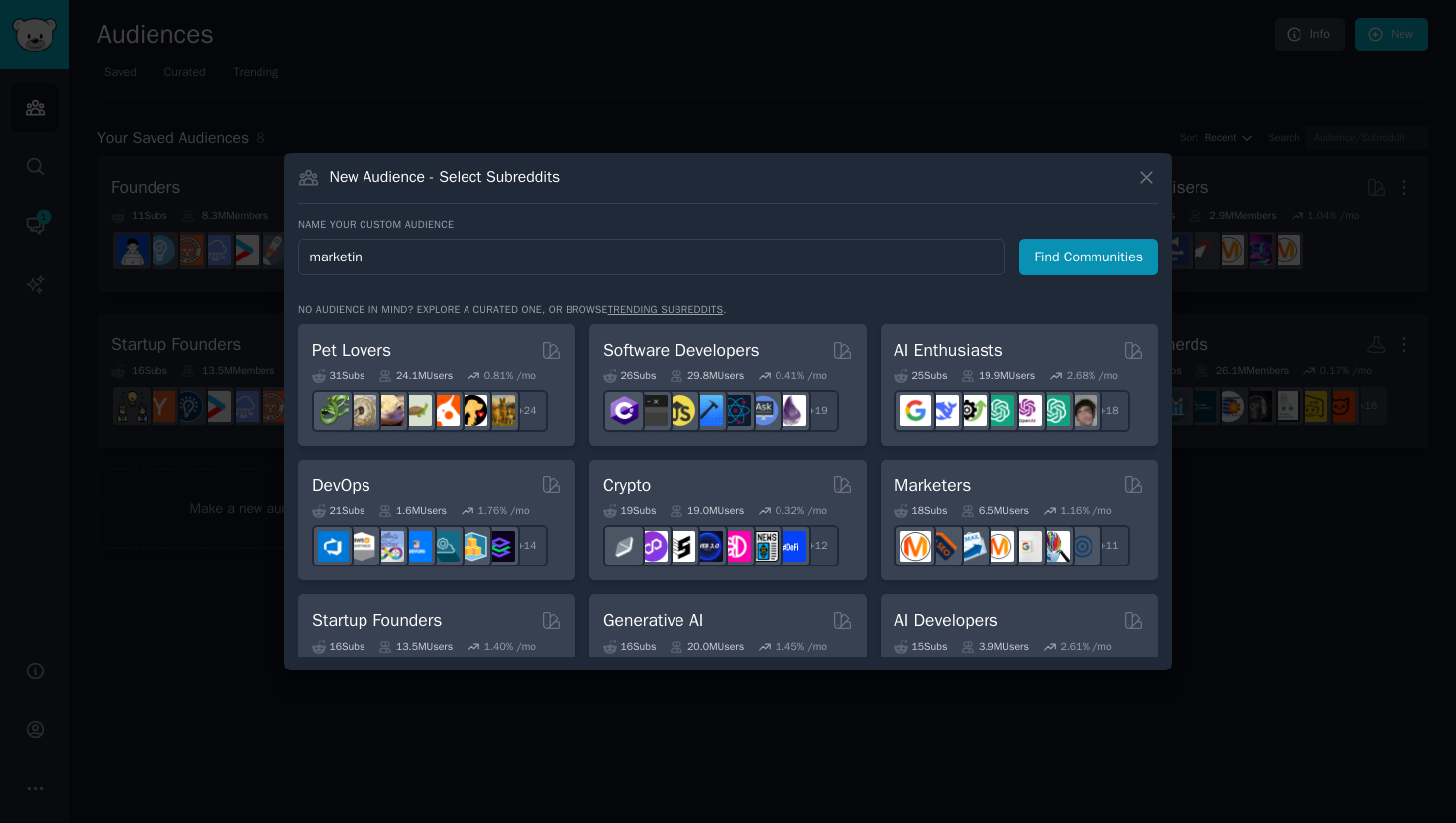 type on "marketing" 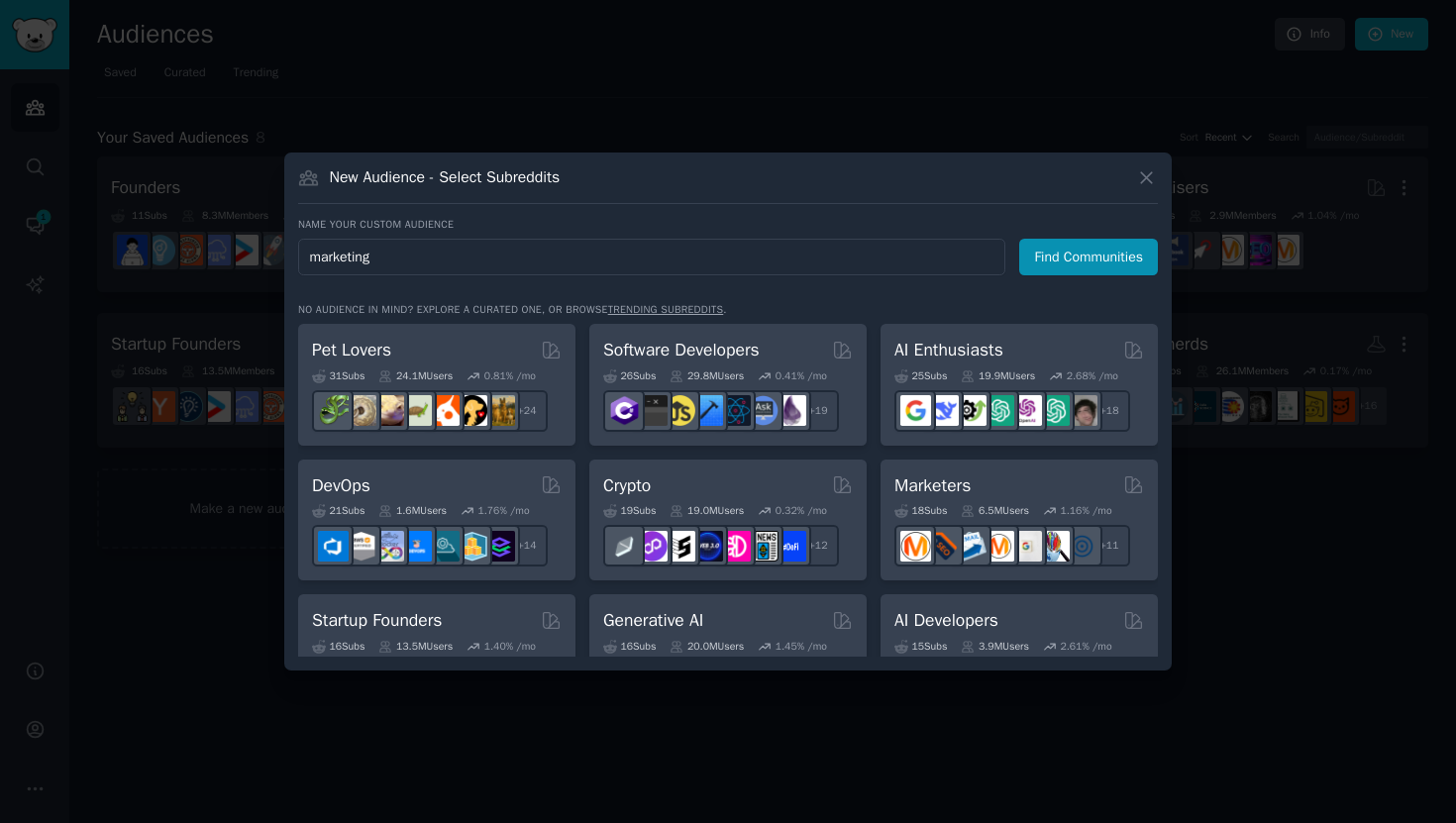 click on "Find Communities" at bounding box center (1089, 257) 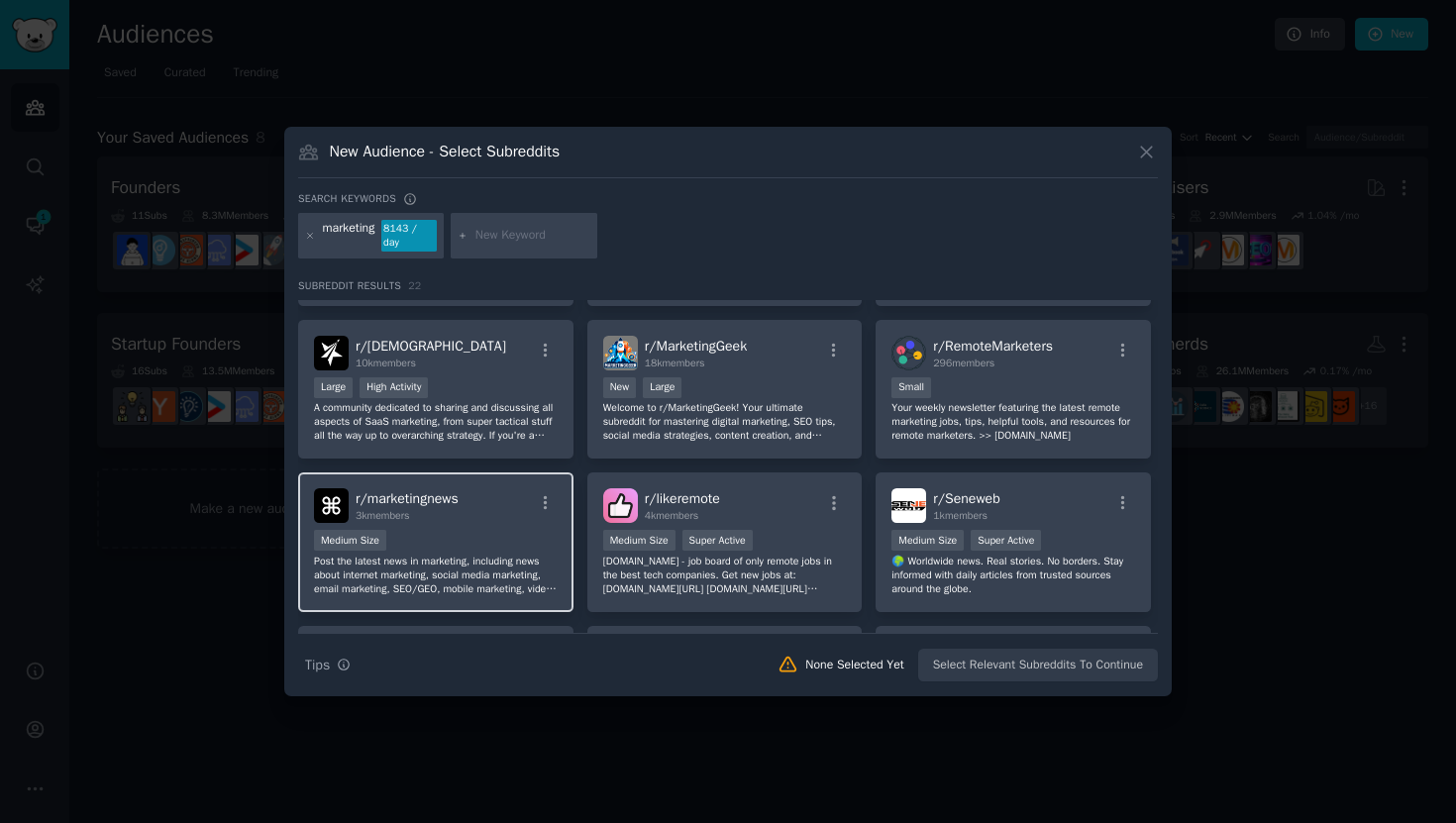 scroll, scrollTop: 593, scrollLeft: 0, axis: vertical 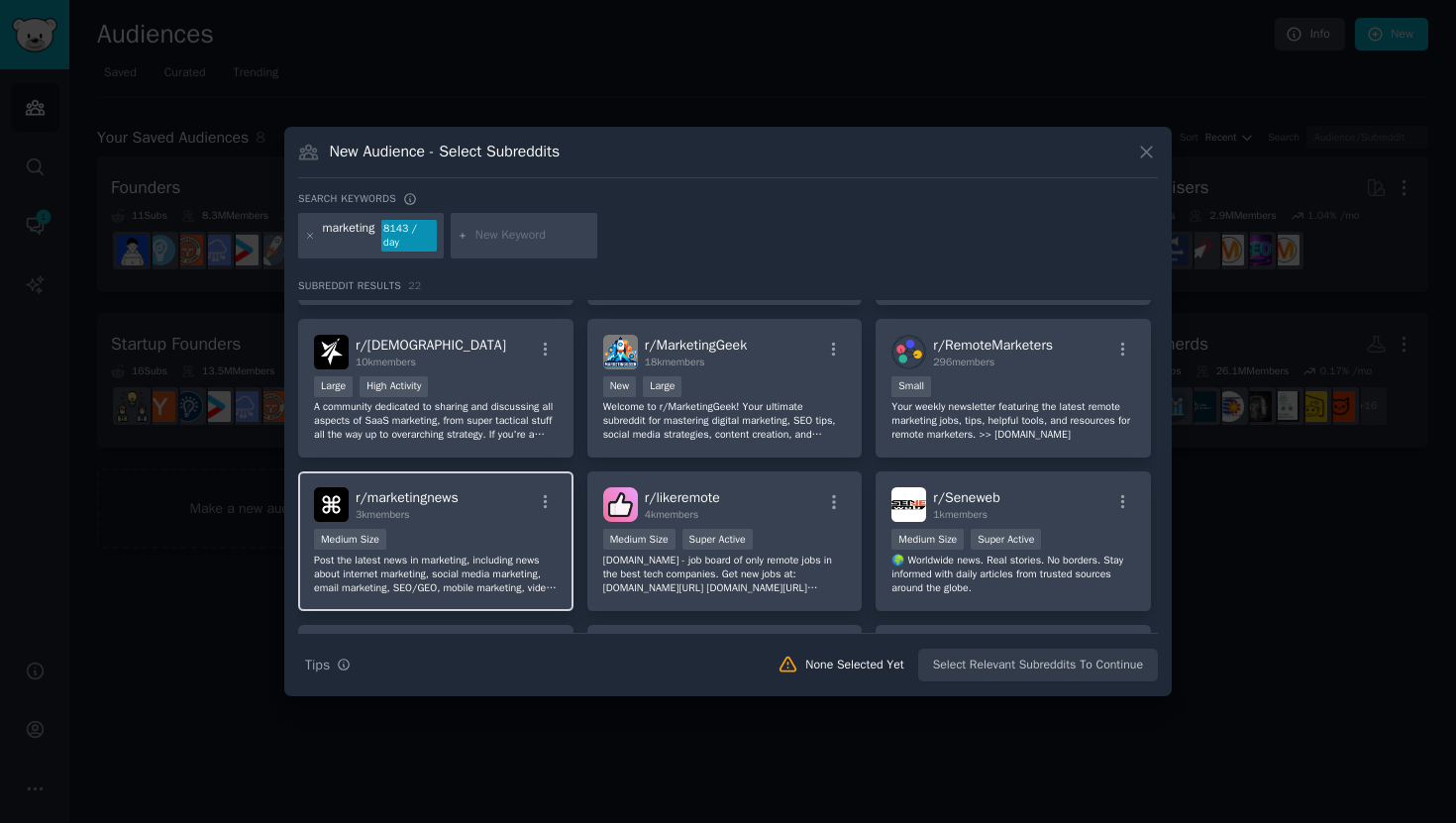 click on "r/ marketingnews" at bounding box center (407, 497) 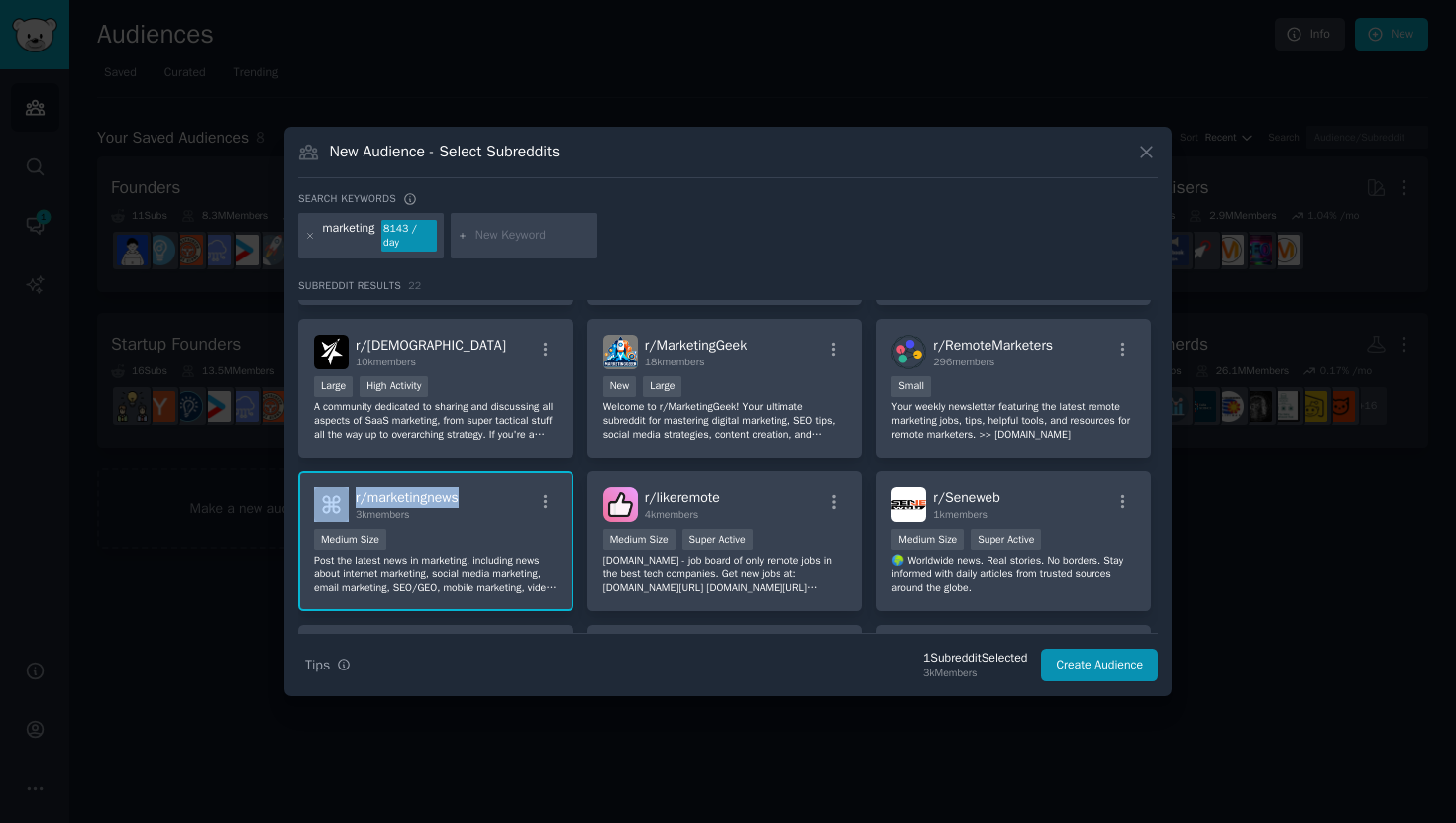 drag, startPoint x: 472, startPoint y: 500, endPoint x: 336, endPoint y: 501, distance: 136.00368 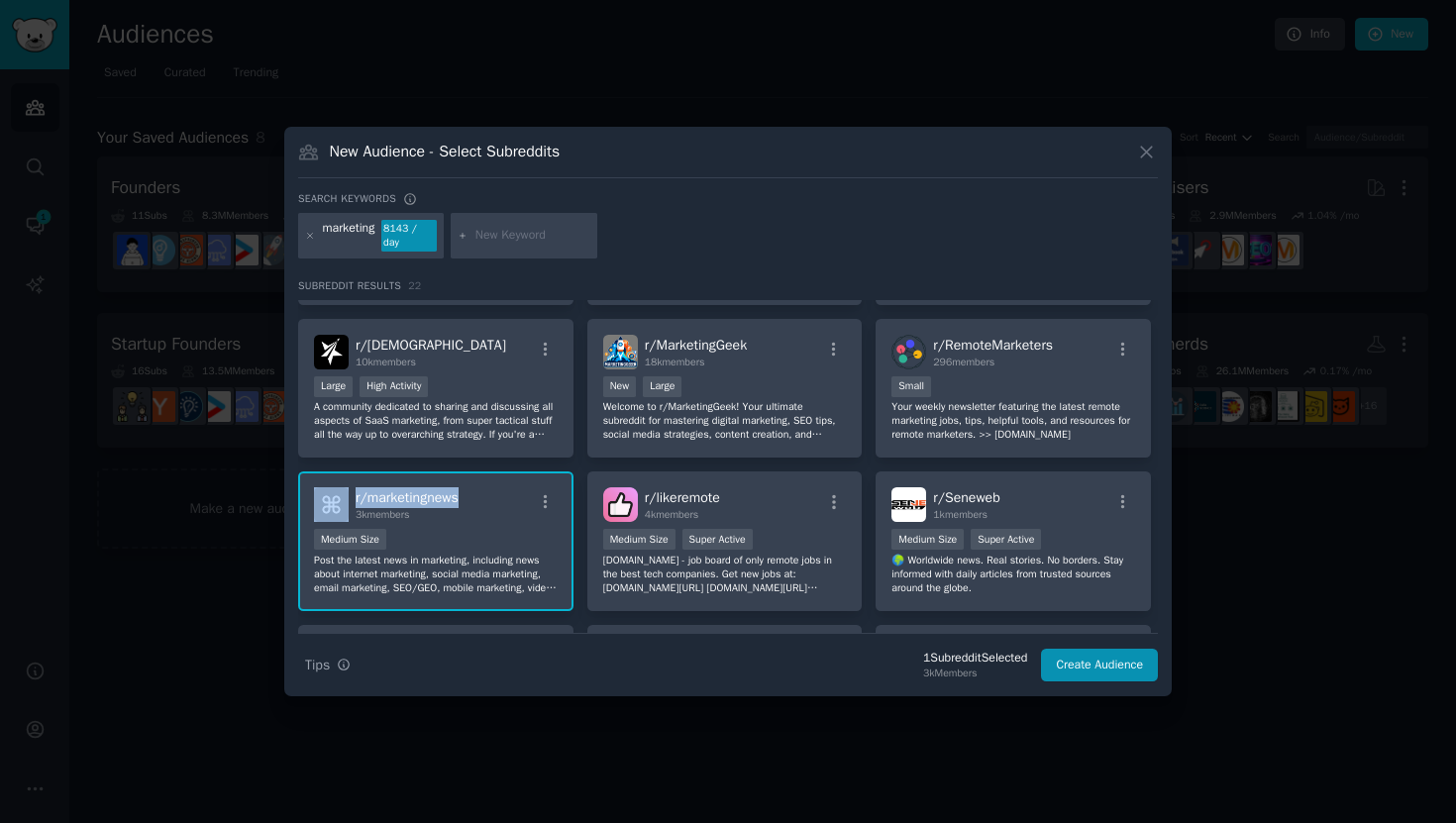click on "r/ marketingnews 3k  members" at bounding box center [436, 504] 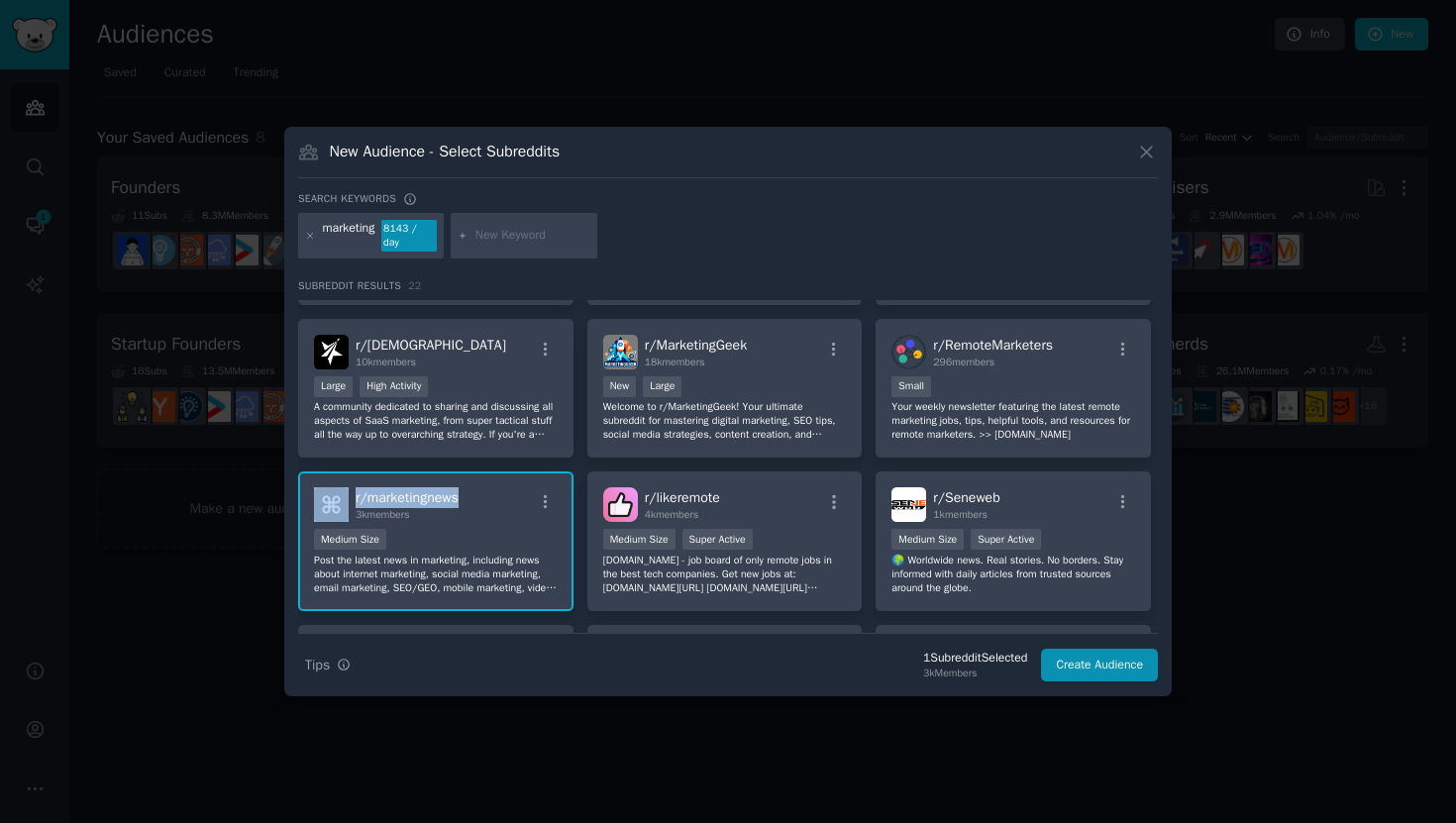 copy on "r/ marketingnews" 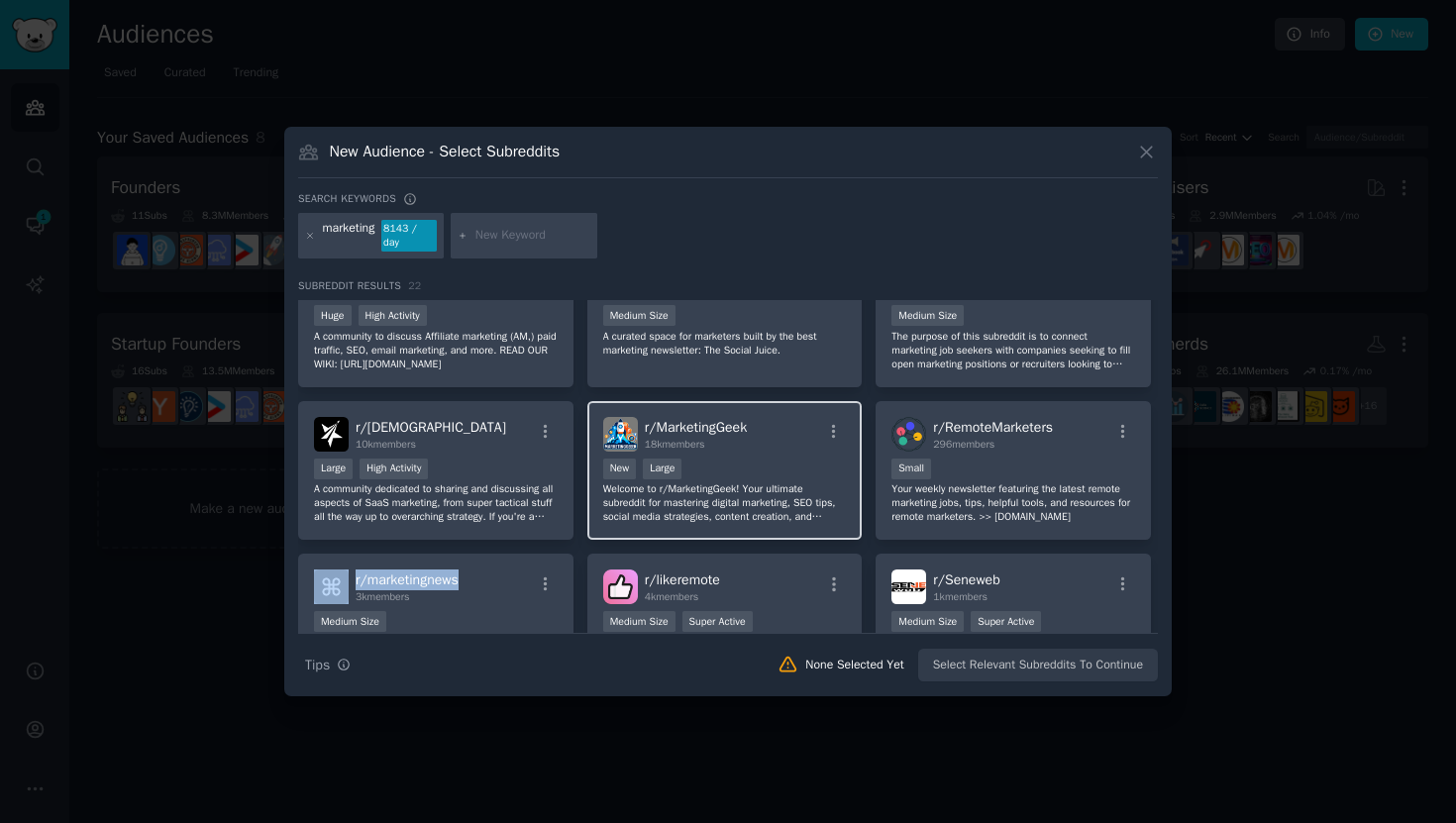 scroll, scrollTop: 474, scrollLeft: 0, axis: vertical 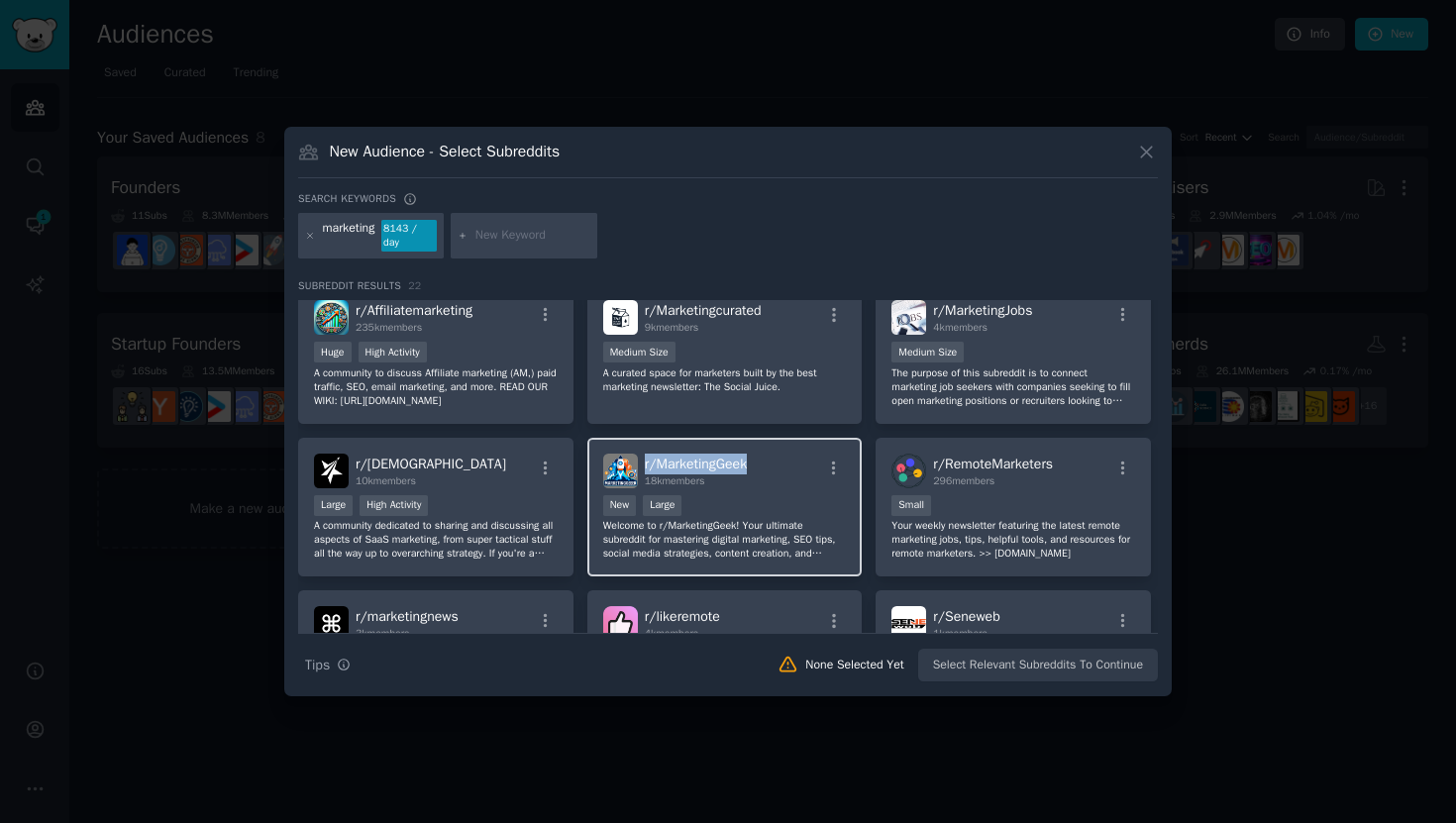 drag, startPoint x: 767, startPoint y: 463, endPoint x: 640, endPoint y: 463, distance: 127 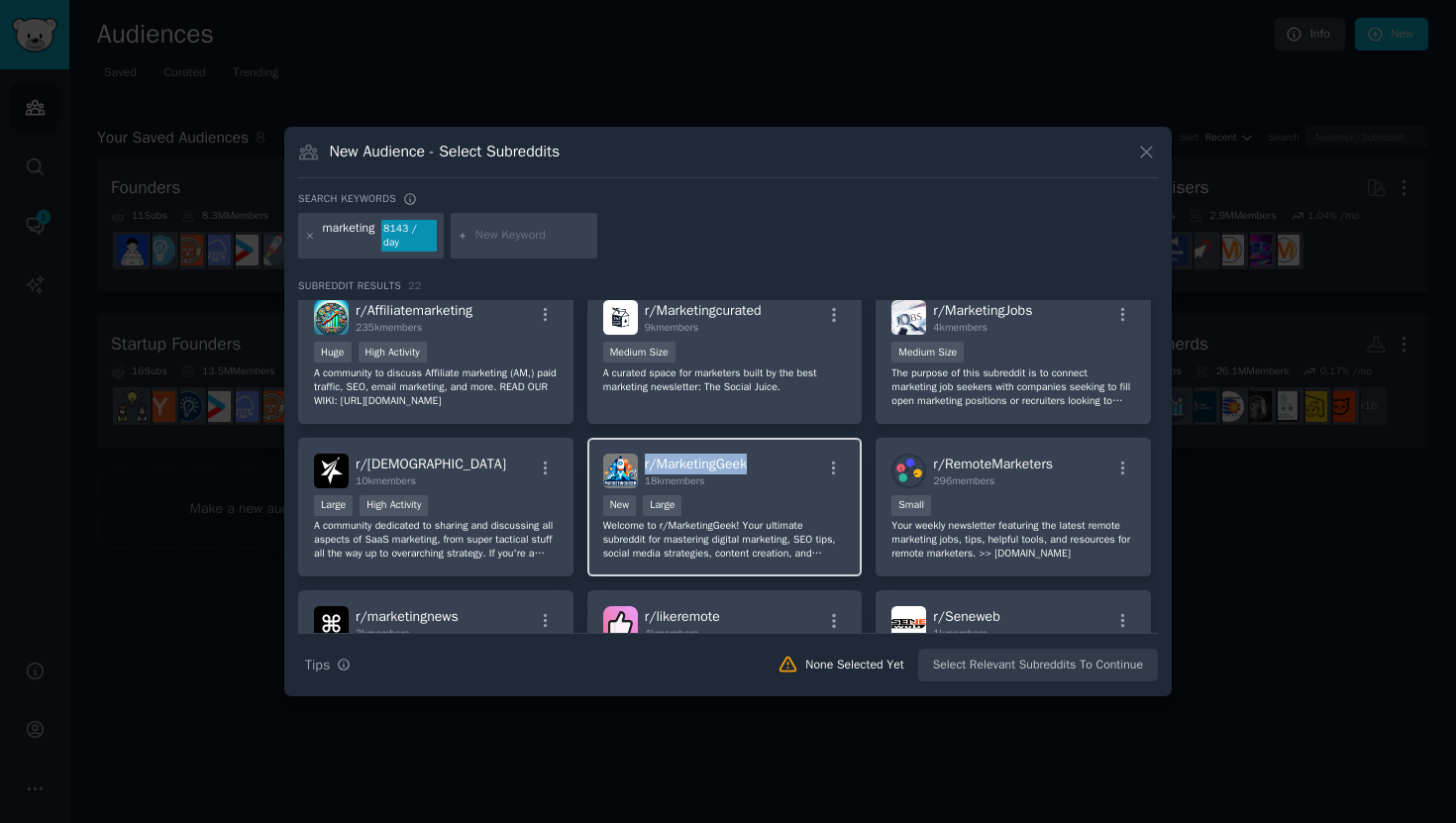 click on "r/ MarketingGeek 18k  members" at bounding box center [725, 470] 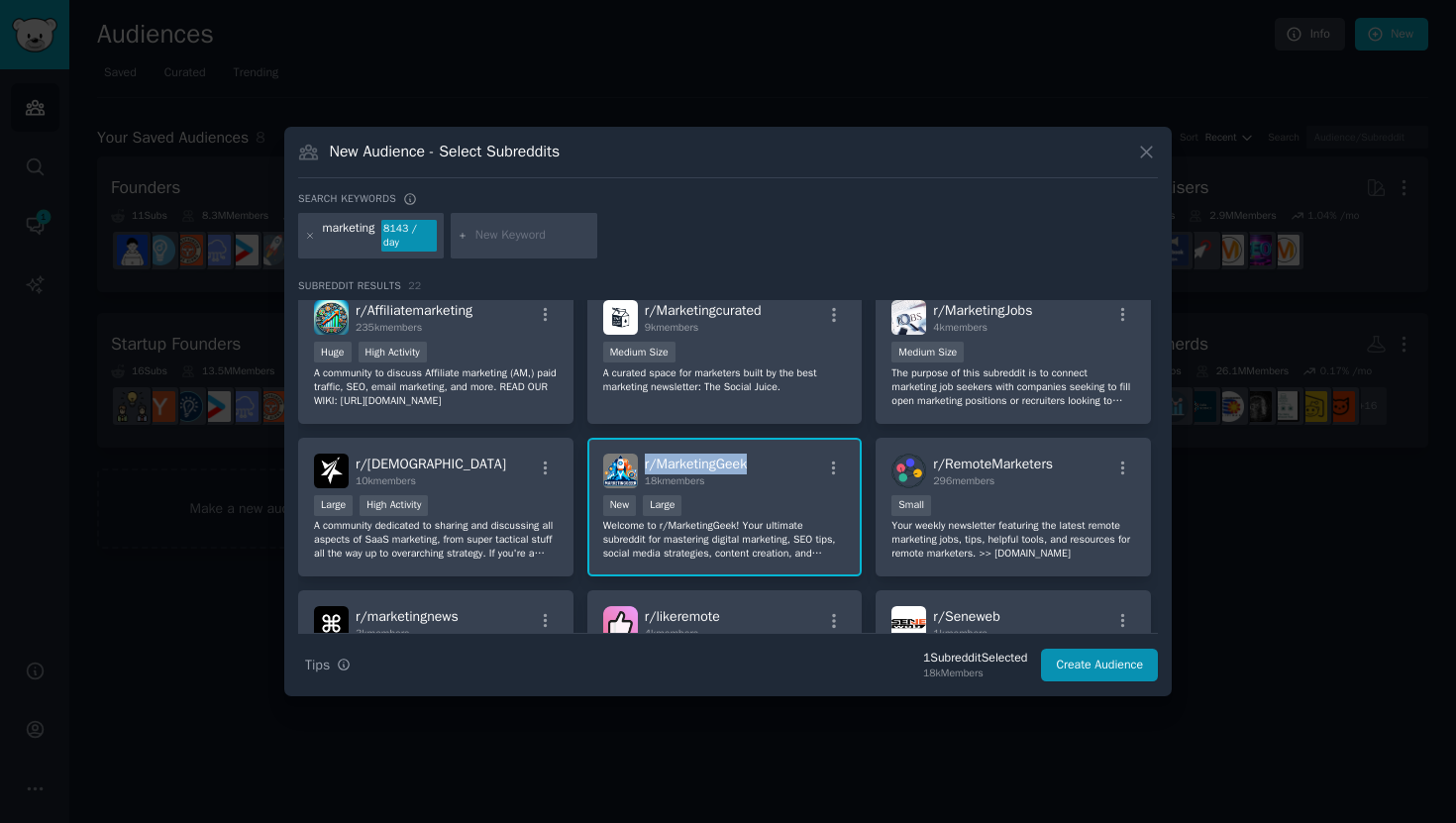 copy on "r/ MarketingGeek" 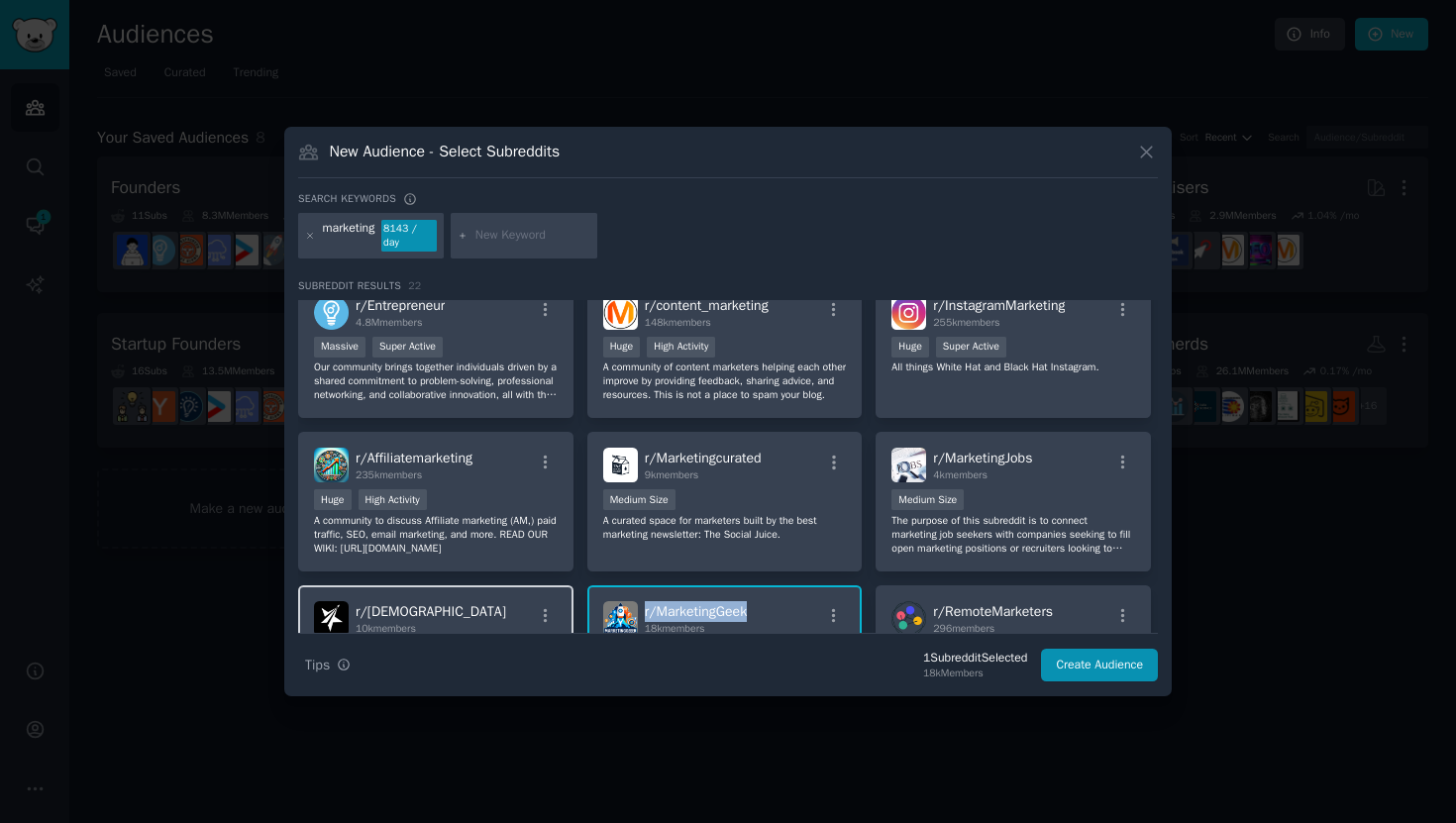 scroll, scrollTop: 386, scrollLeft: 0, axis: vertical 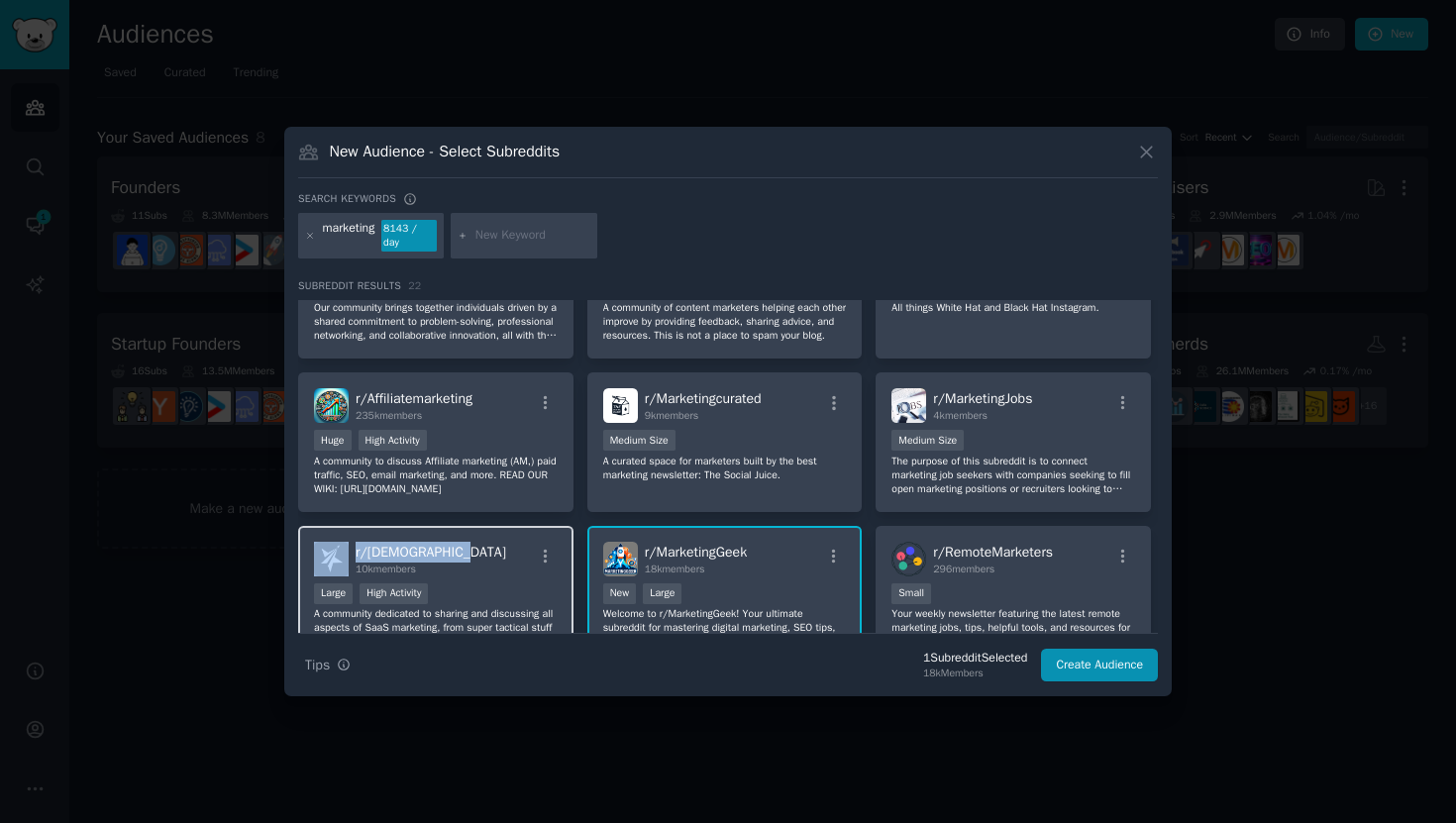 drag, startPoint x: 461, startPoint y: 552, endPoint x: 341, endPoint y: 552, distance: 120 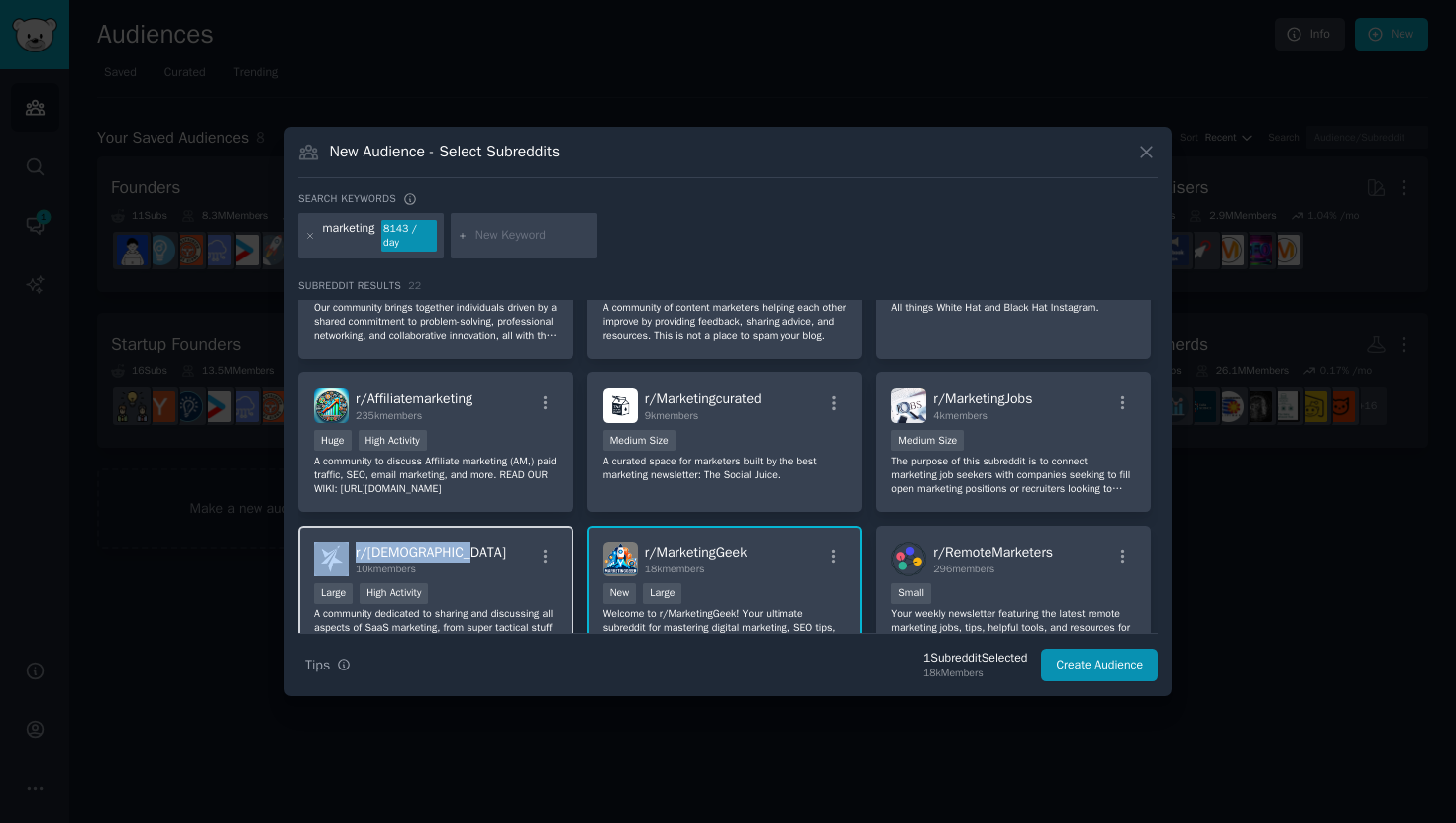 click on "r/ [DEMOGRAPHIC_DATA] 10k  members" at bounding box center [436, 559] 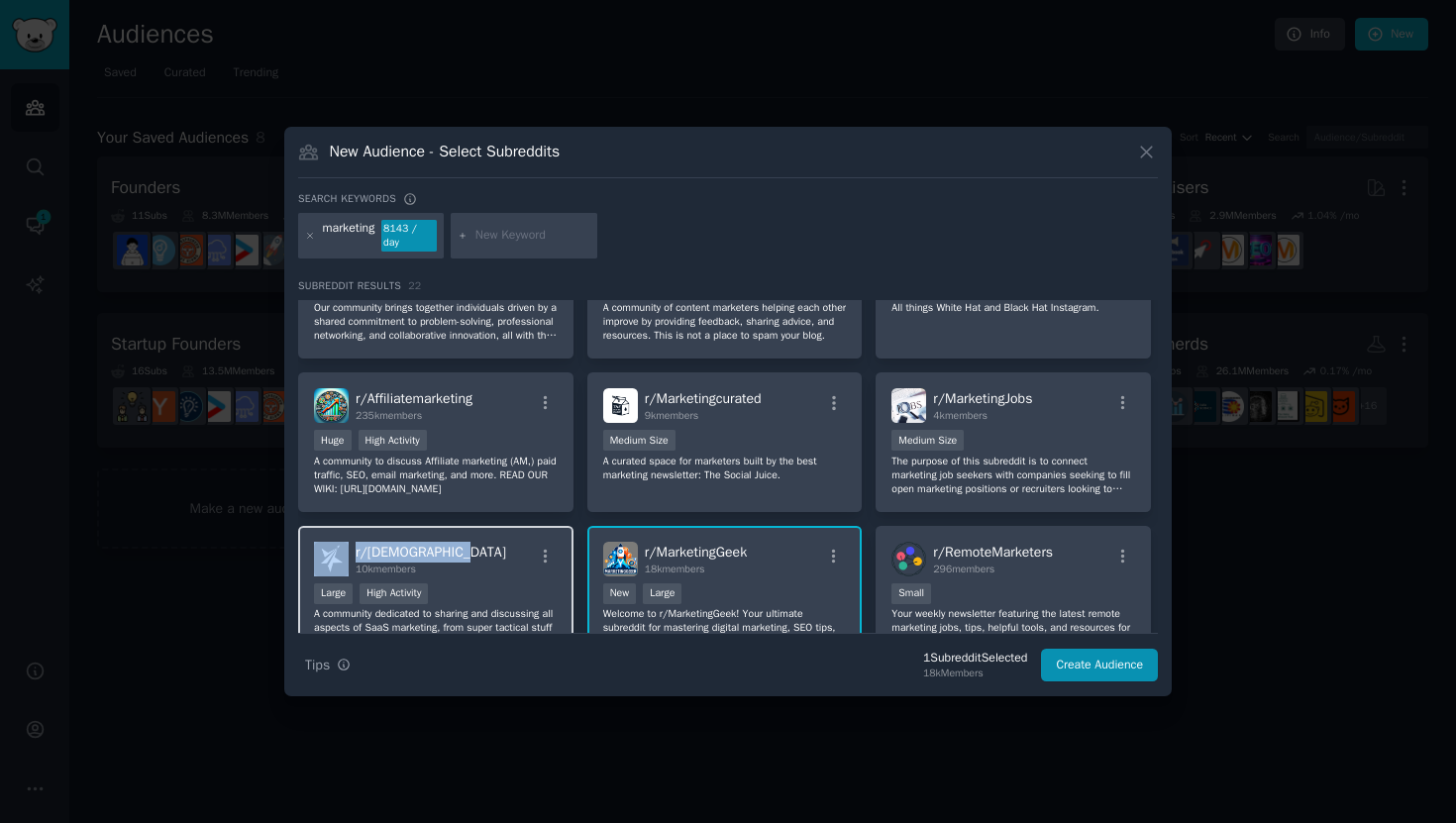 copy on "r/ [DEMOGRAPHIC_DATA]" 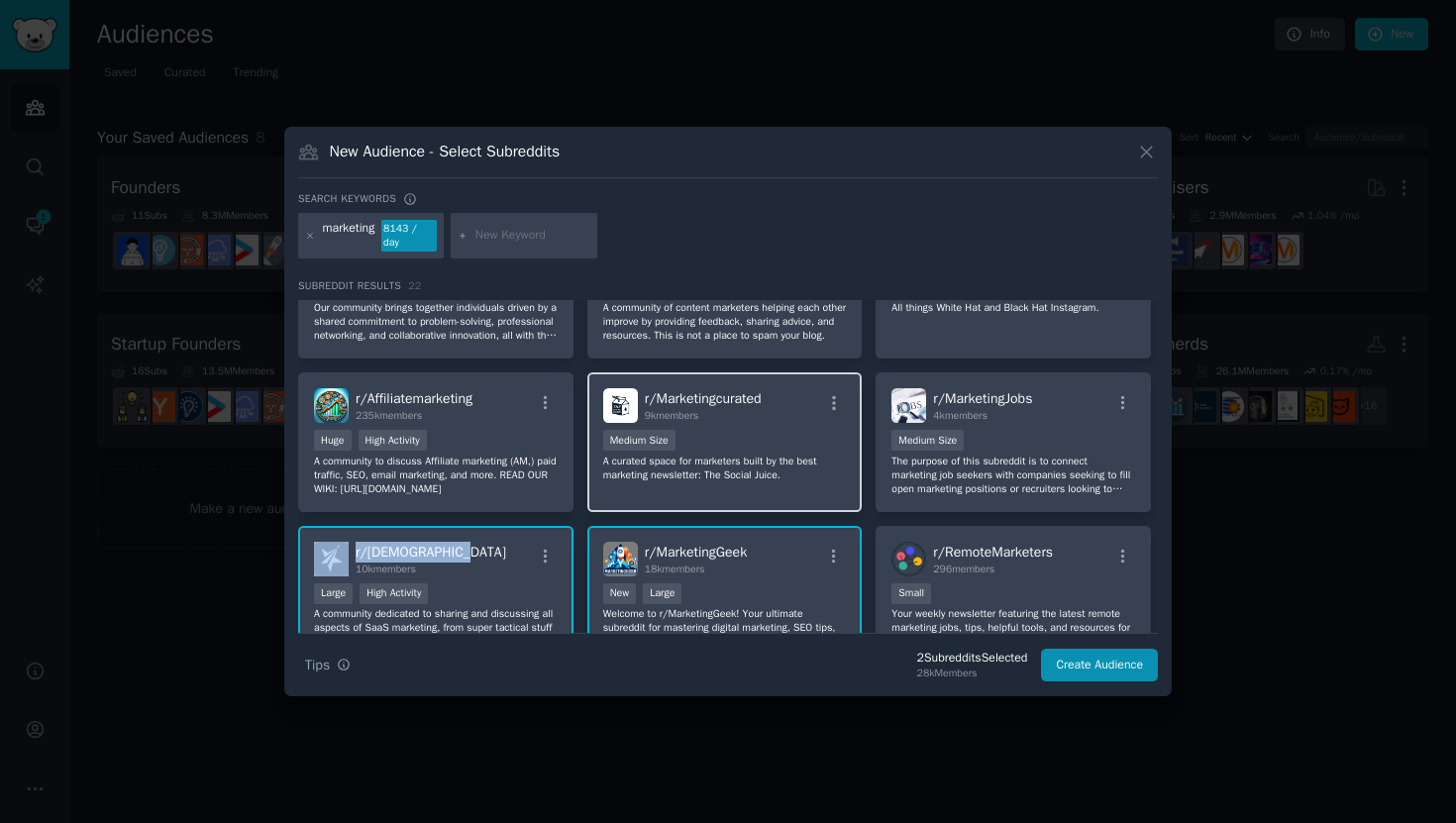 scroll, scrollTop: 363, scrollLeft: 0, axis: vertical 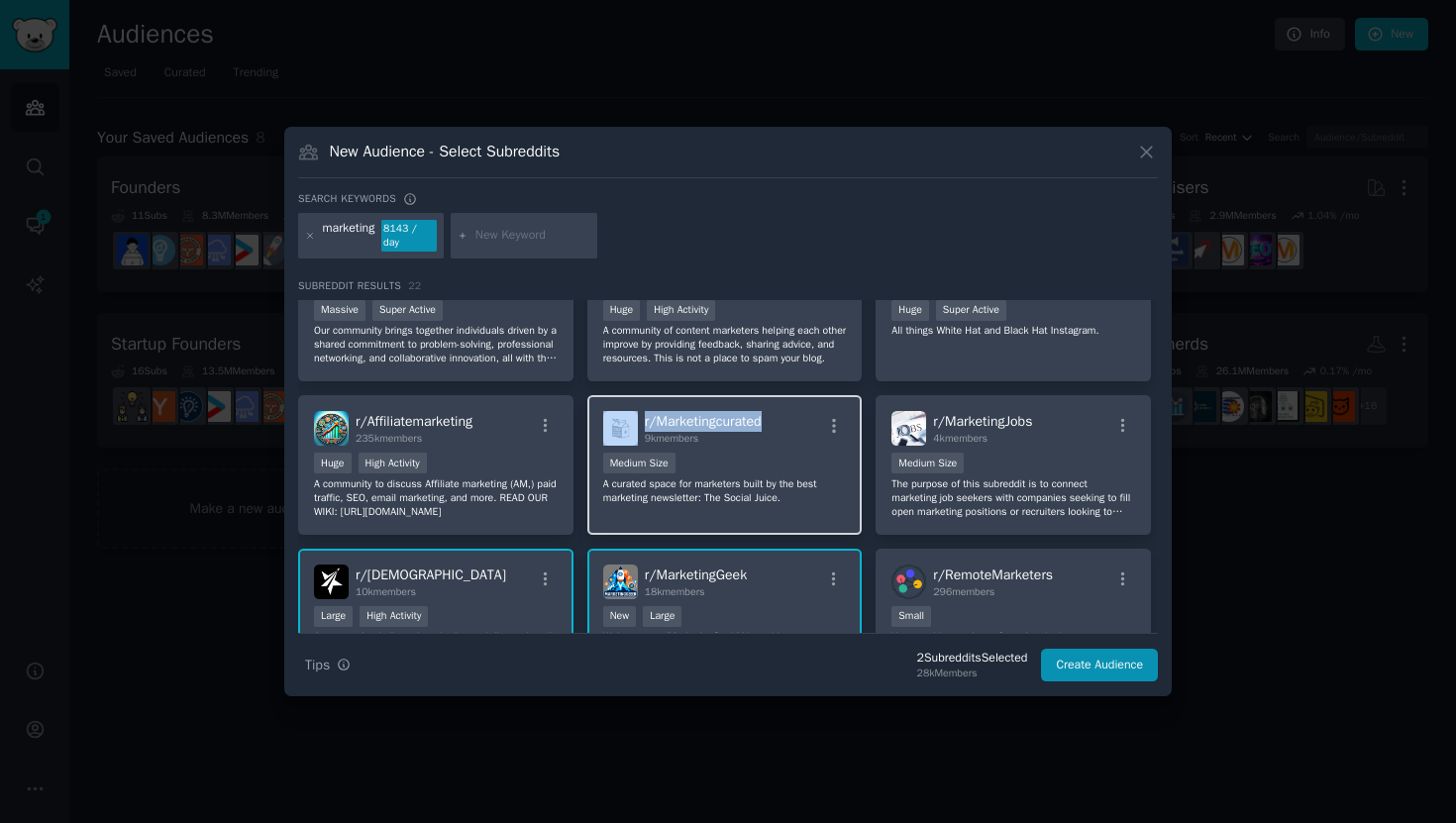 drag, startPoint x: 779, startPoint y: 417, endPoint x: 636, endPoint y: 421, distance: 143.05593 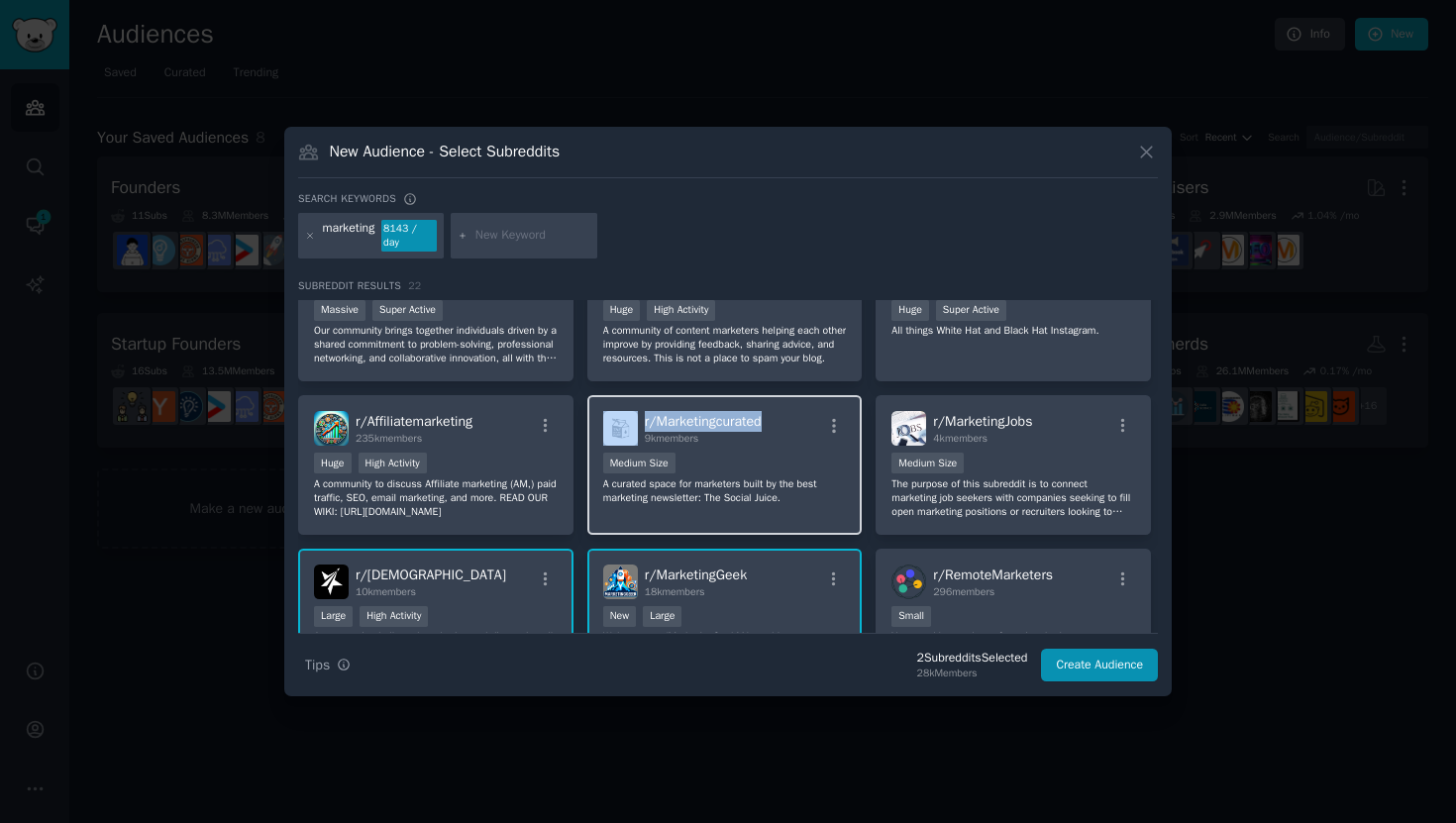 click on "r/ Marketingcurated 9k  members" at bounding box center (725, 428) 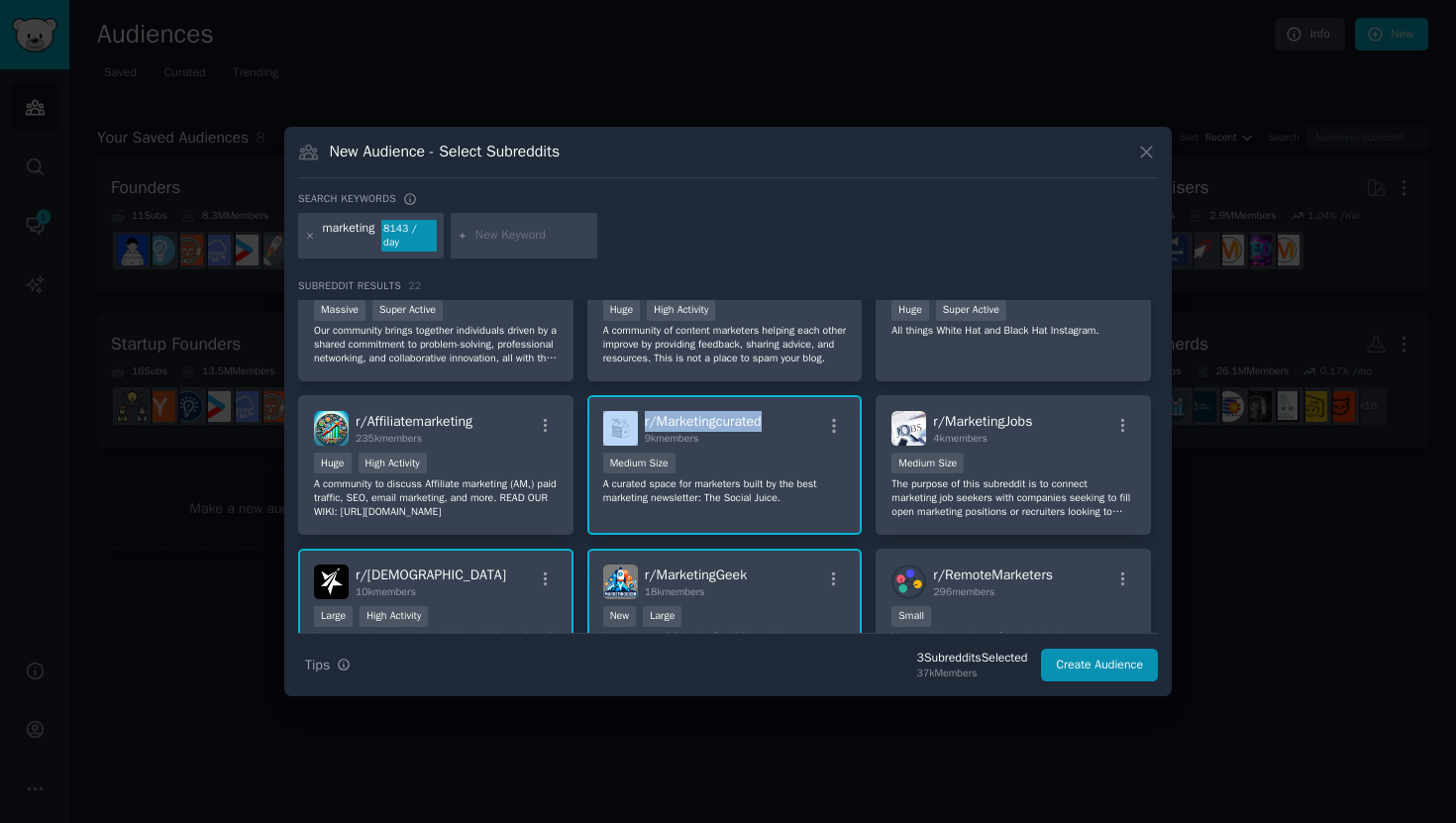copy on "r/ Marketingcurated" 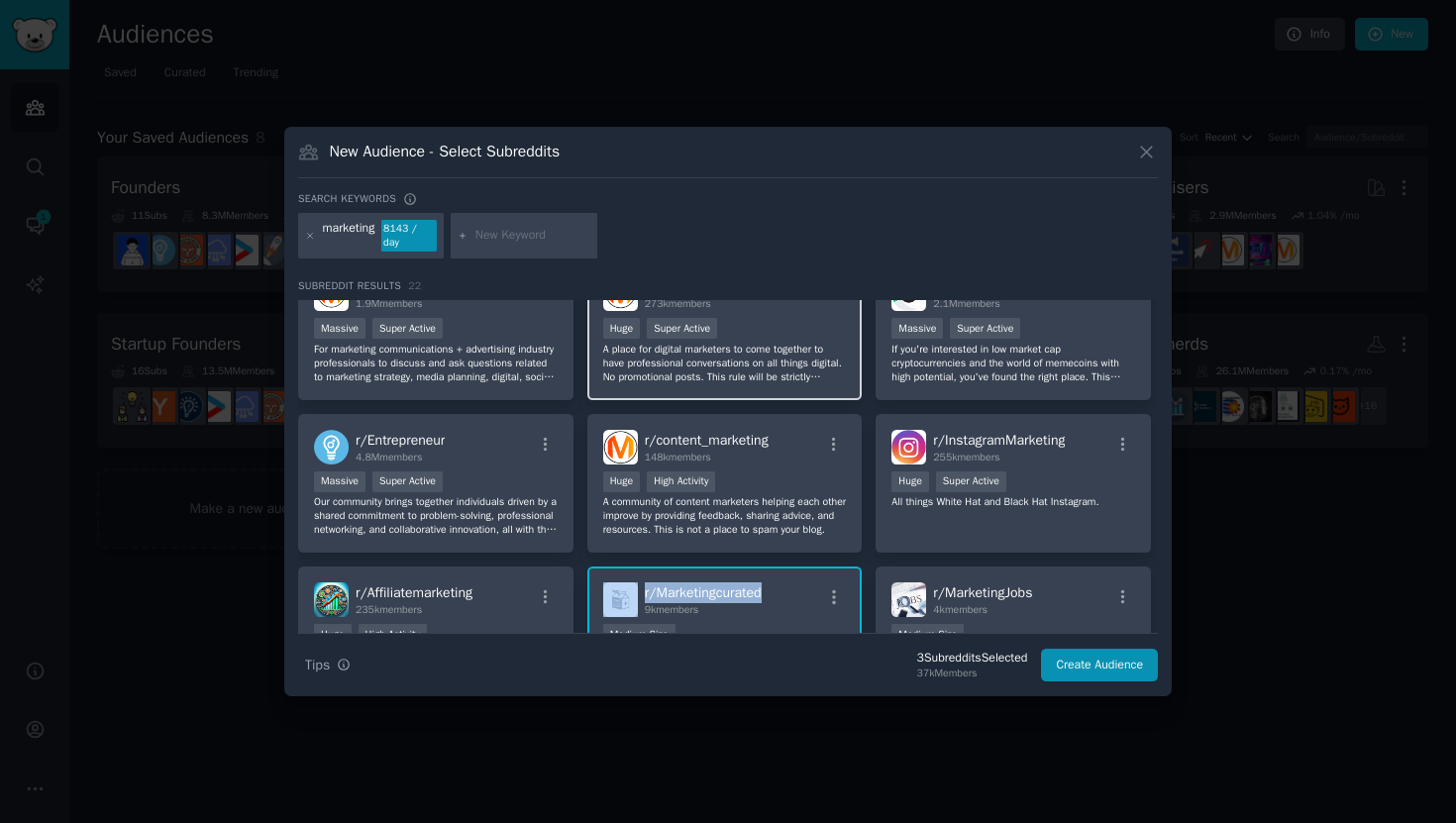 scroll, scrollTop: 947, scrollLeft: 0, axis: vertical 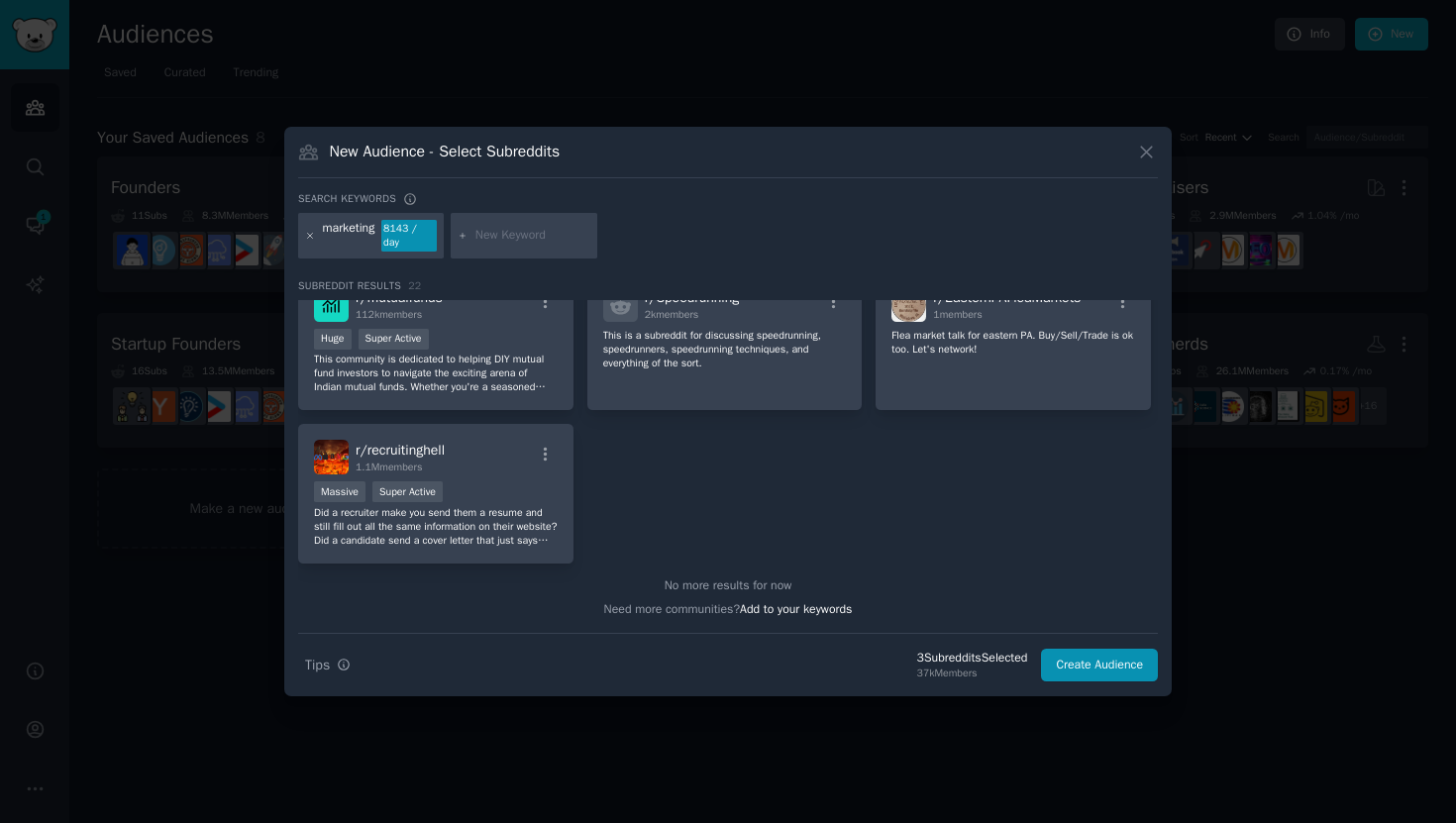 click 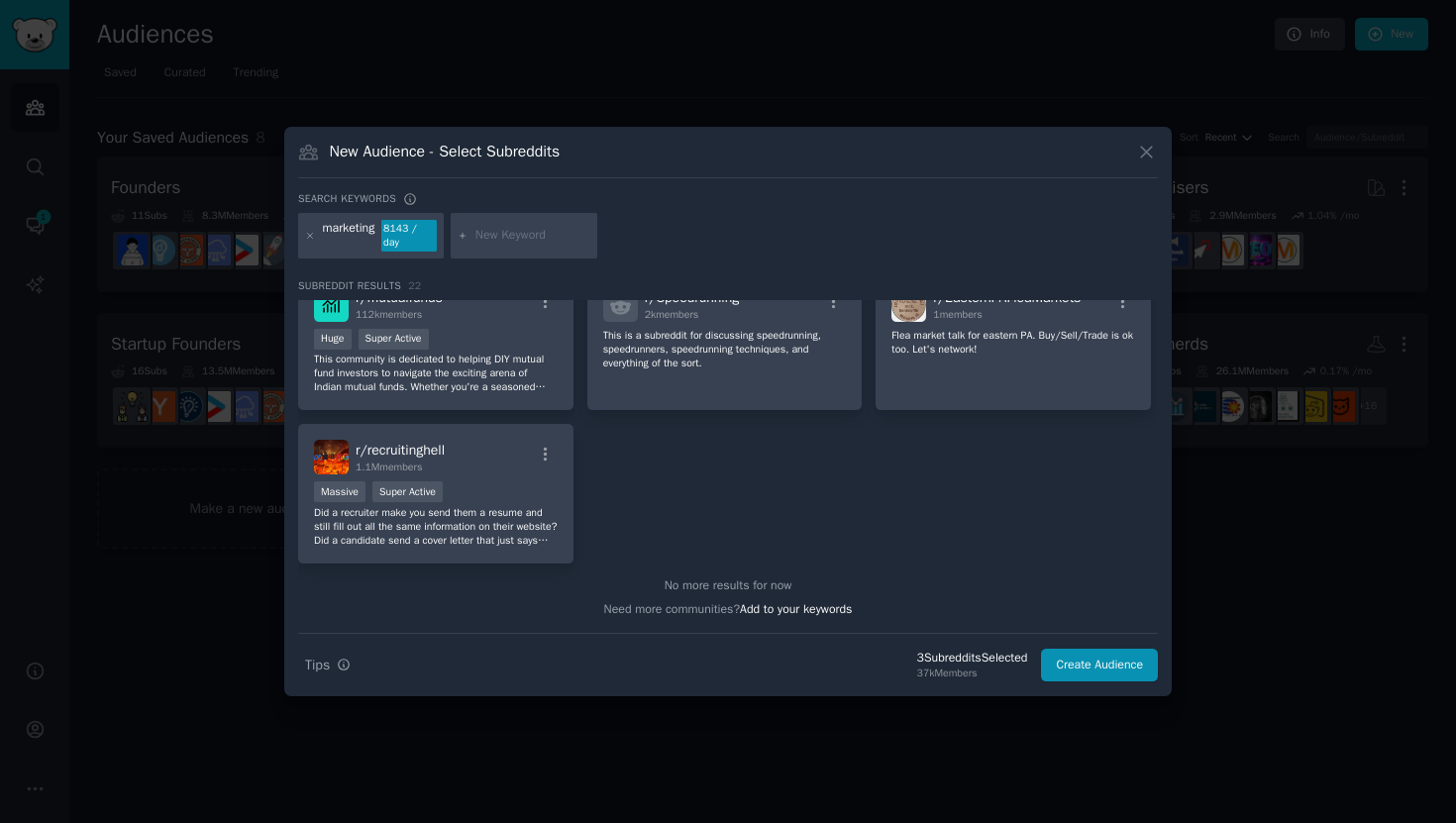 scroll, scrollTop: 0, scrollLeft: 0, axis: both 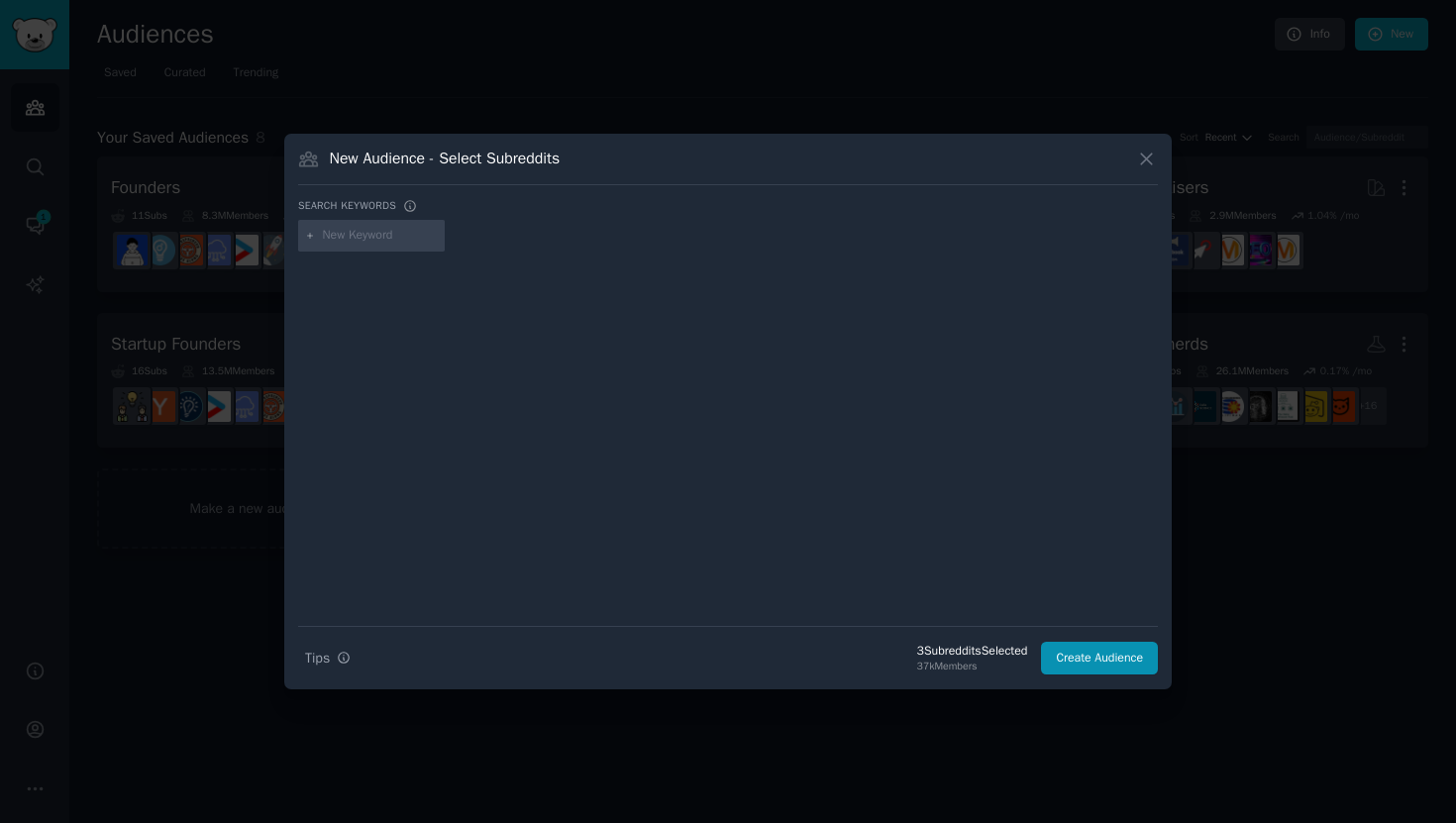 click at bounding box center [371, 236] 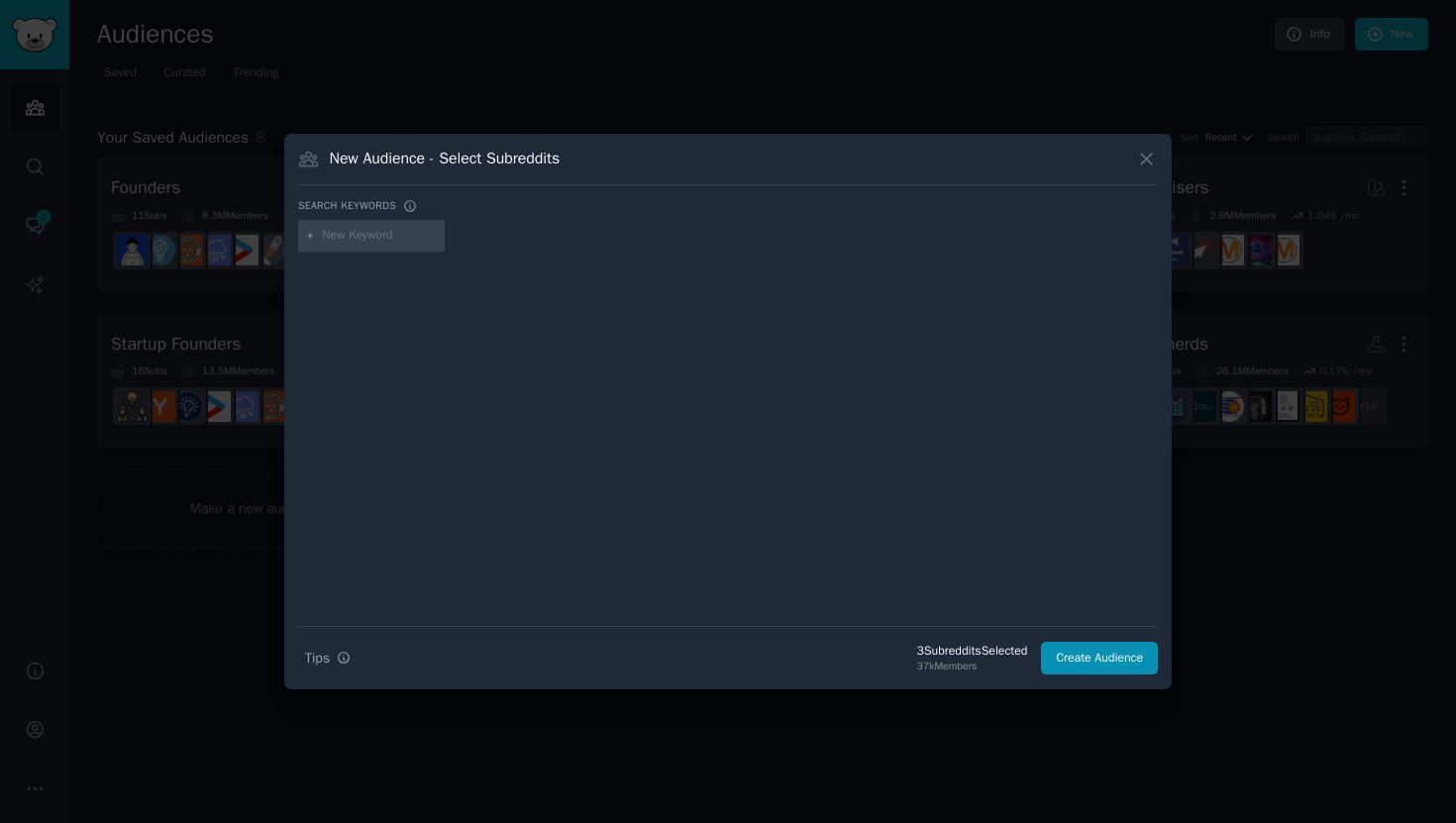 click at bounding box center [380, 236] 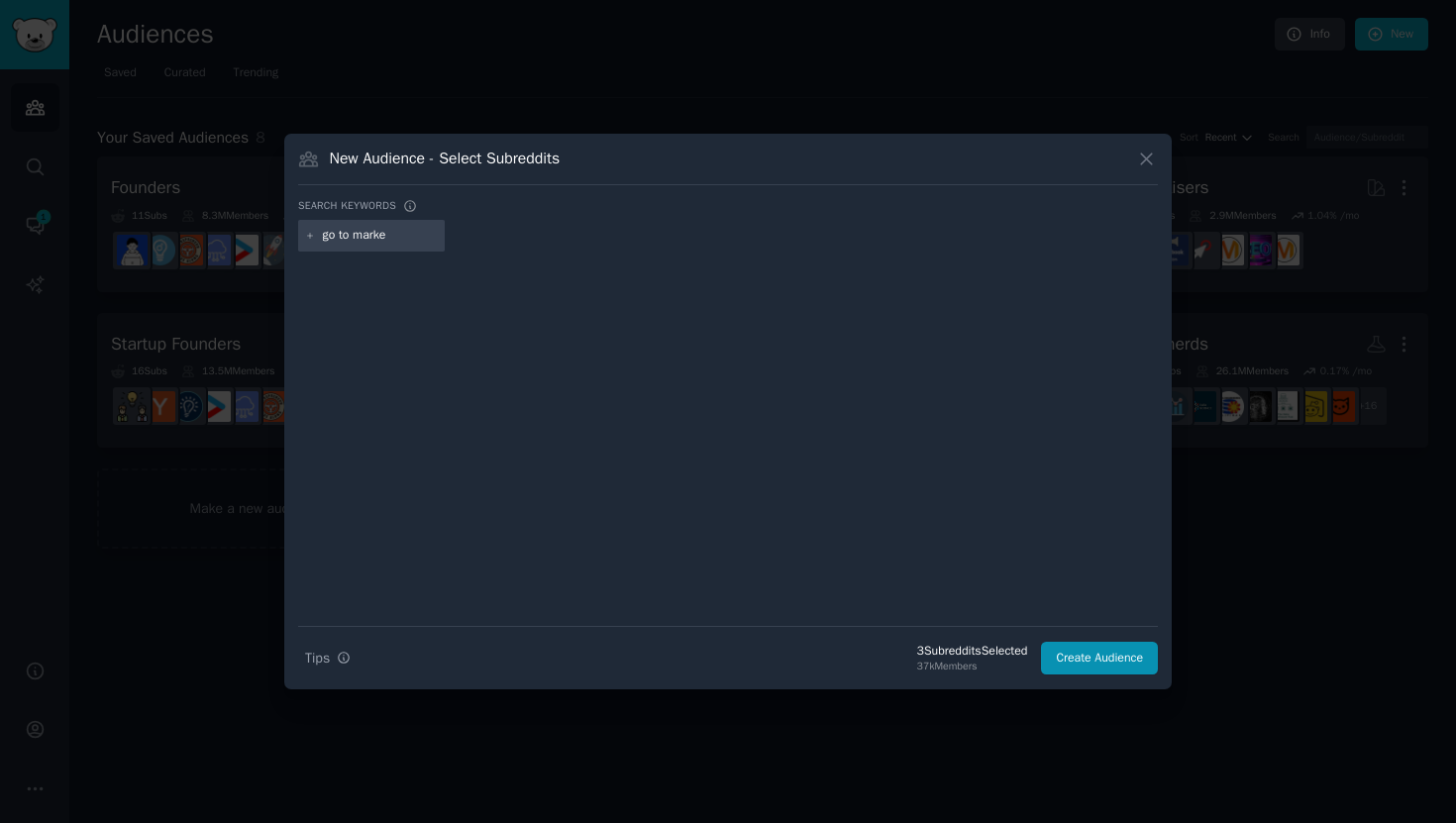 type on "go to market" 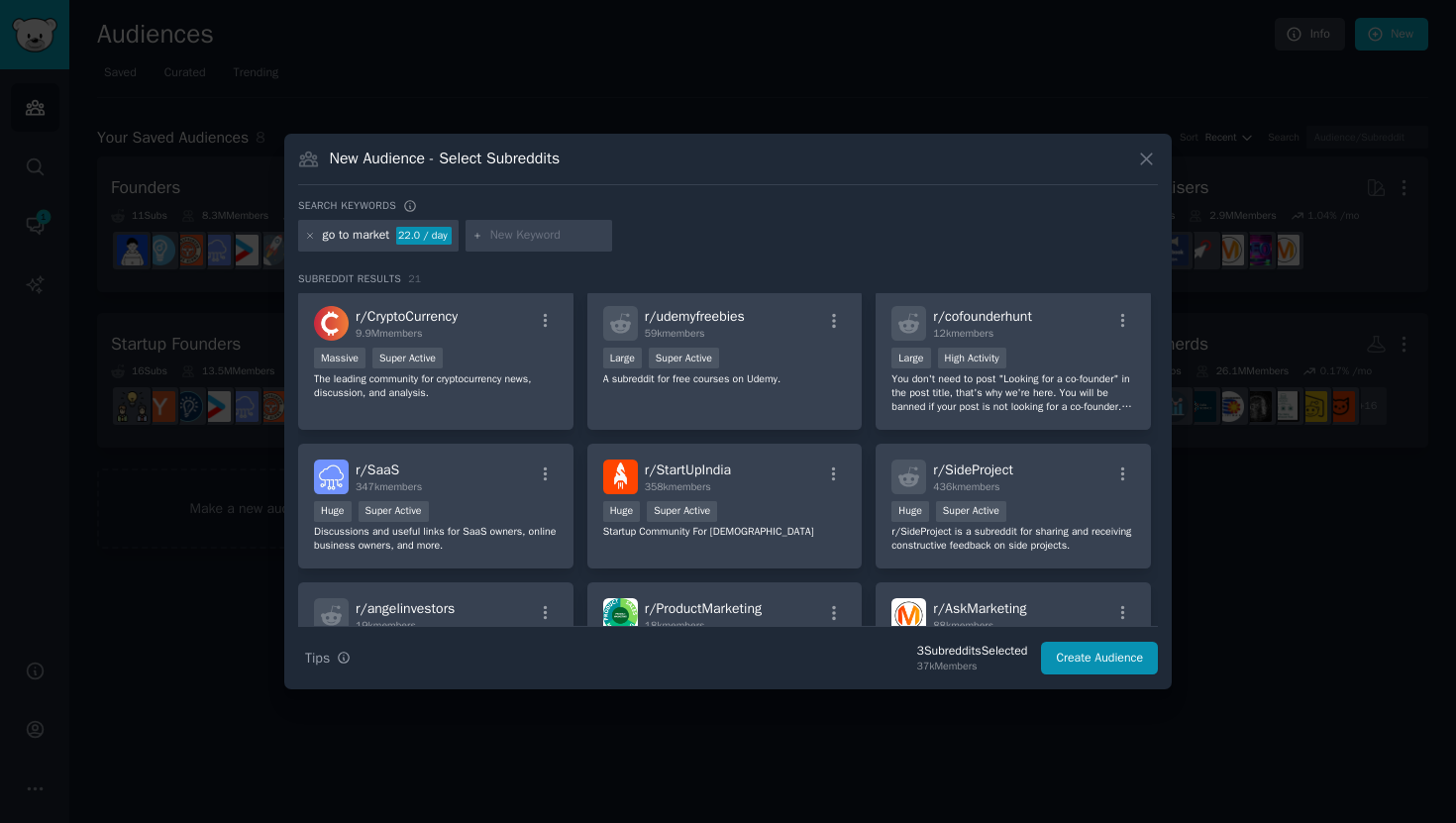 scroll, scrollTop: 449, scrollLeft: 0, axis: vertical 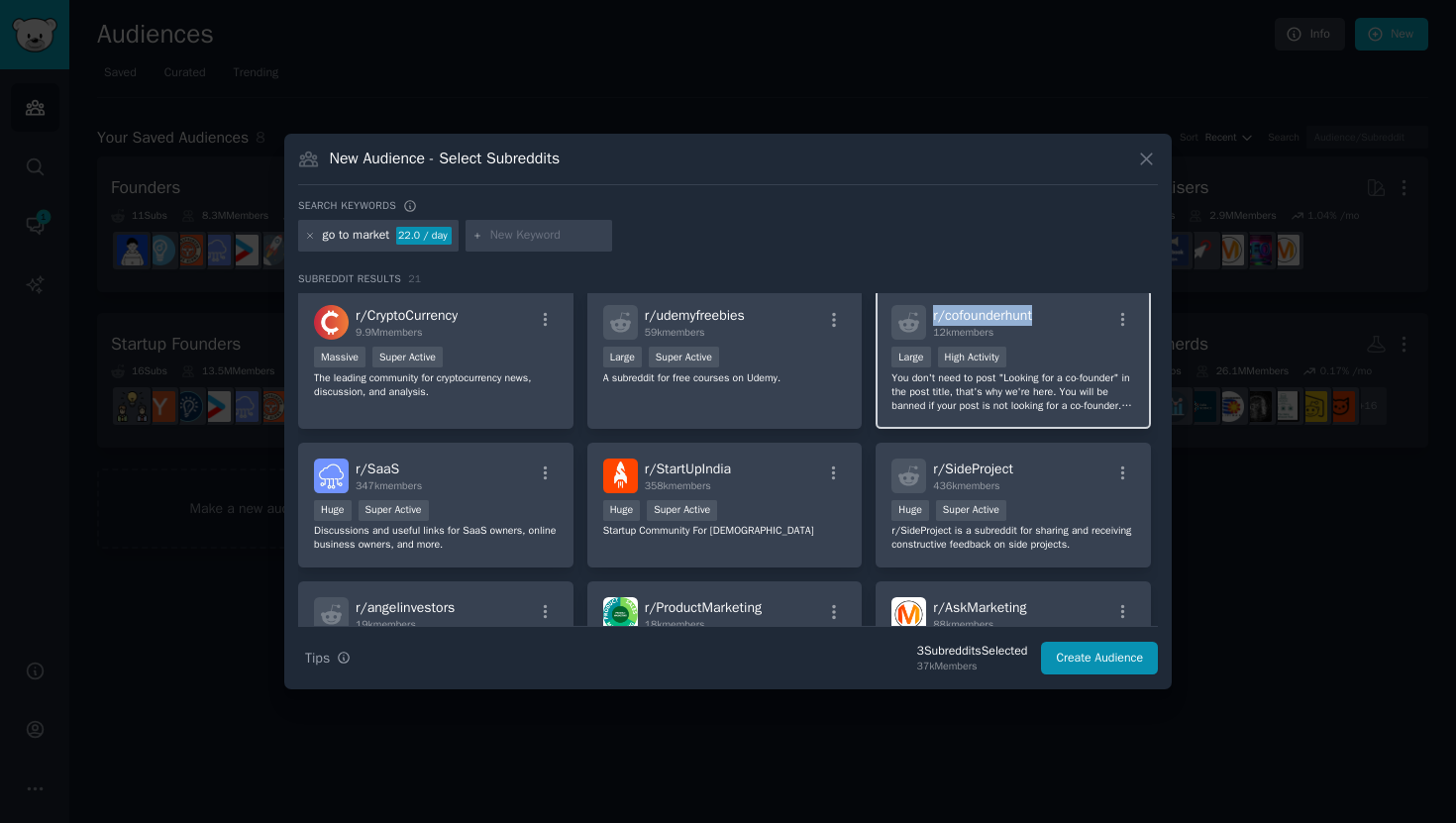 drag, startPoint x: 1049, startPoint y: 318, endPoint x: 917, endPoint y: 332, distance: 132.74035 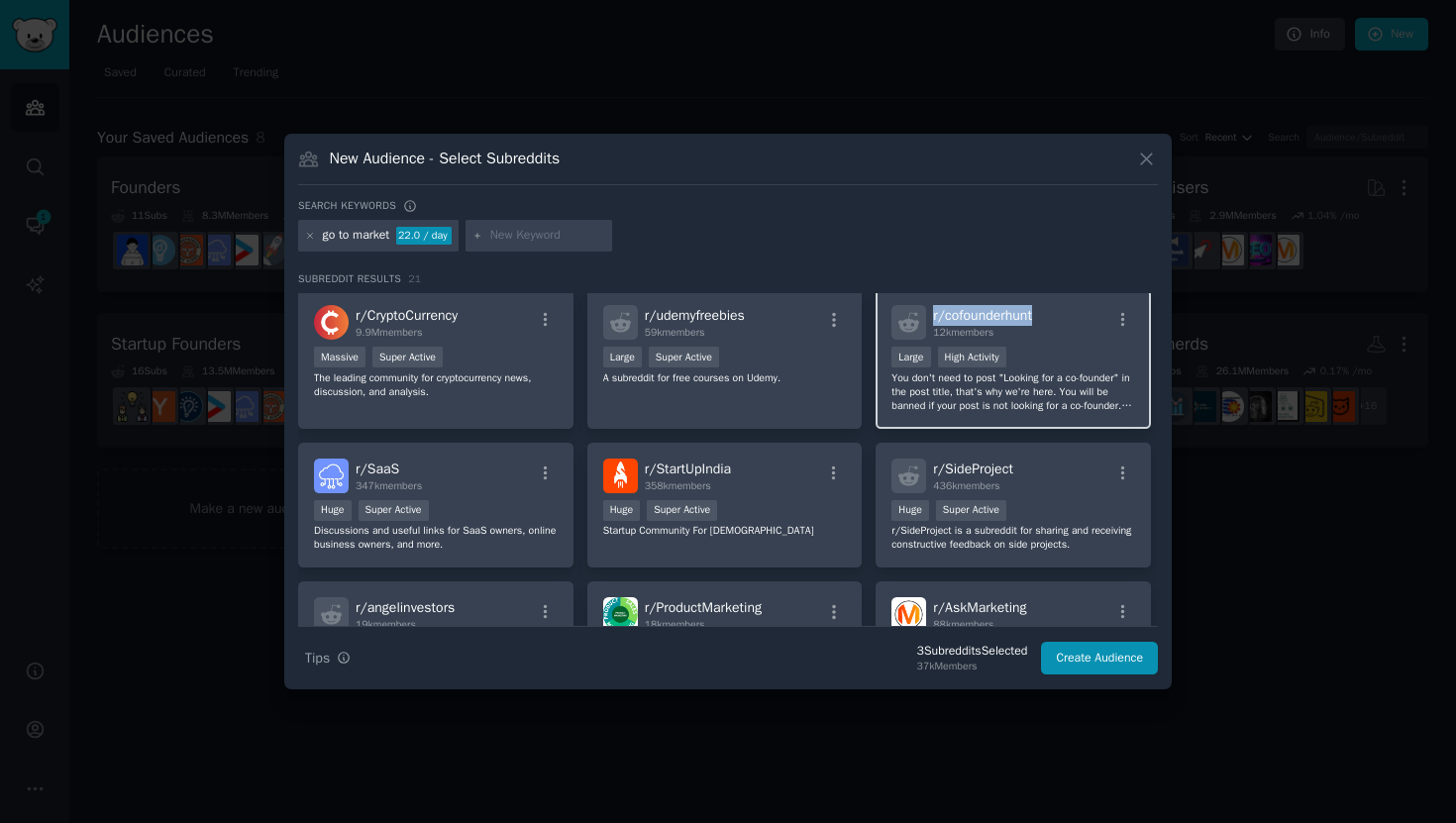click on "r/ cofounderhunt 12k  members" at bounding box center [1013, 322] 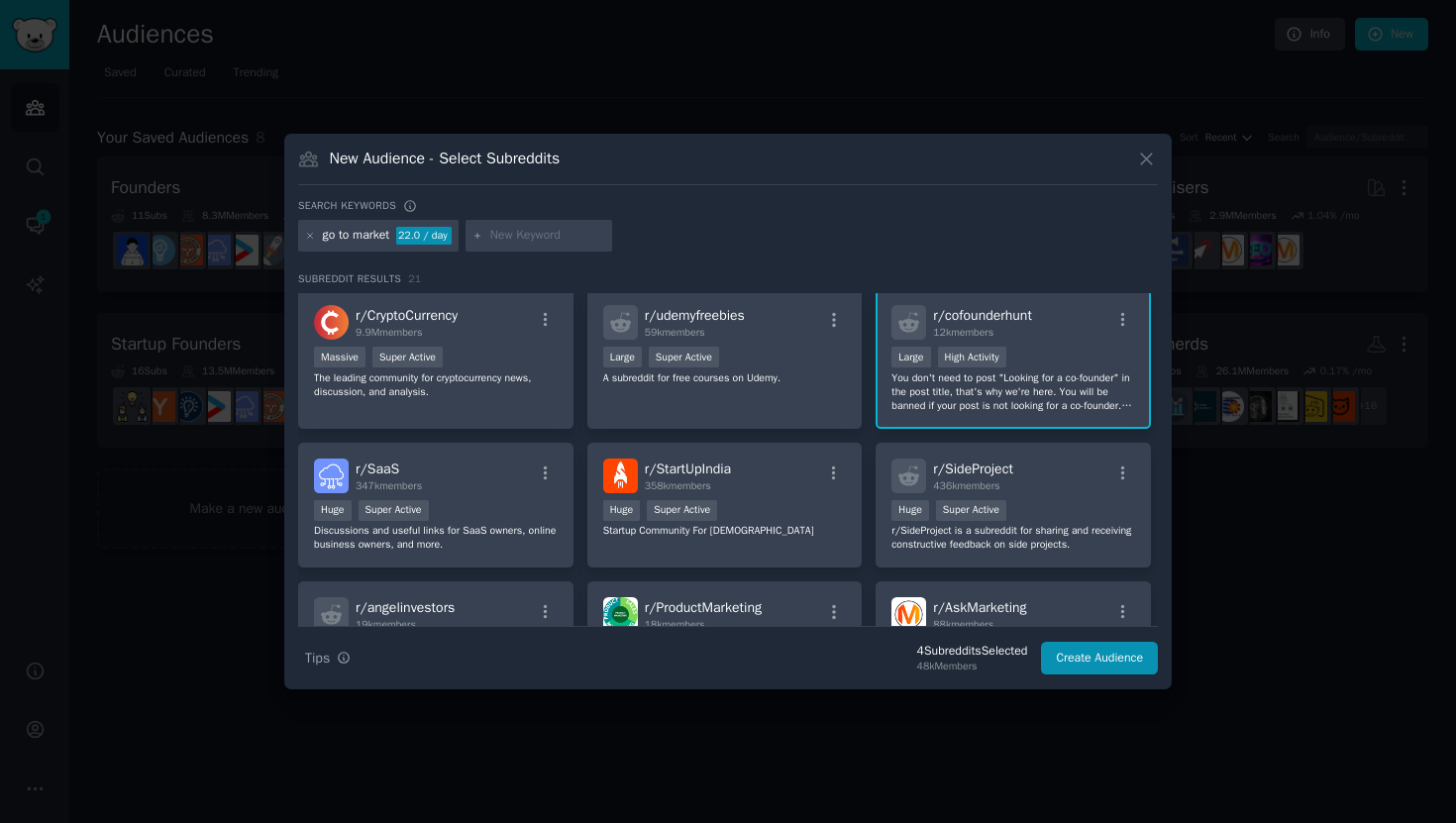 click on "New Audience - Select Subreddits" at bounding box center (728, 166) 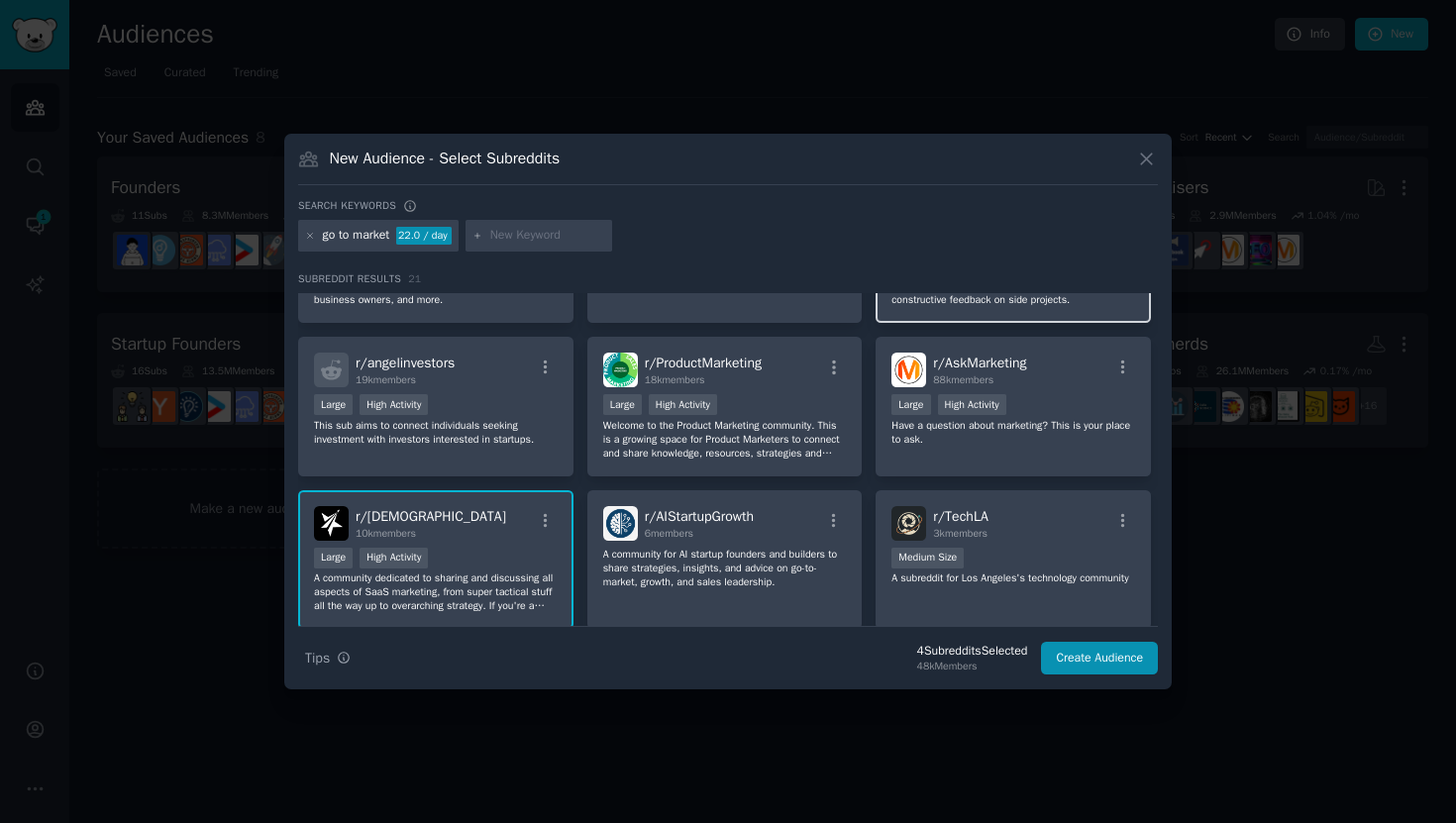 scroll, scrollTop: 697, scrollLeft: 0, axis: vertical 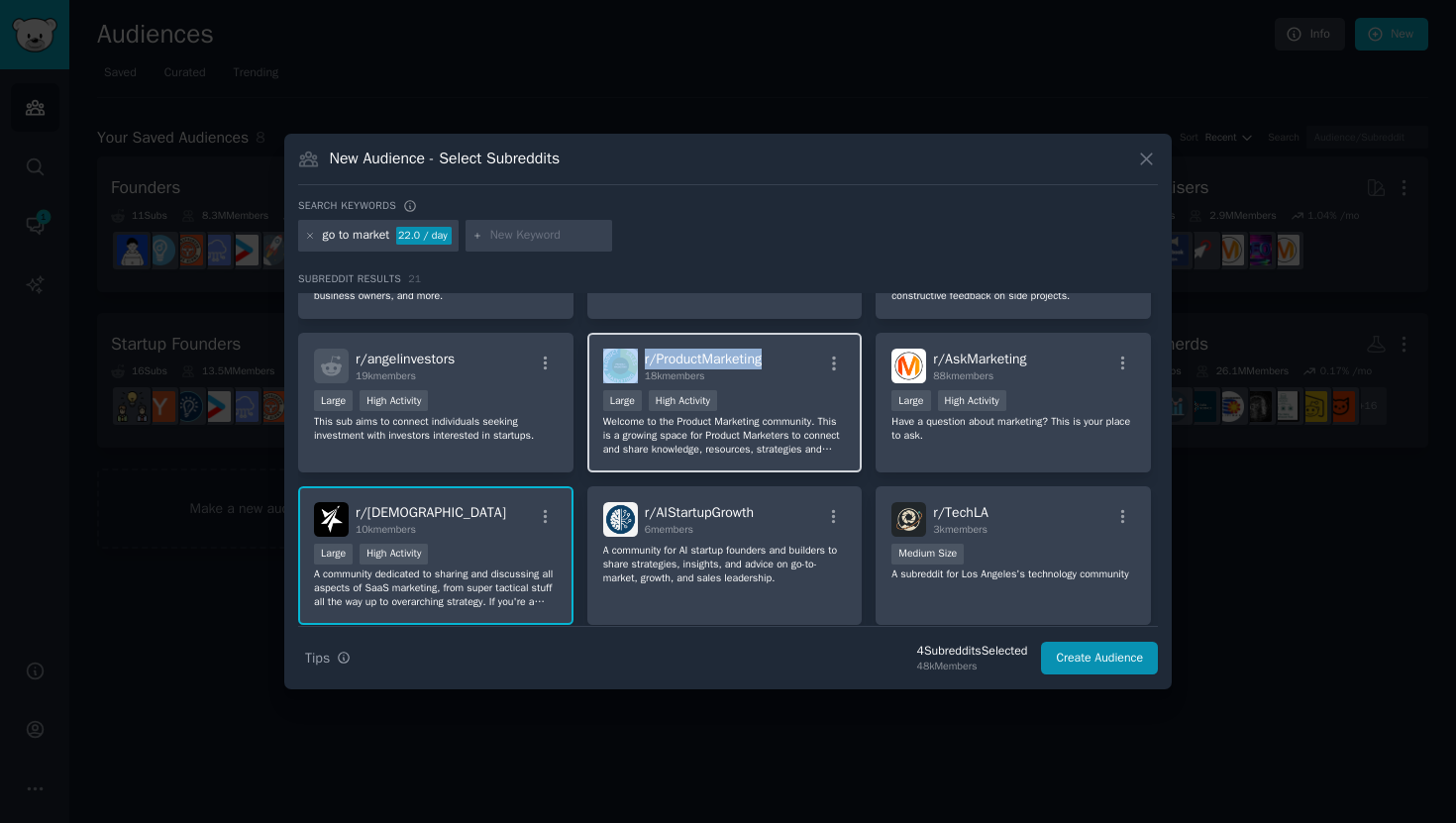 drag, startPoint x: 785, startPoint y: 373, endPoint x: 636, endPoint y: 379, distance: 149.12076 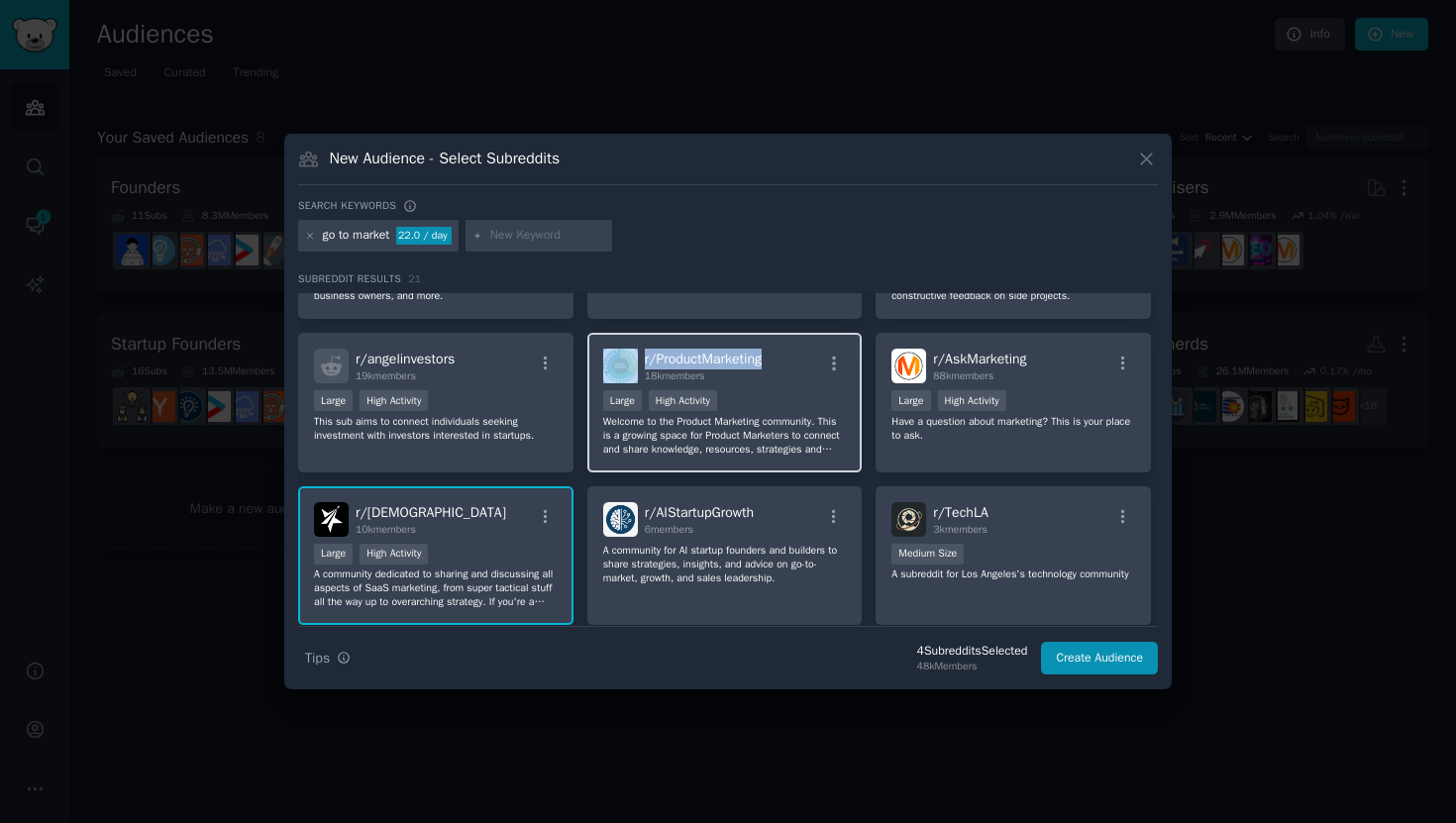 click on "r/ ProductMarketing 18k  members" at bounding box center (725, 365) 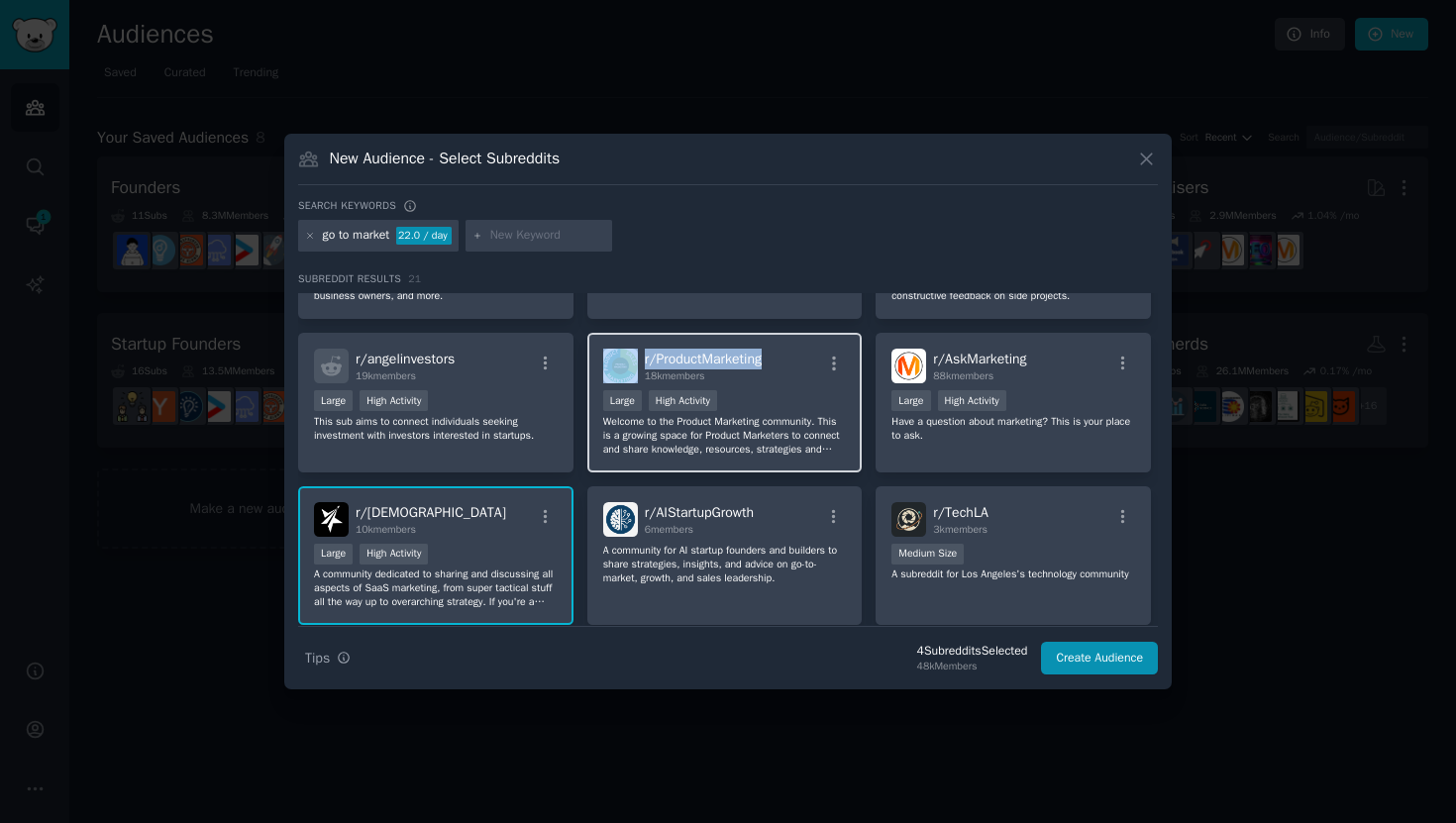 copy on "r/ ProductMarketing" 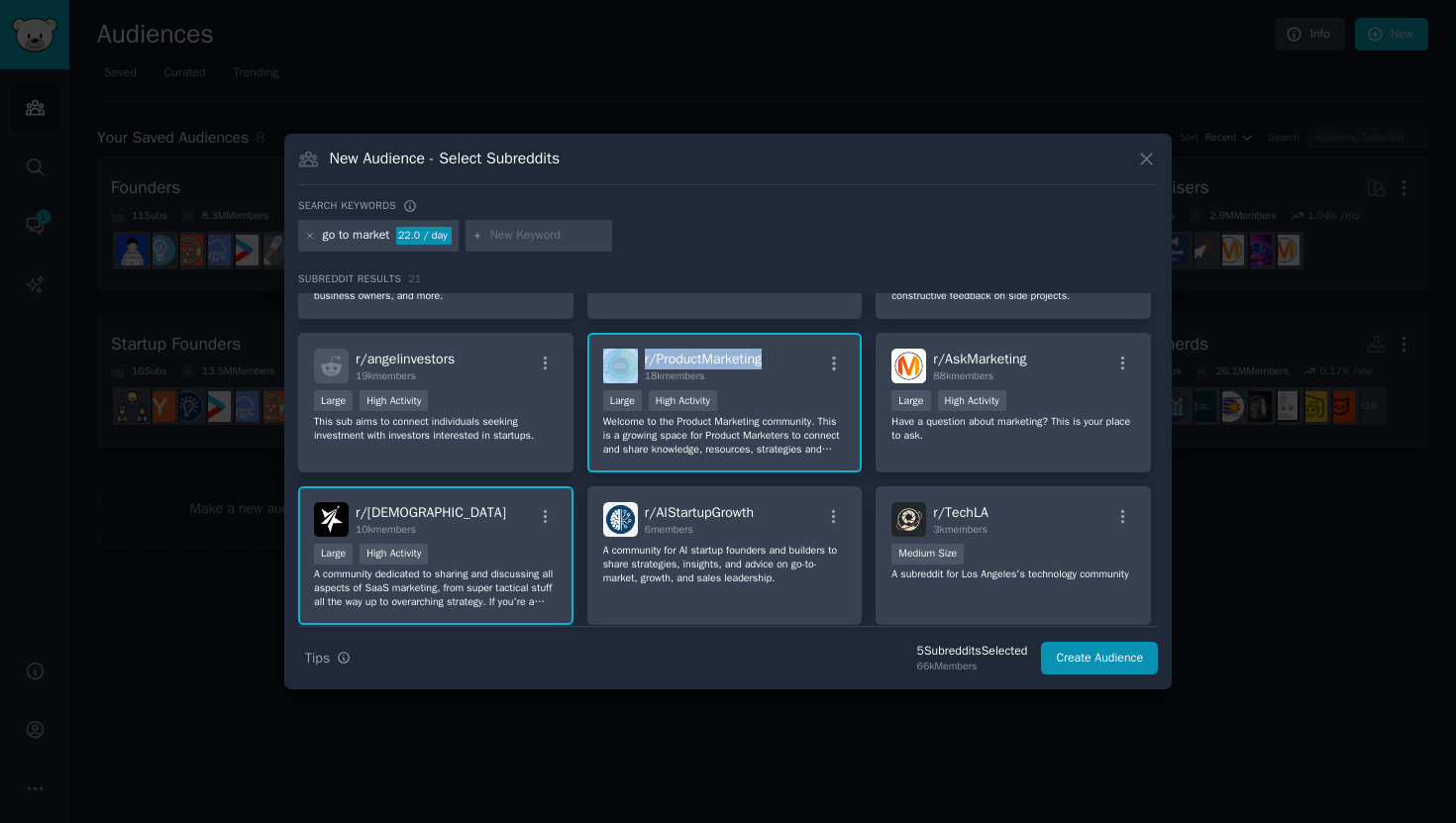scroll, scrollTop: 754, scrollLeft: 0, axis: vertical 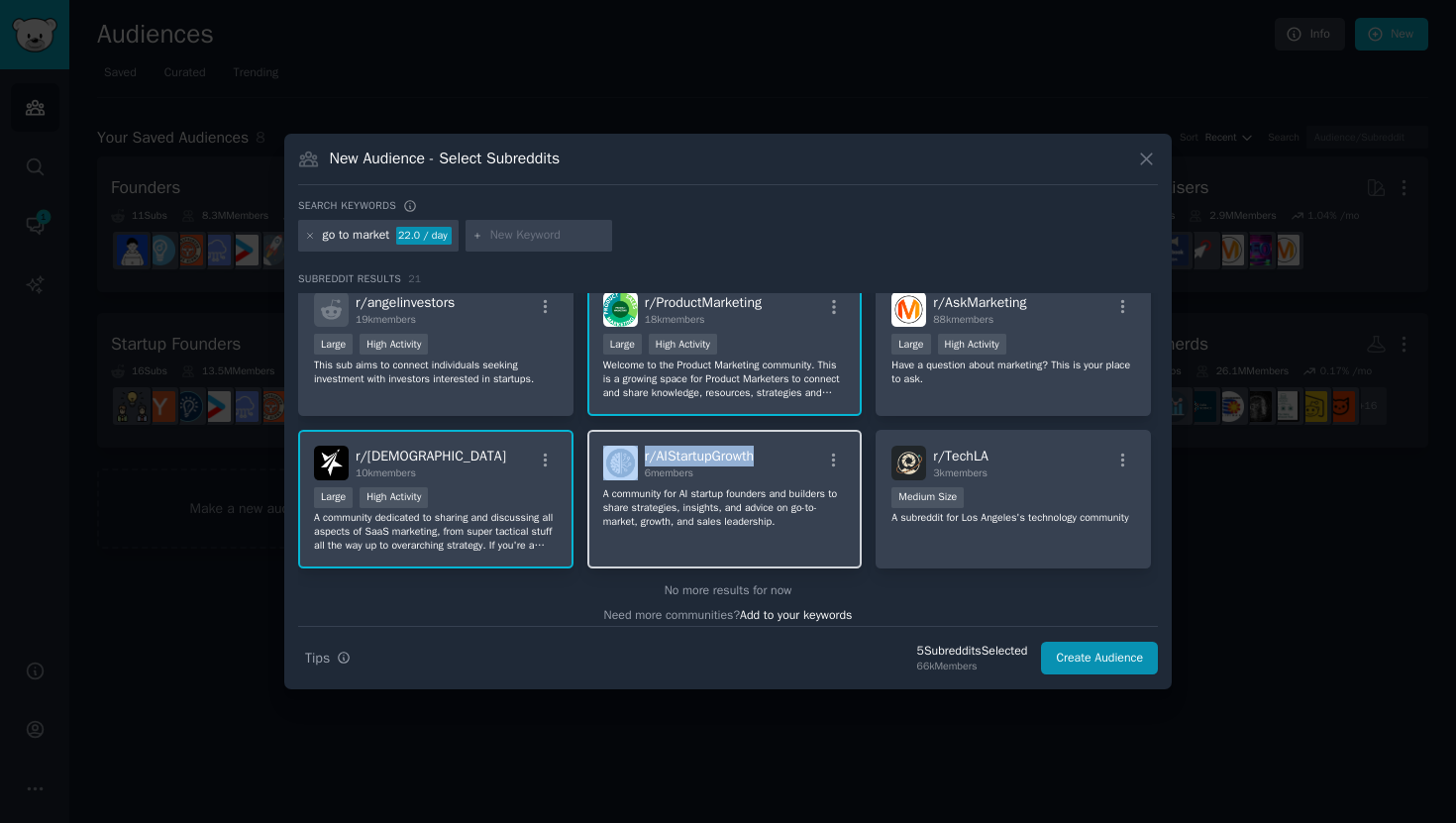 copy on "r/ AIStartupGrowth" 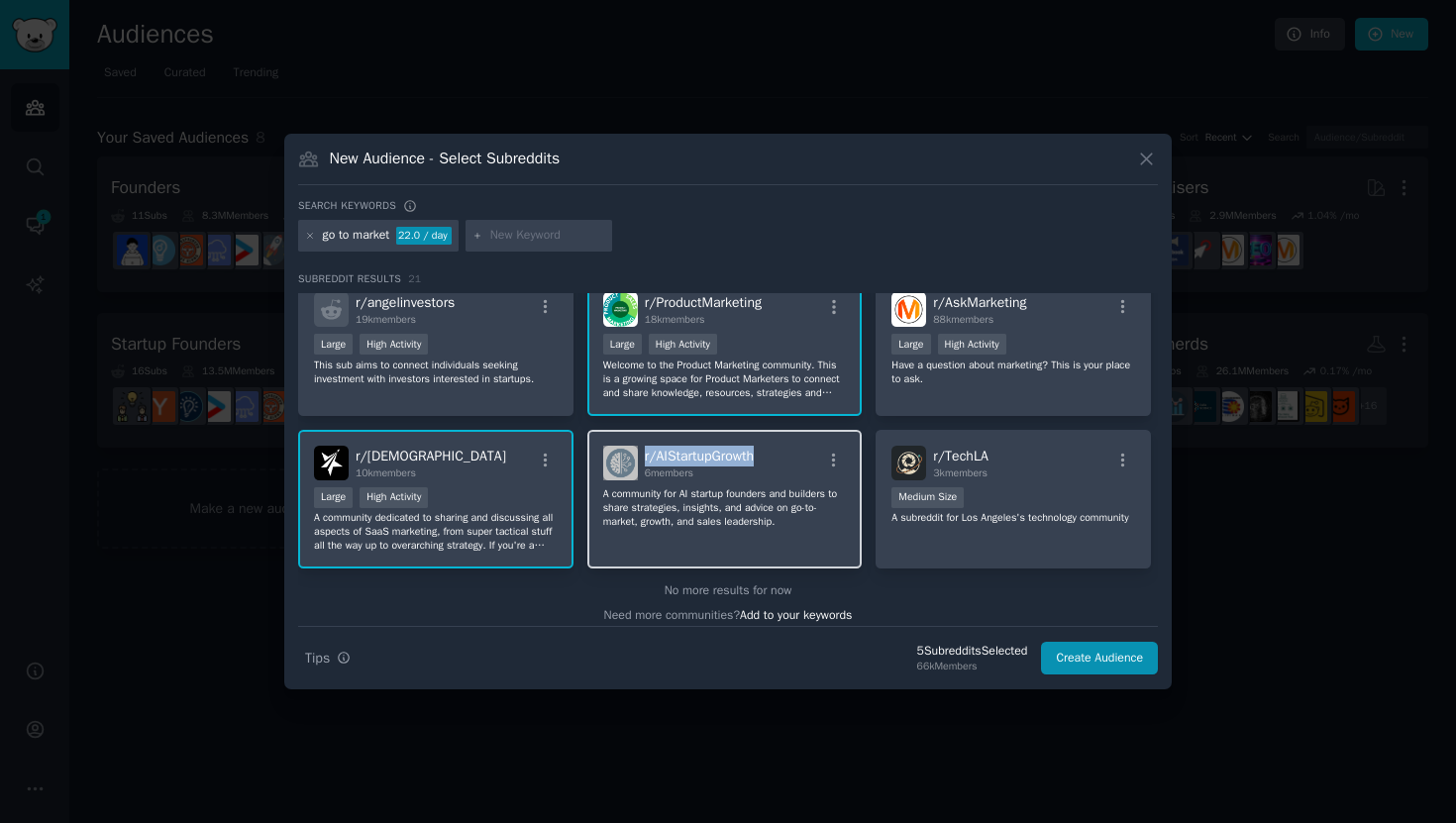 drag, startPoint x: 772, startPoint y: 472, endPoint x: 623, endPoint y: 470, distance: 149.01342 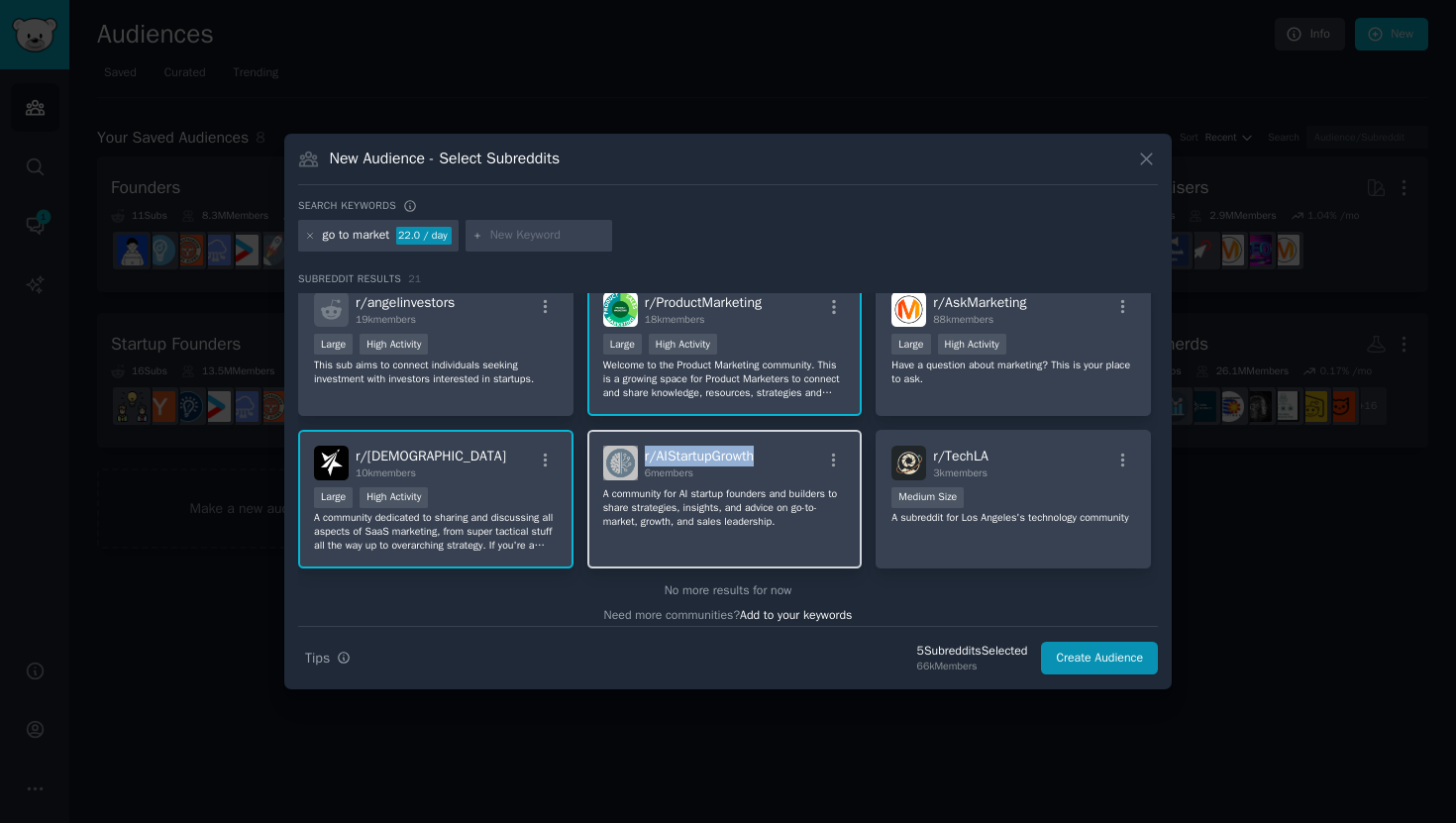 click on "​ New Audience - Select Subreddits Search keywords Try a 2-4 keywords your audience might mention go to market 22.0 / day Subreddit Results 21 r/ AmIFreeToGo 53k  members Large You have the right to be secure in your person, your home and your effects. You have the right to expect no unreasonable searches and seizures. You have the right to move about freely without harassment or suspicionless detention. This subreddit is dedicated to the upholding and exercising of these rights. r/ TooGoodToGoCanada 31k  members Large r/ Superstonk 1.2M  members Massive Super Active A place for theoretical discussions about GameStop stock ($GME). Opinions and memes welcome. Suspected crypto coin scams such as the "Superstonk" coin and "DumbMoney" crypto coin (with the symbol "$GME") have nothing to do with GameStop stock. None of this is financial advice. r/ Wallstreetsilver 271k  members Huge High Activity Home of the #SilverSqueeze.
We love silver, every [PERSON_NAME] ounce. No💎-hands without extreme pressure.
r/ 74k Large" at bounding box center (728, 411) 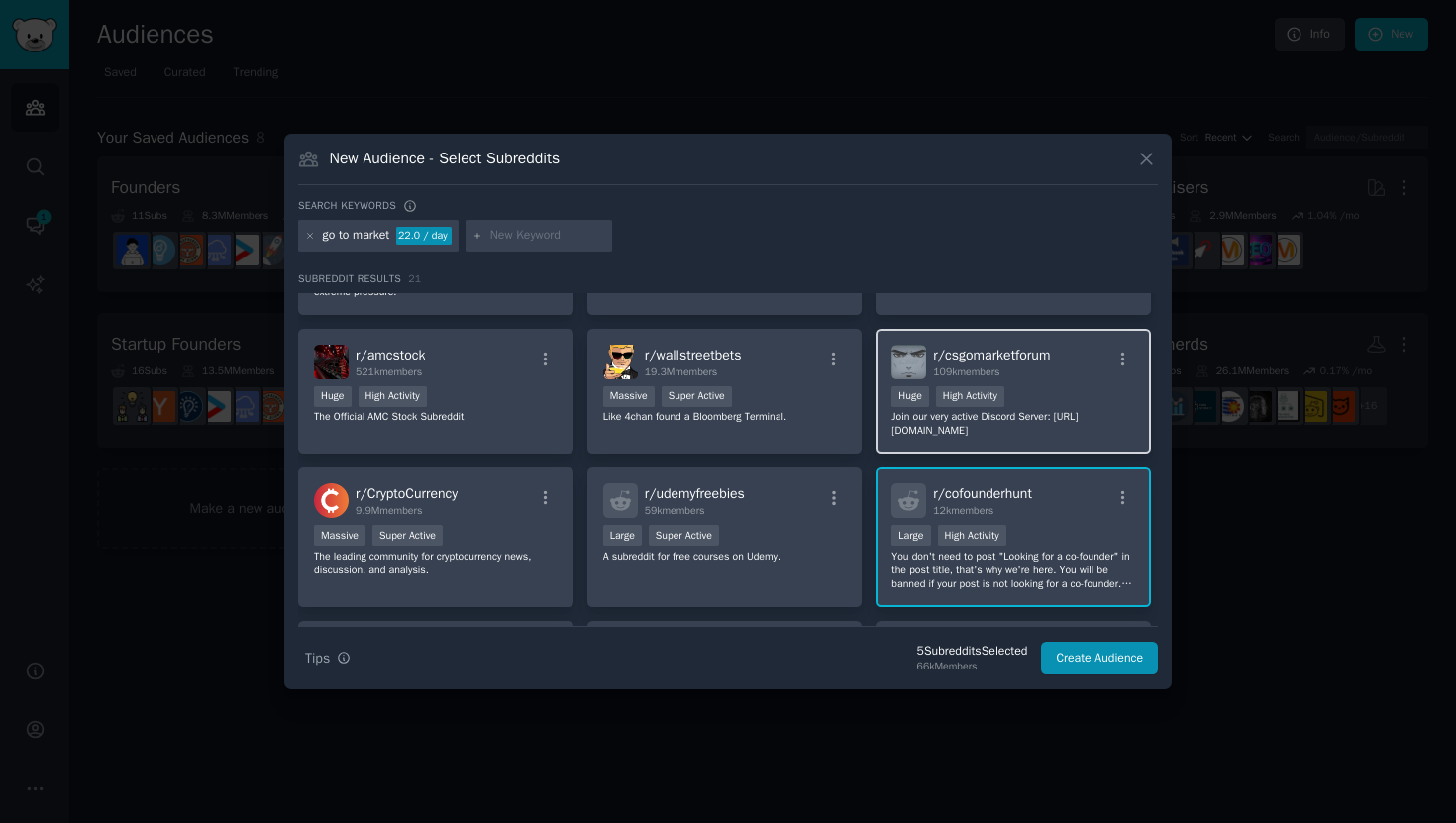 scroll, scrollTop: 0, scrollLeft: 0, axis: both 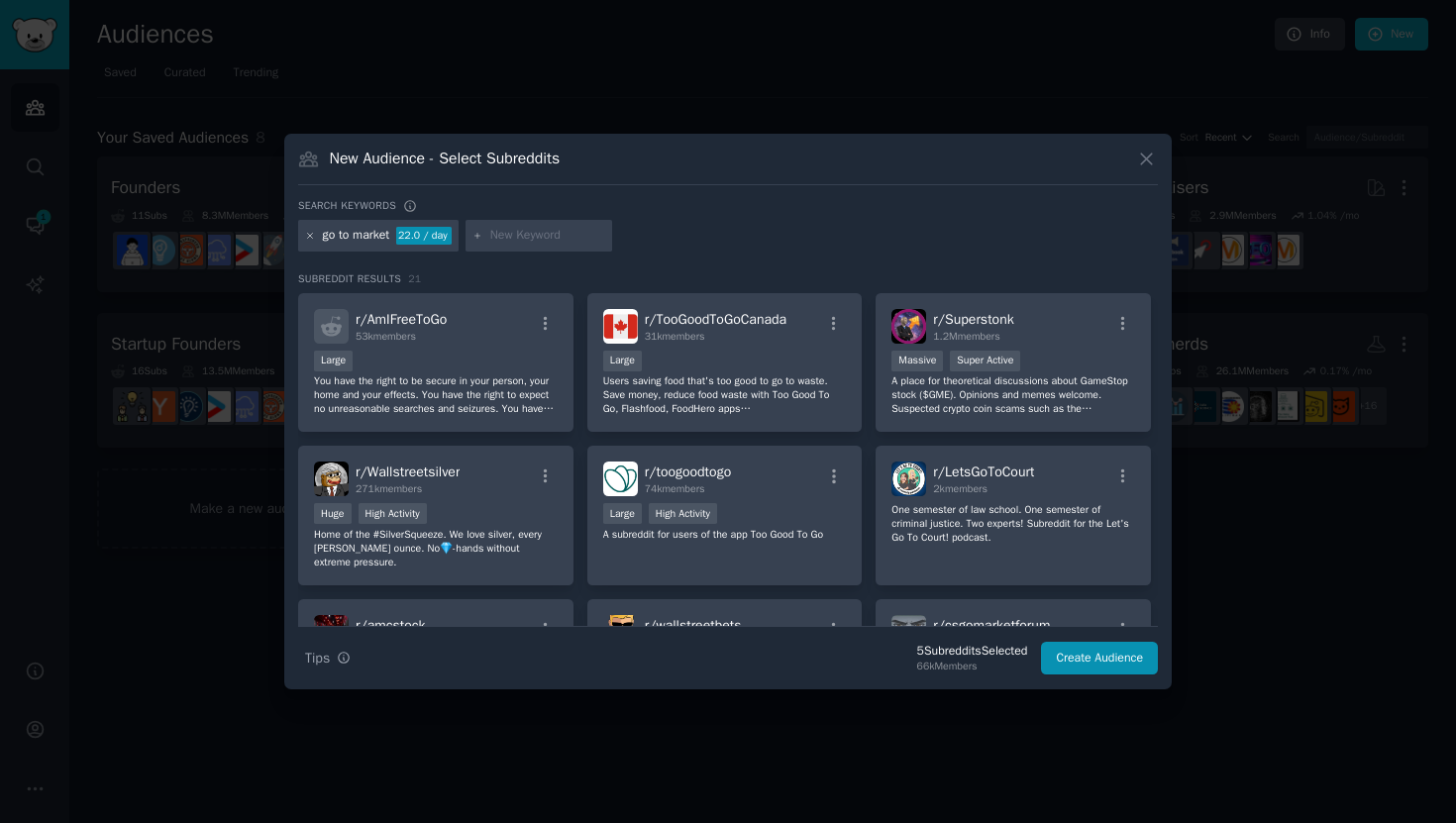 click 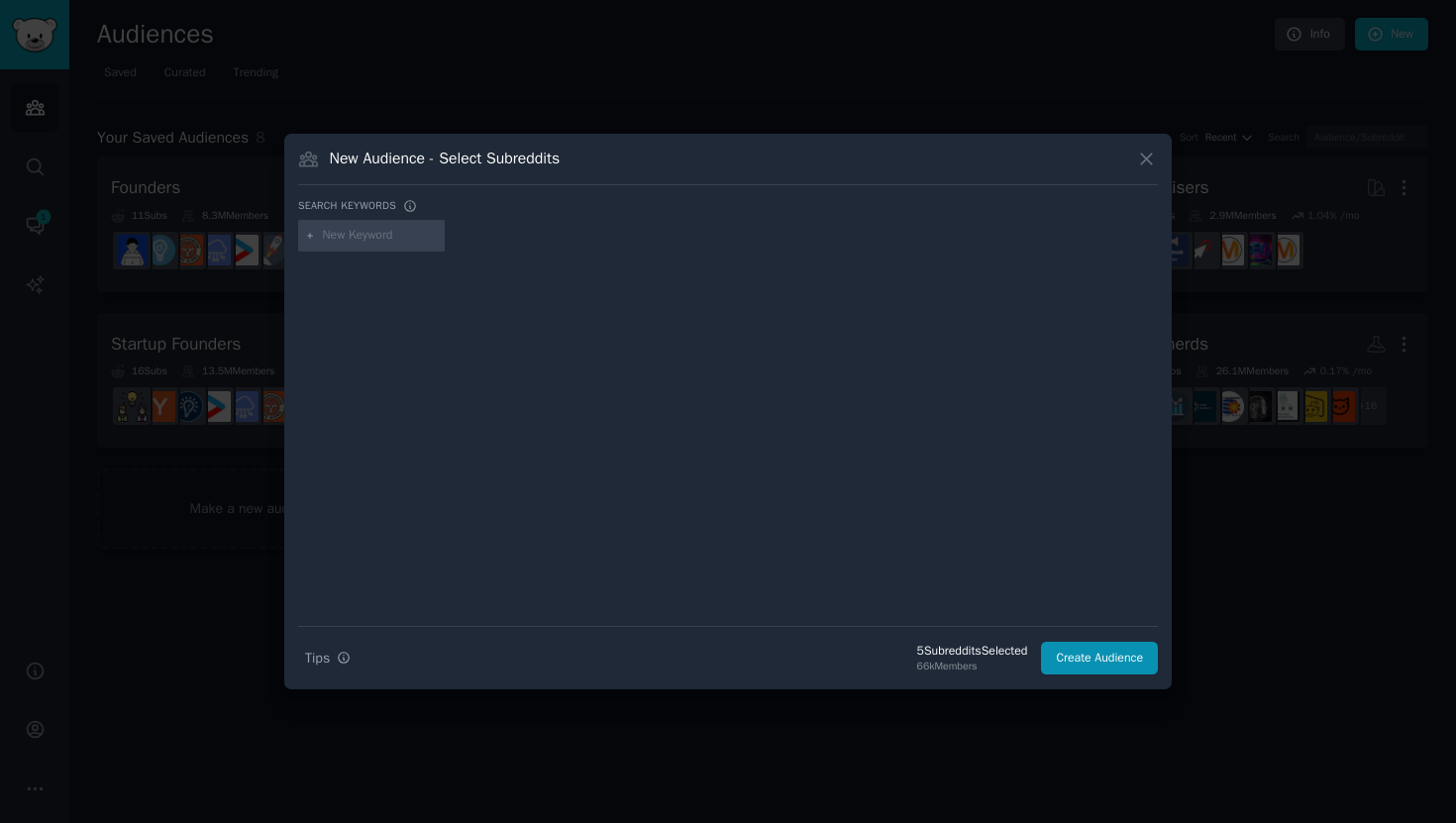 click at bounding box center [380, 236] 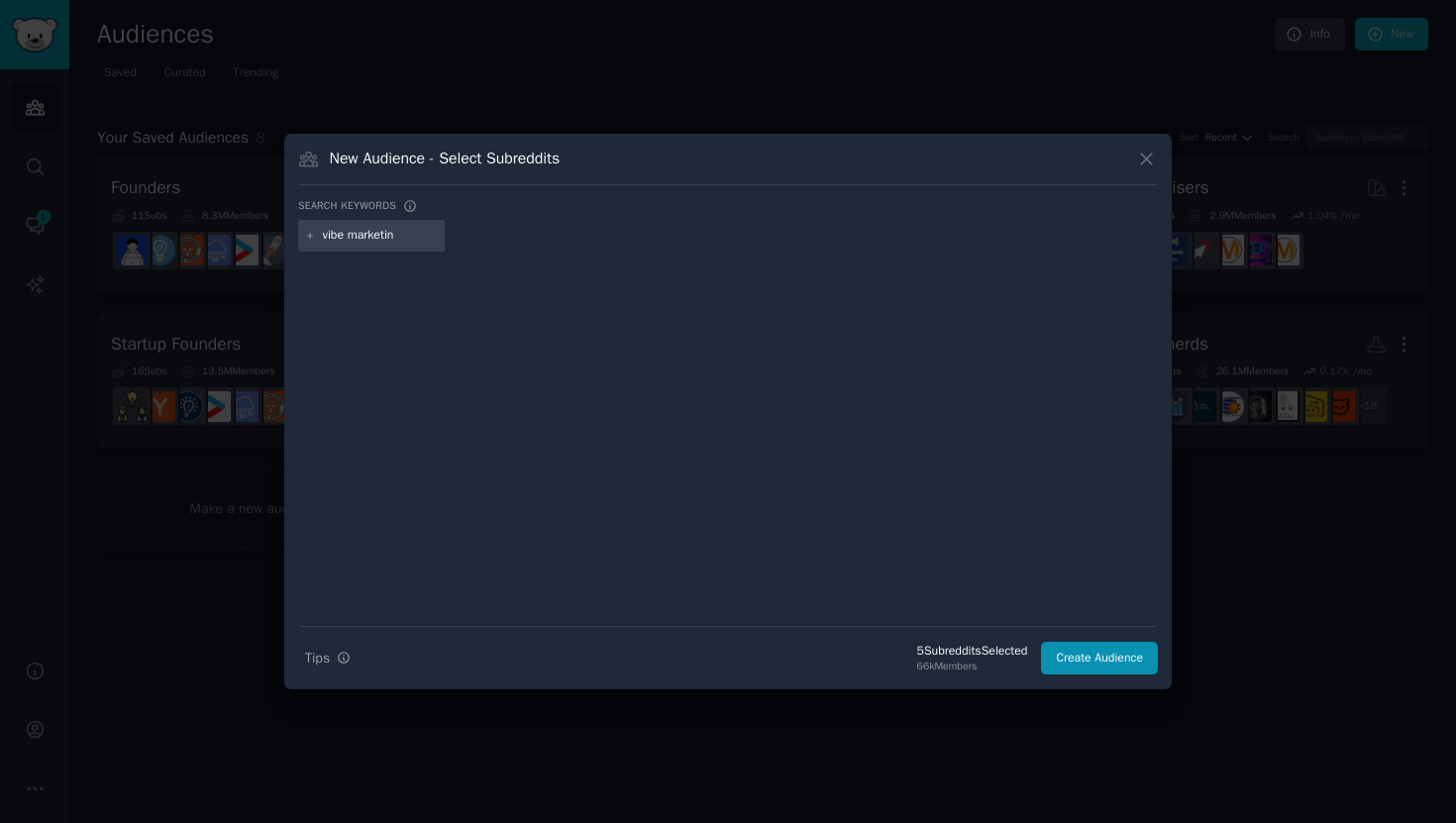 type on "vibe marketing" 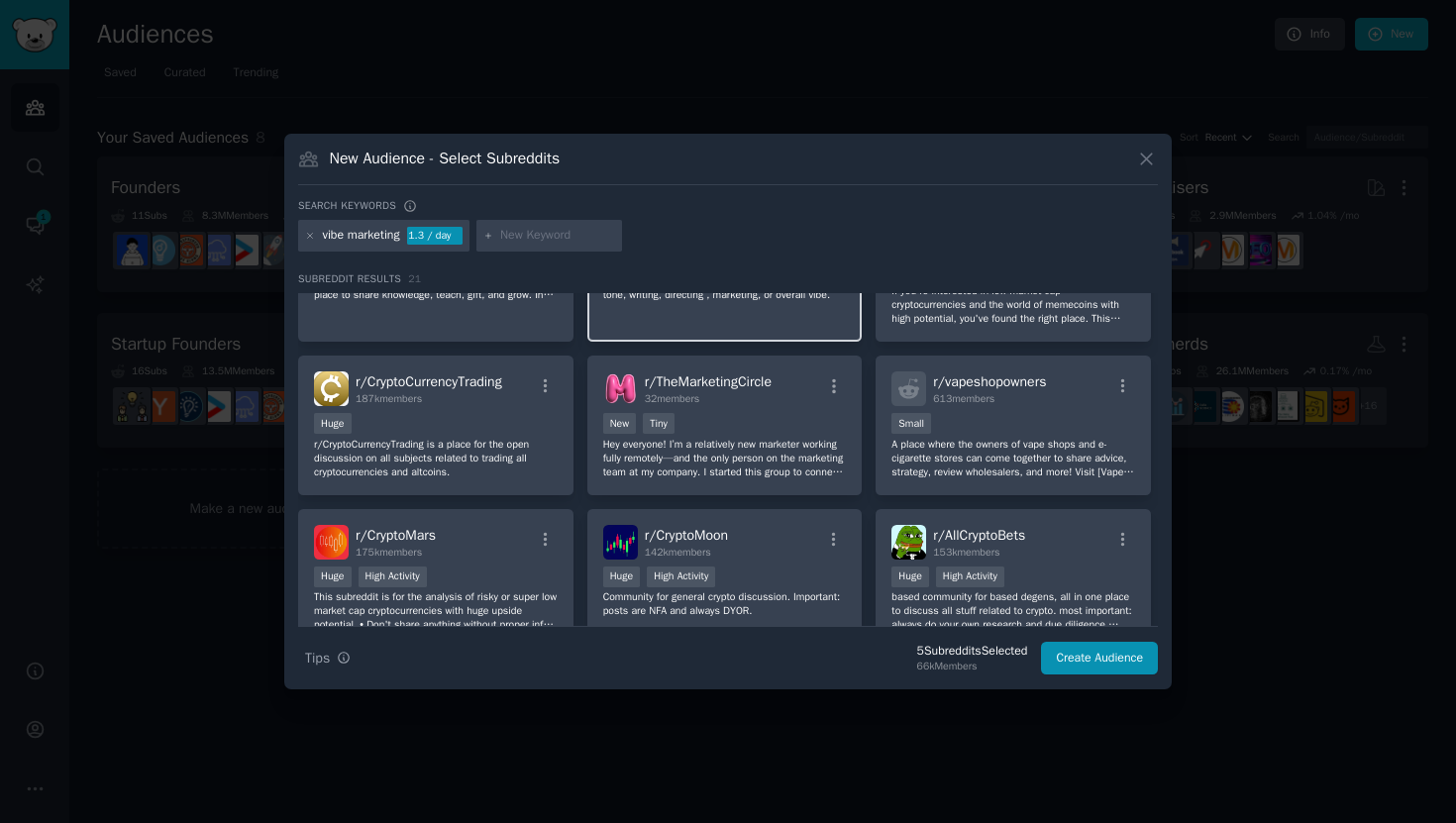 scroll, scrollTop: 91, scrollLeft: 0, axis: vertical 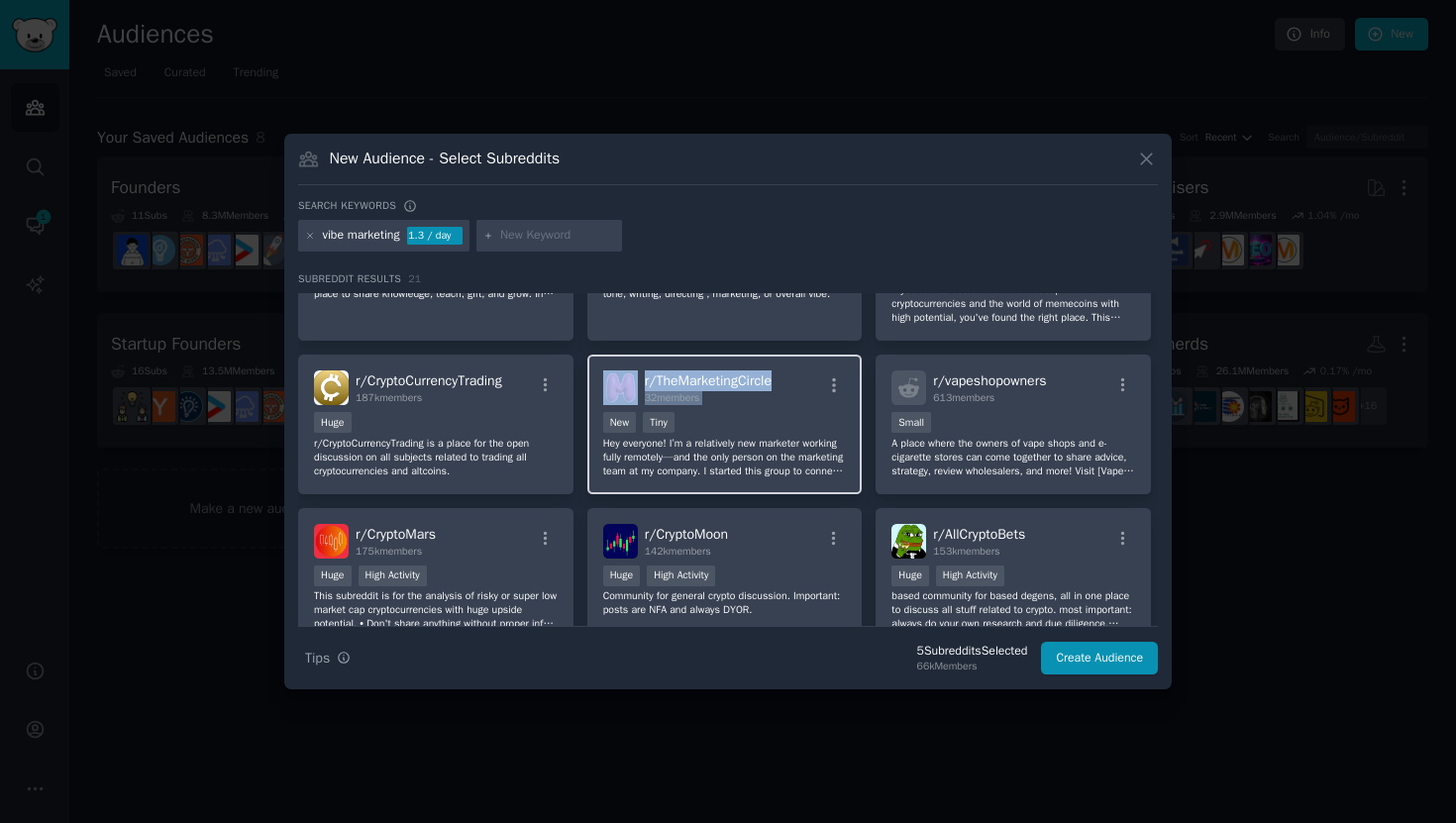 drag, startPoint x: 809, startPoint y: 377, endPoint x: 626, endPoint y: 373, distance: 183.04371 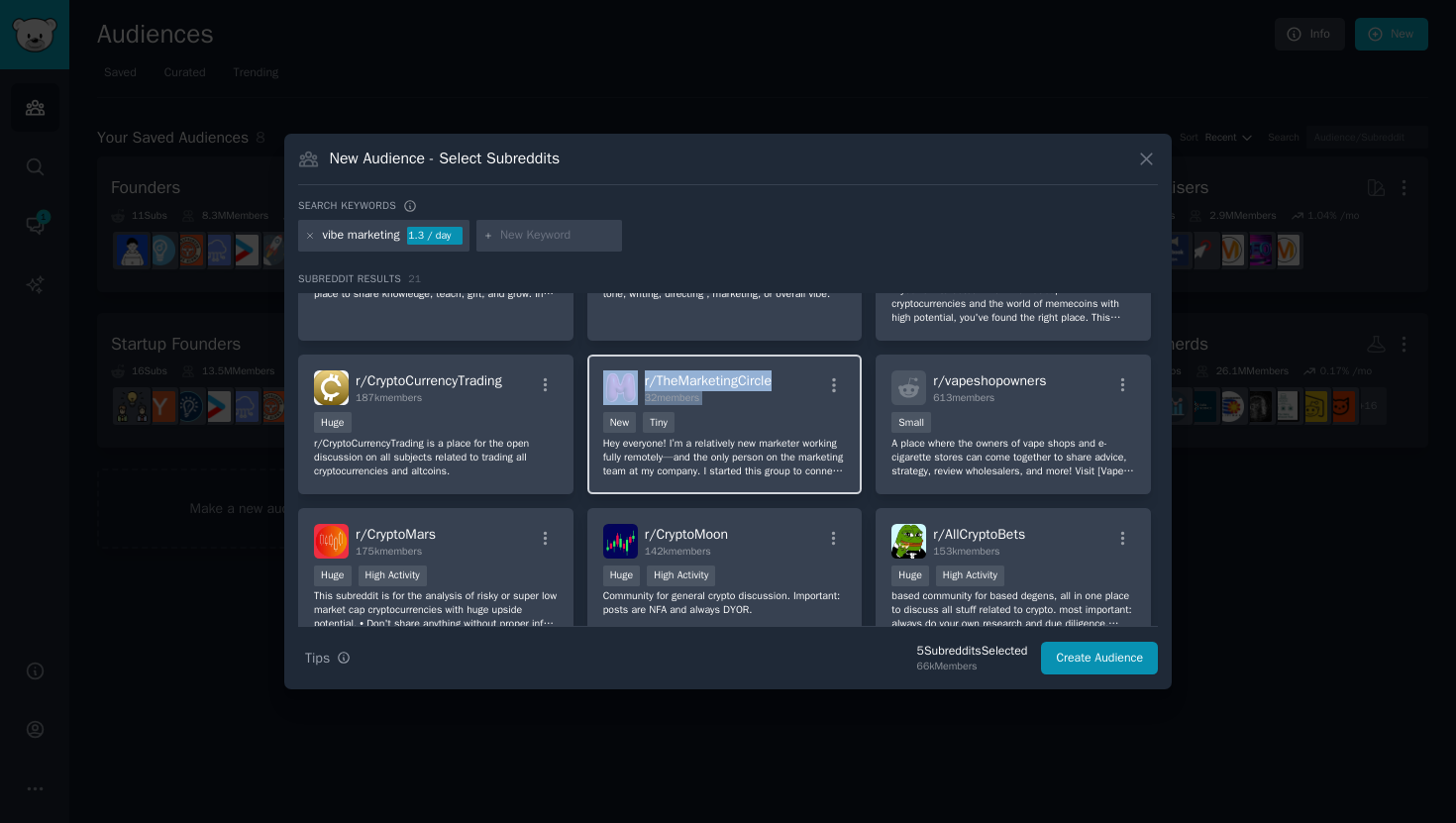 click on "r/ TheMarketingCircle 32  members" at bounding box center (725, 387) 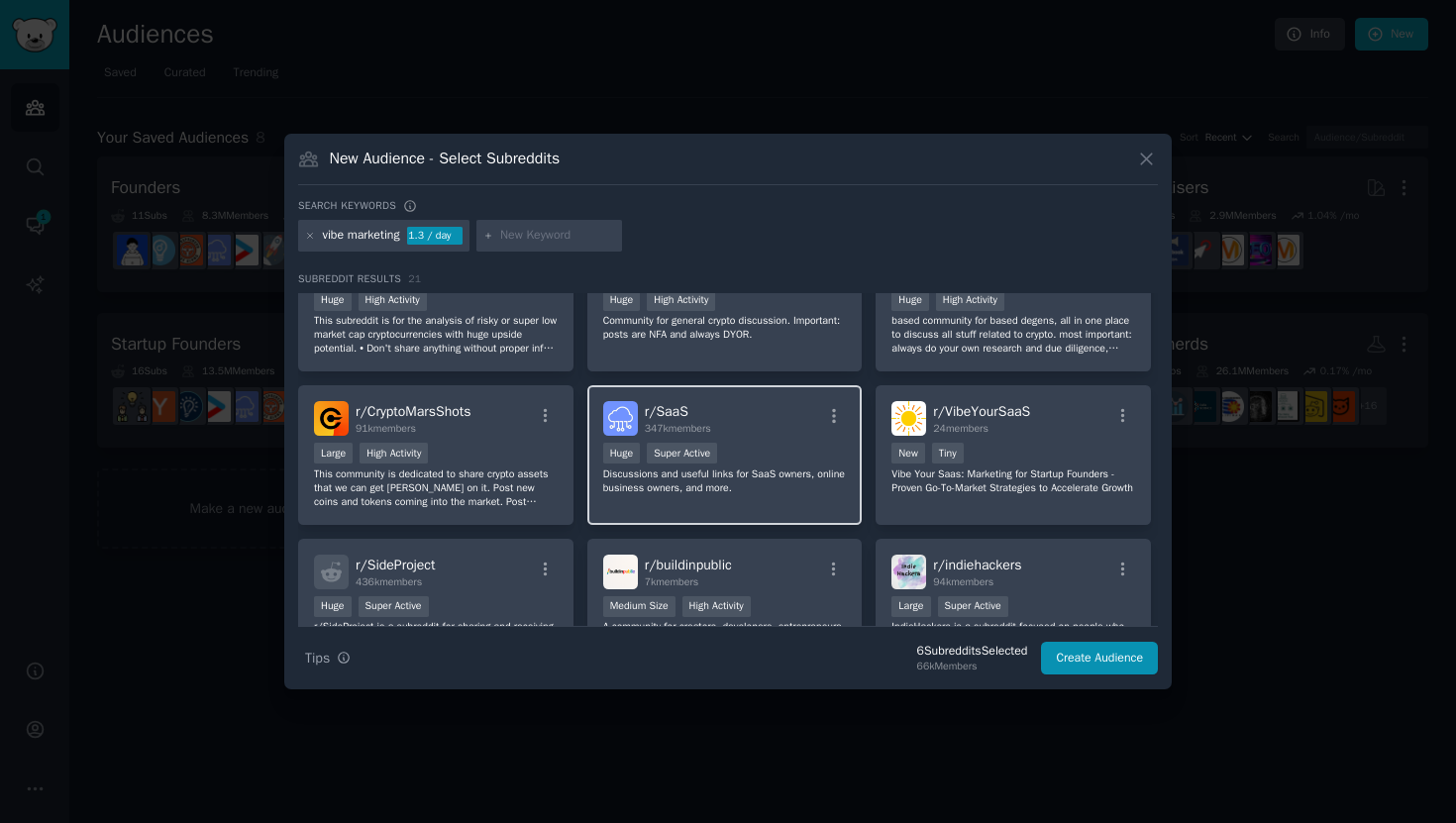 scroll, scrollTop: 404, scrollLeft: 0, axis: vertical 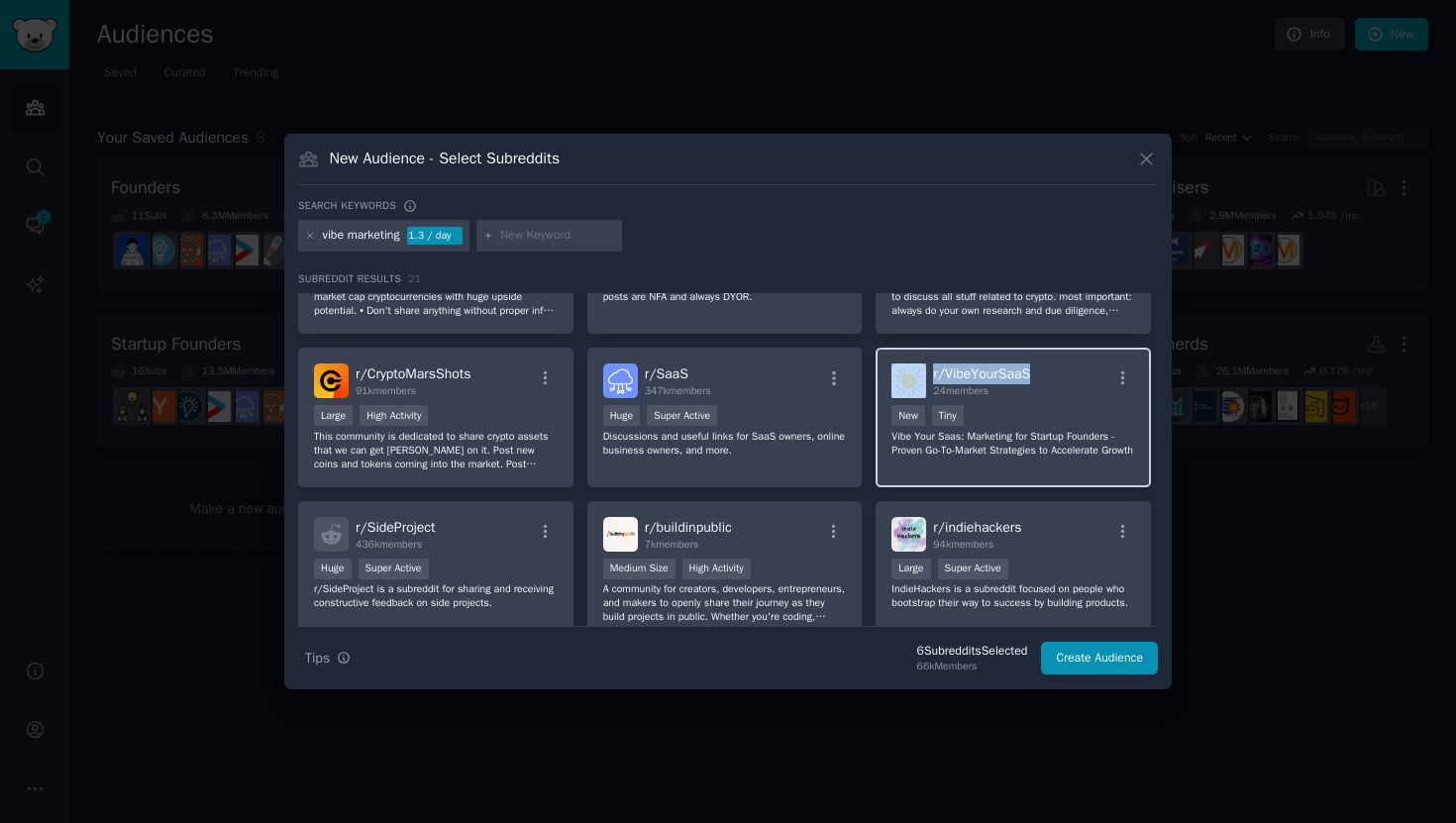 copy on "r/ VibeYourSaaS" 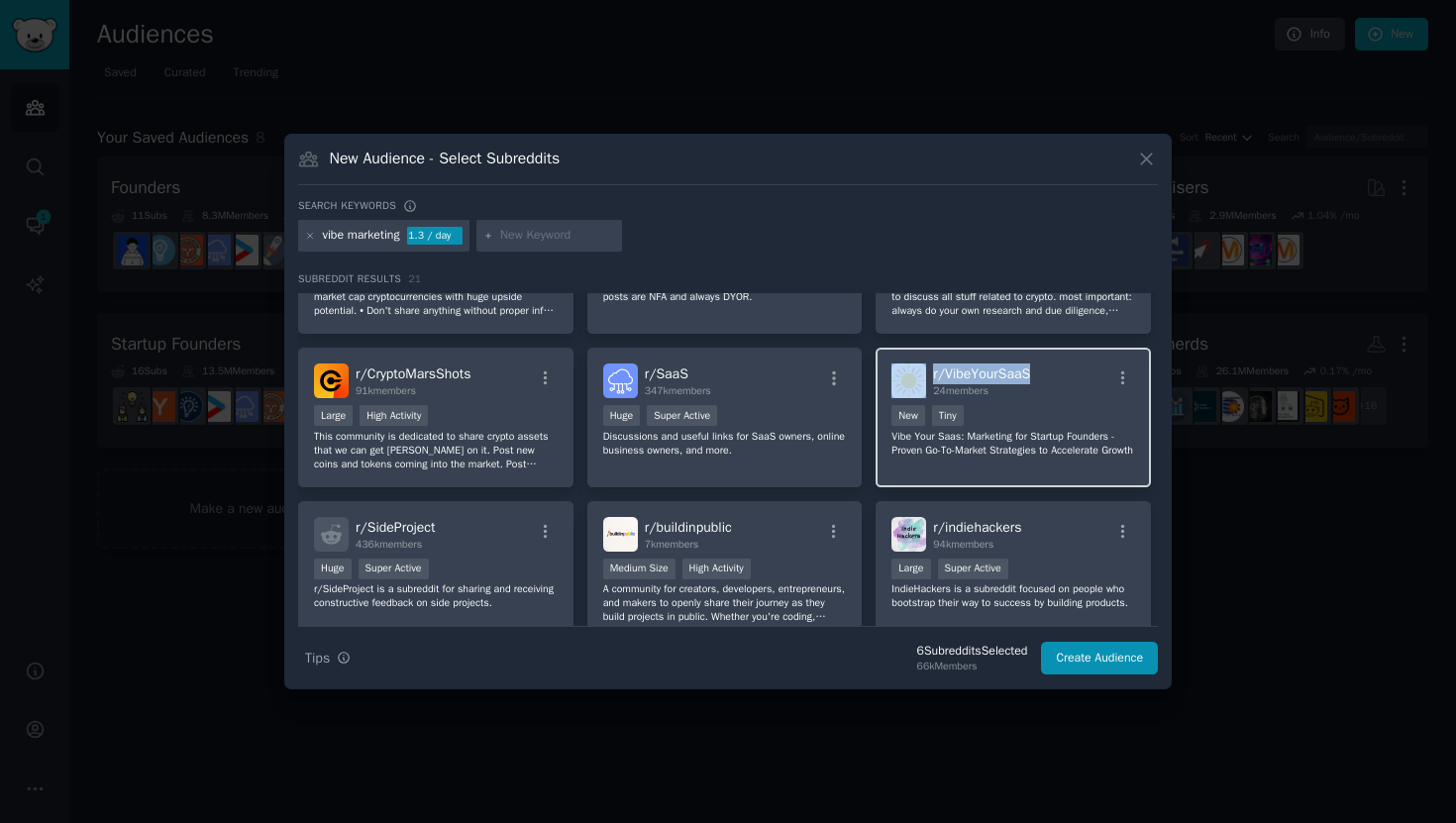 drag, startPoint x: 1052, startPoint y: 374, endPoint x: 906, endPoint y: 374, distance: 146 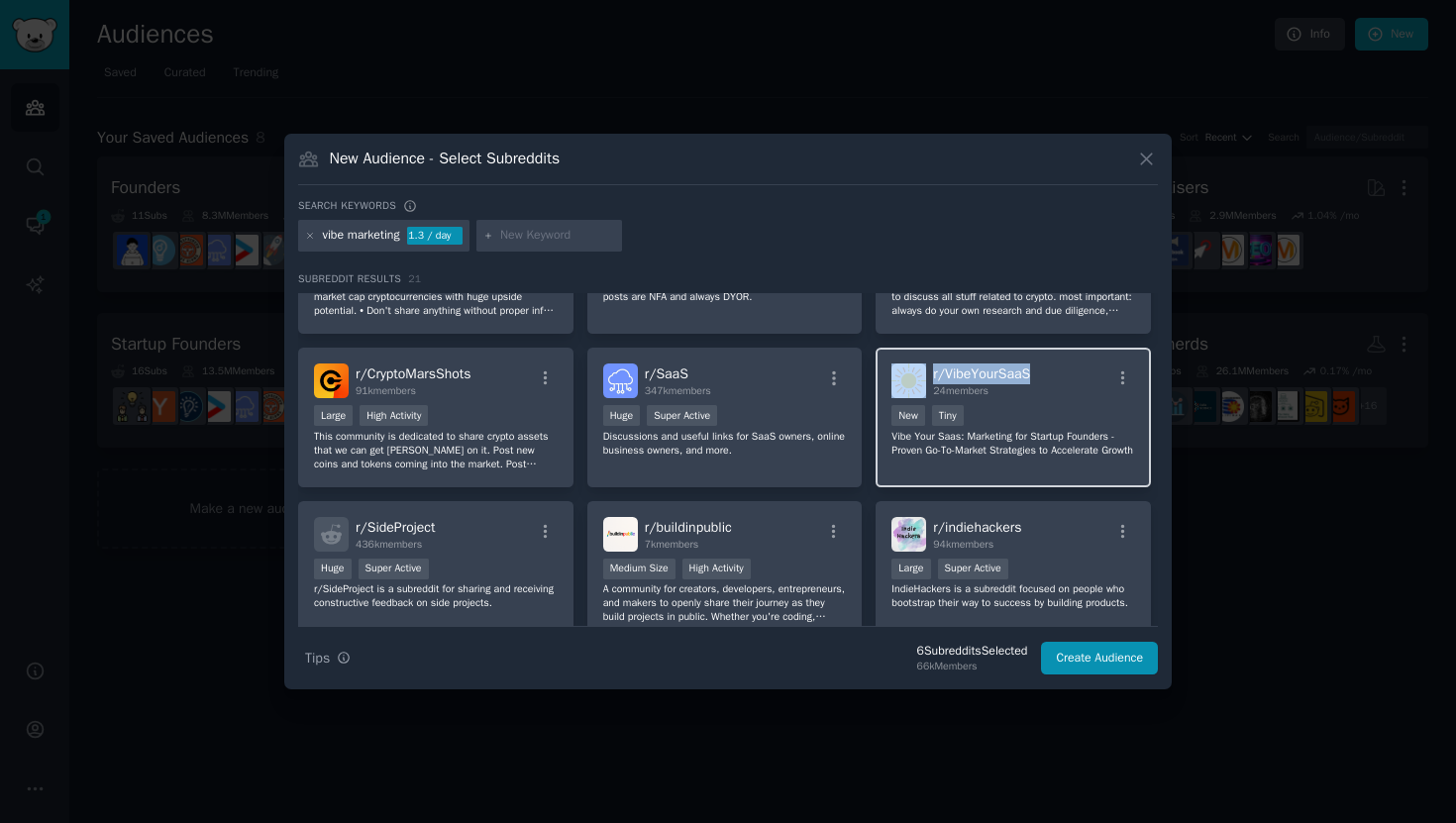 click on "r/ VibeYourSaaS 24  members" at bounding box center [1013, 380] 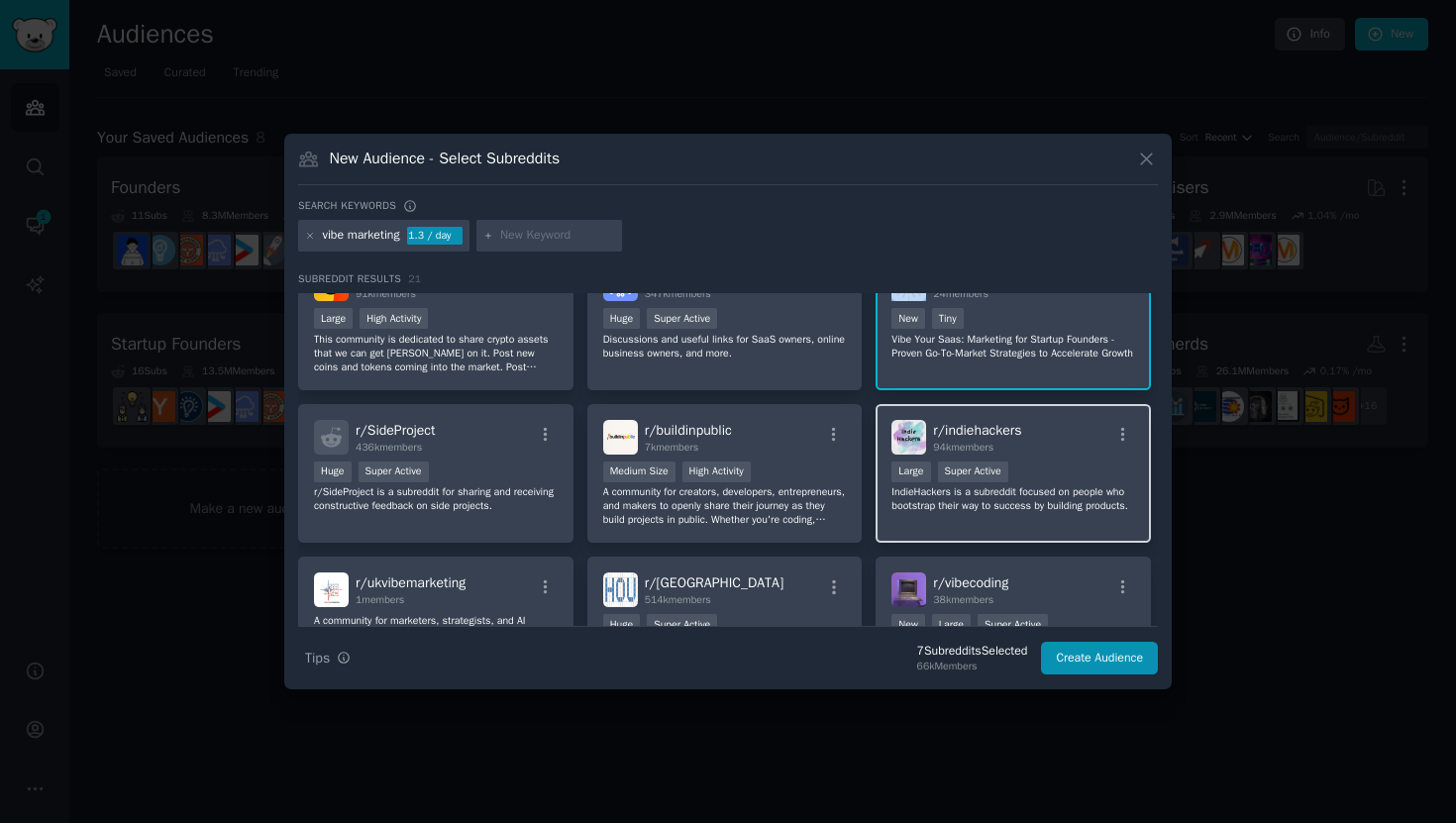 scroll, scrollTop: 503, scrollLeft: 0, axis: vertical 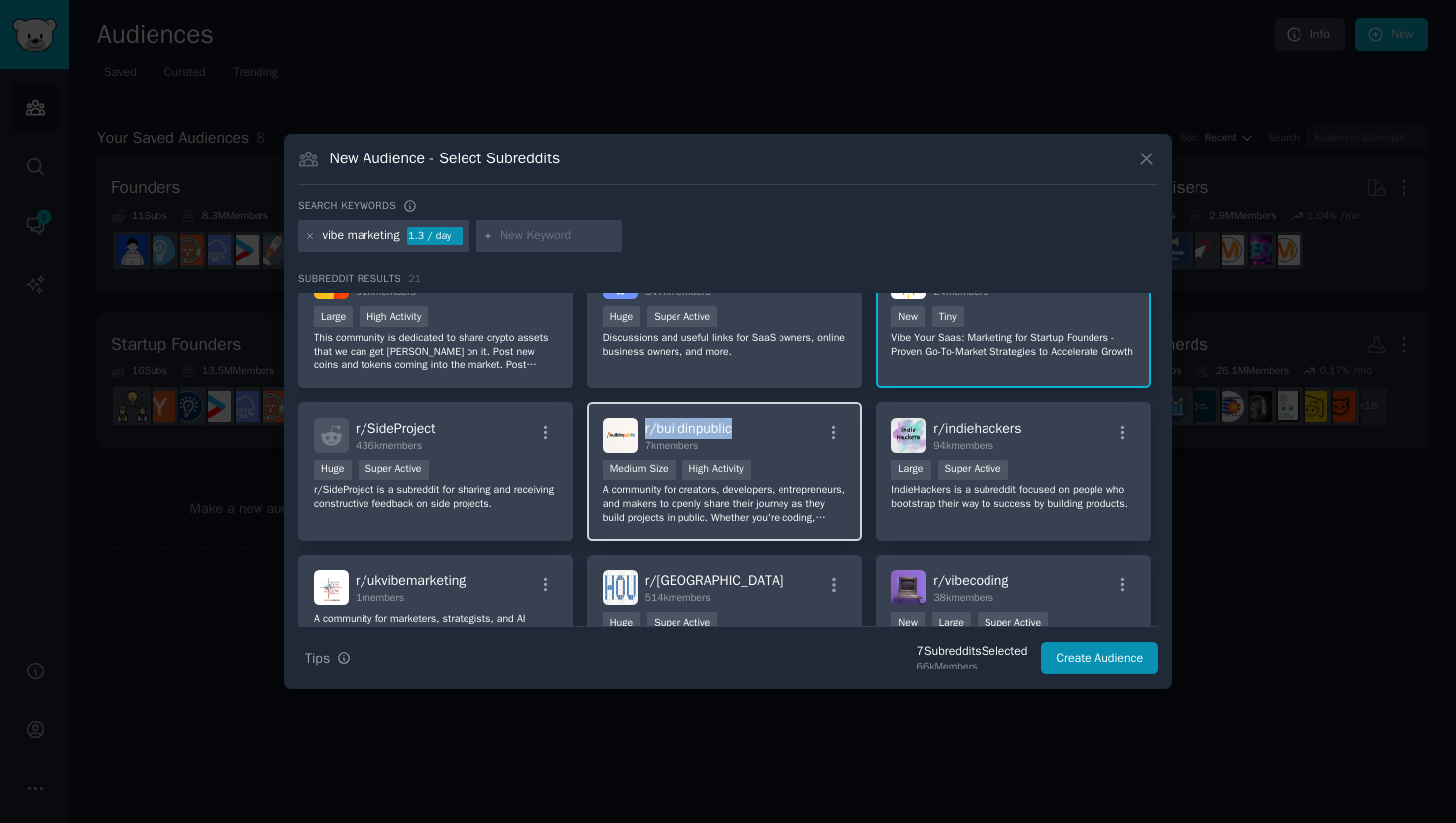 drag, startPoint x: 750, startPoint y: 428, endPoint x: 644, endPoint y: 432, distance: 106.07544 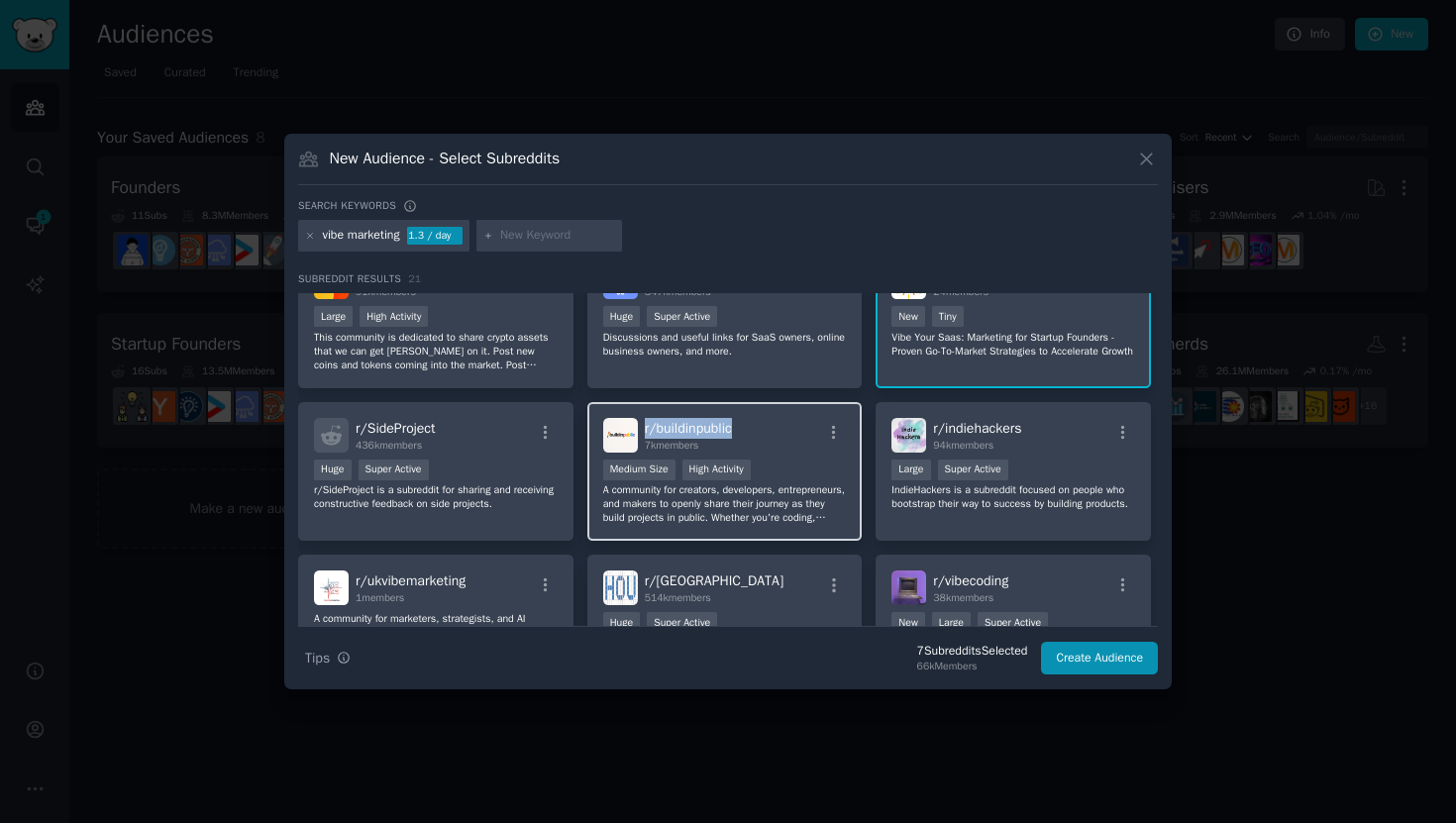 click on "r/ buildinpublic 7k  members" at bounding box center [725, 435] 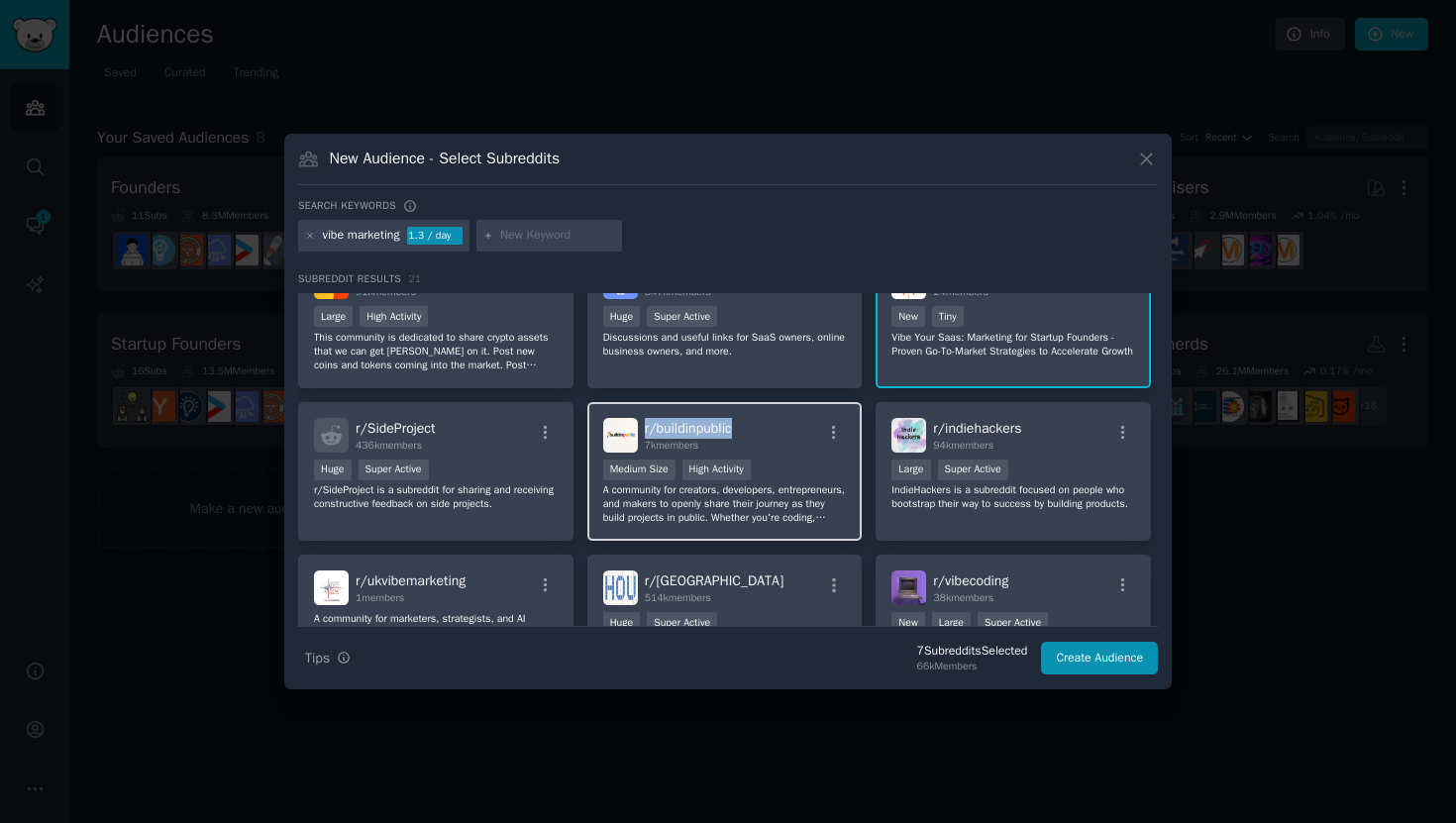 copy on "r/ buildinpublic" 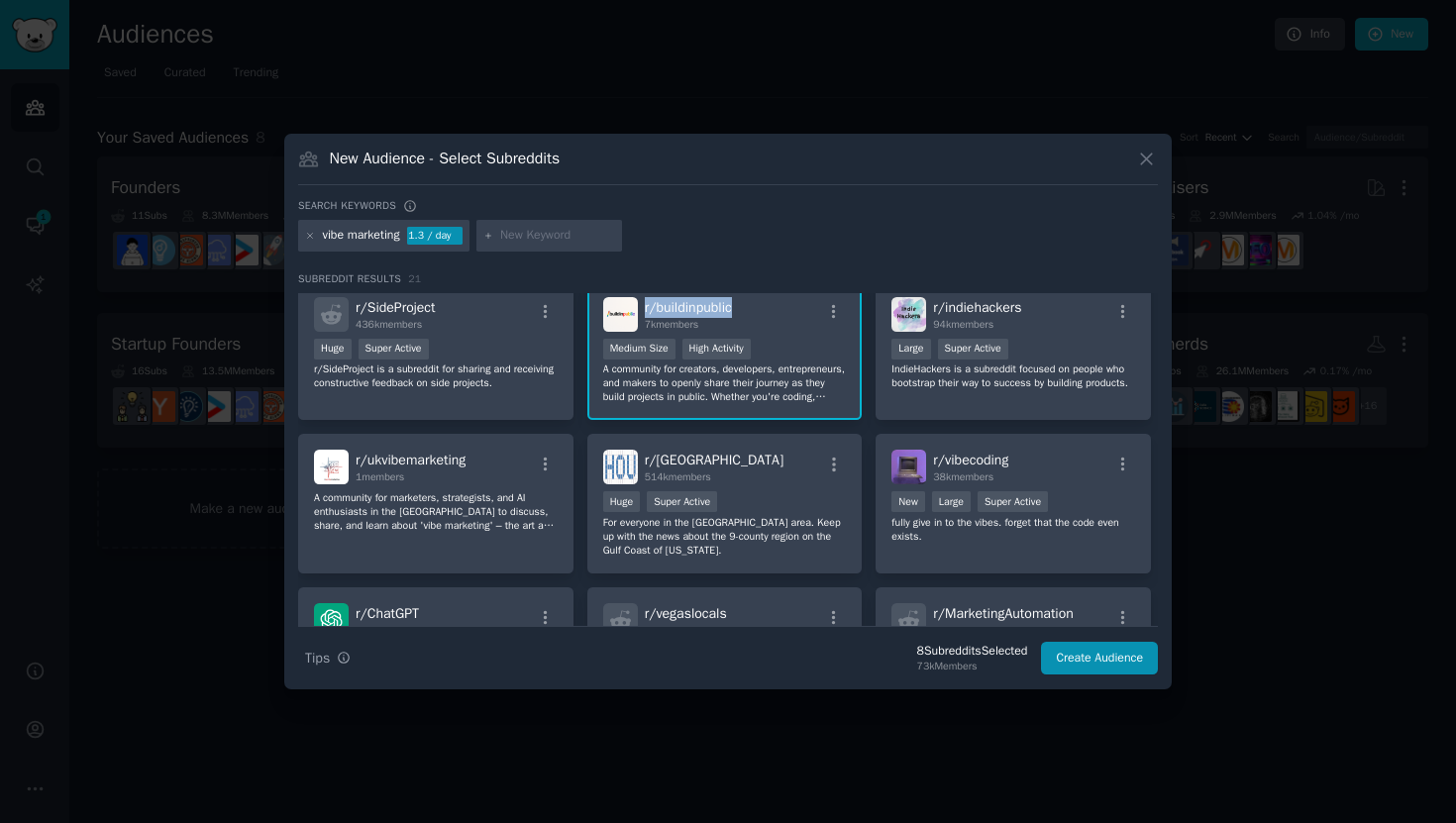 scroll, scrollTop: 673, scrollLeft: 0, axis: vertical 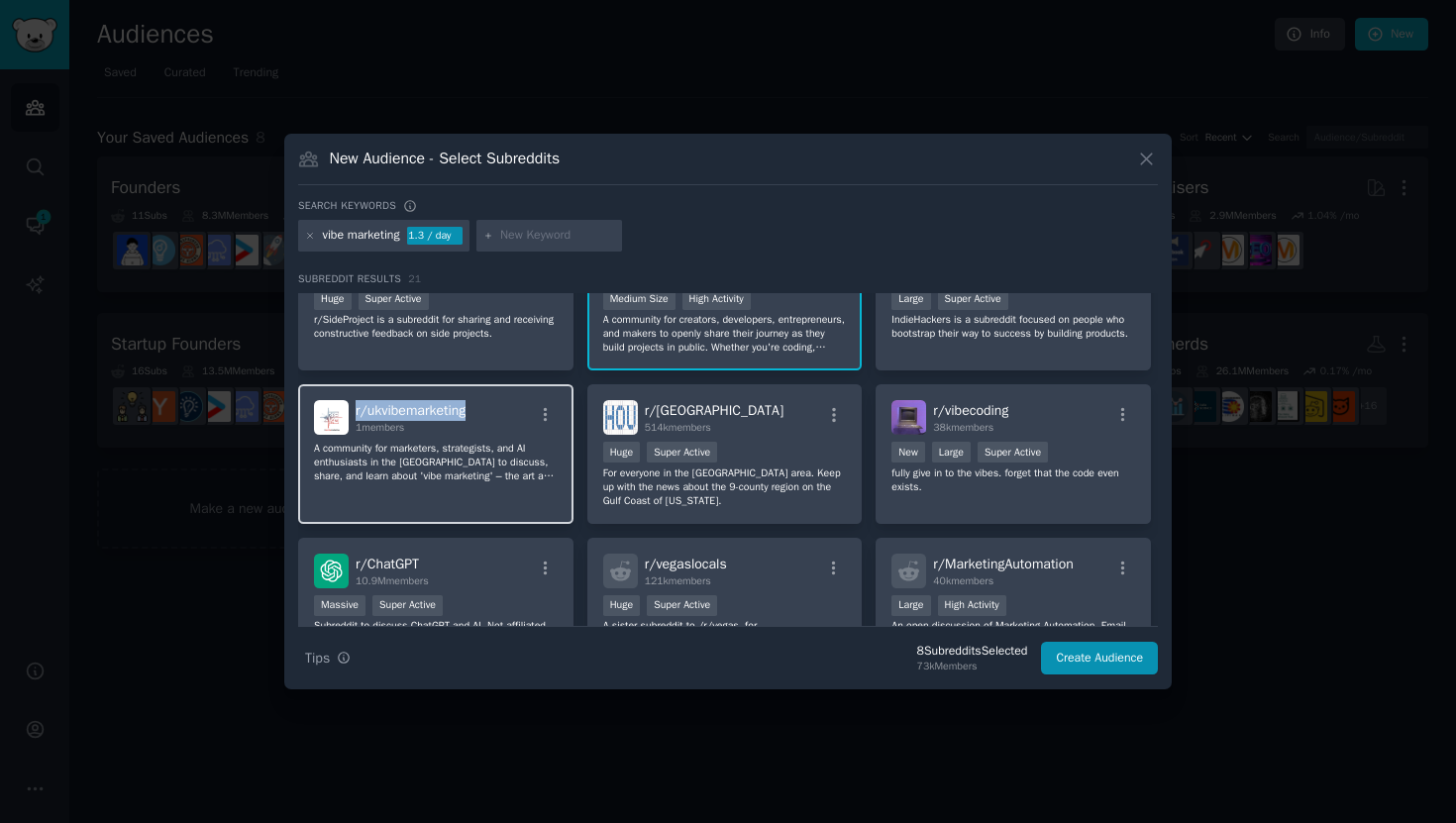 drag, startPoint x: 490, startPoint y: 410, endPoint x: 352, endPoint y: 410, distance: 138 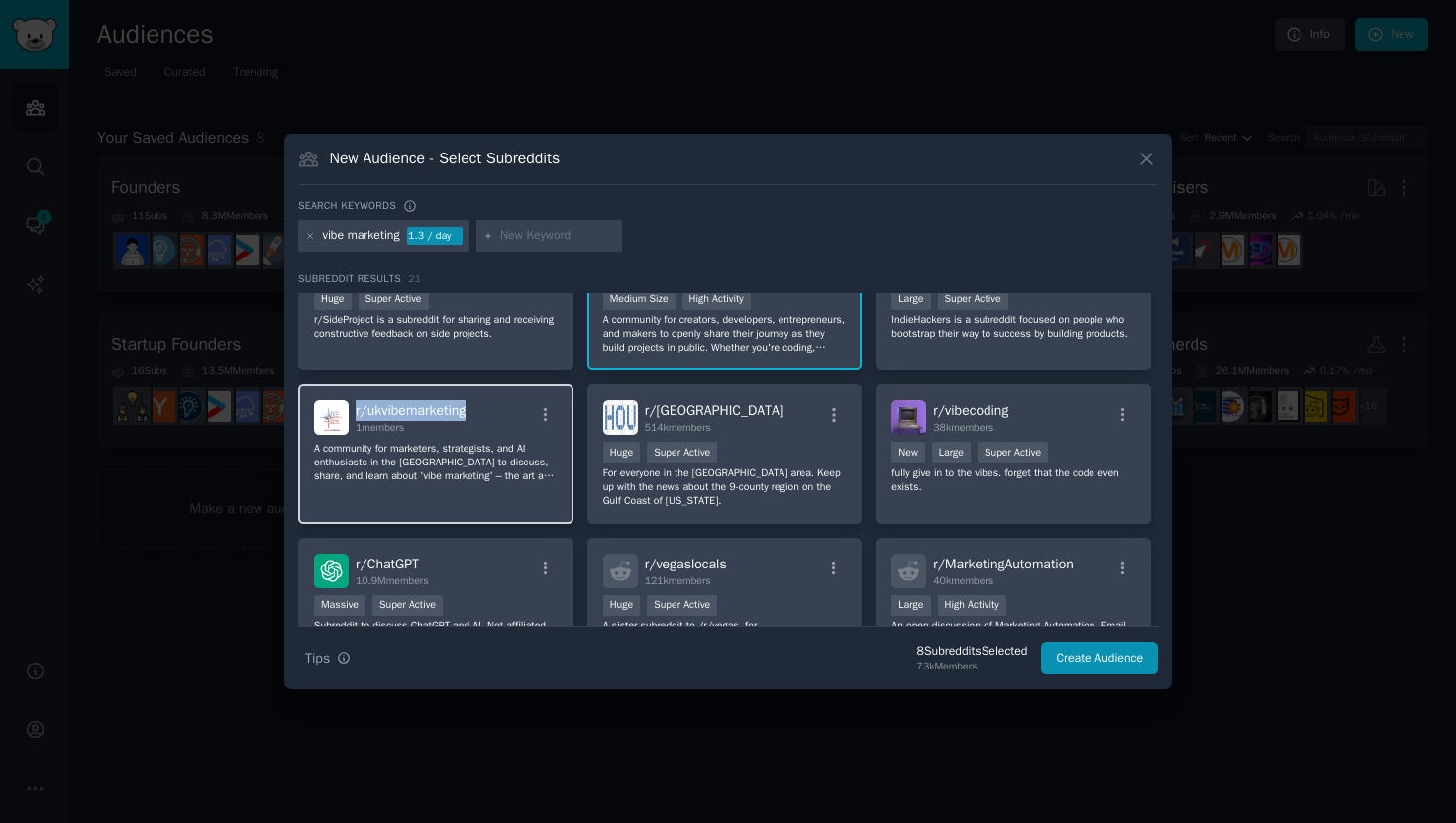 click on "r/ ukvibemarketing 1  members" at bounding box center (436, 417) 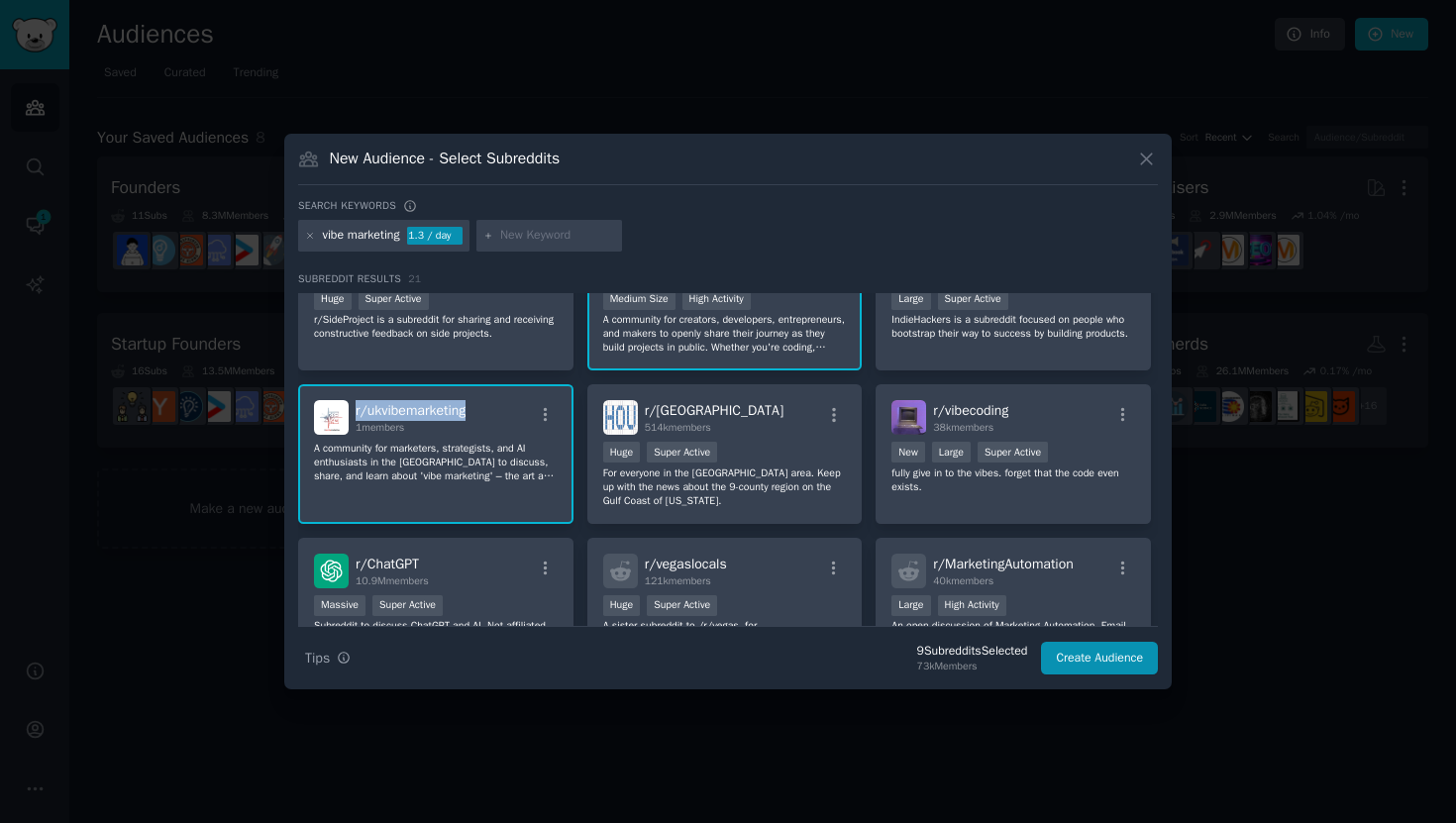 copy on "r/ ukvibemarketing" 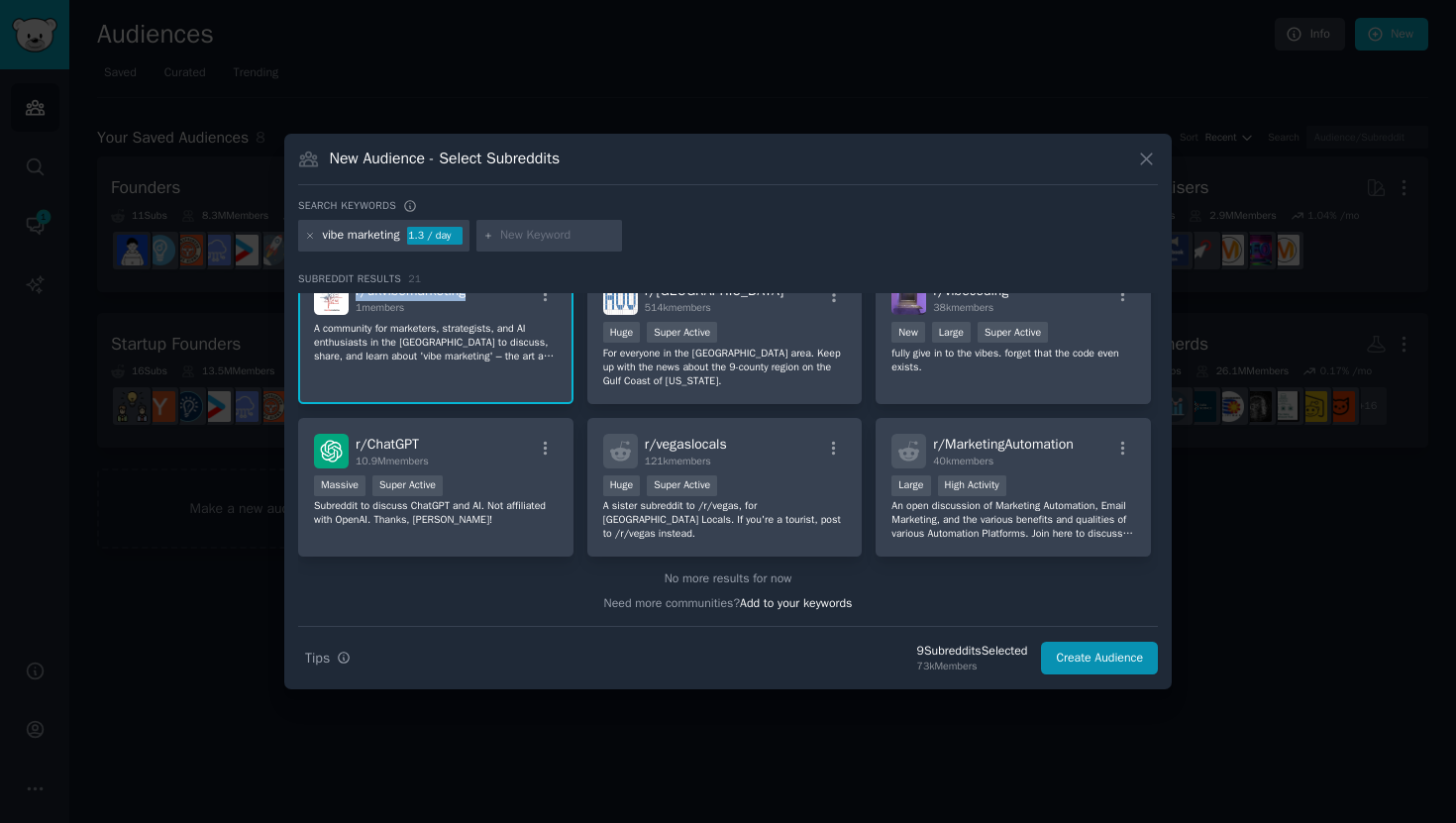 scroll, scrollTop: 761, scrollLeft: 0, axis: vertical 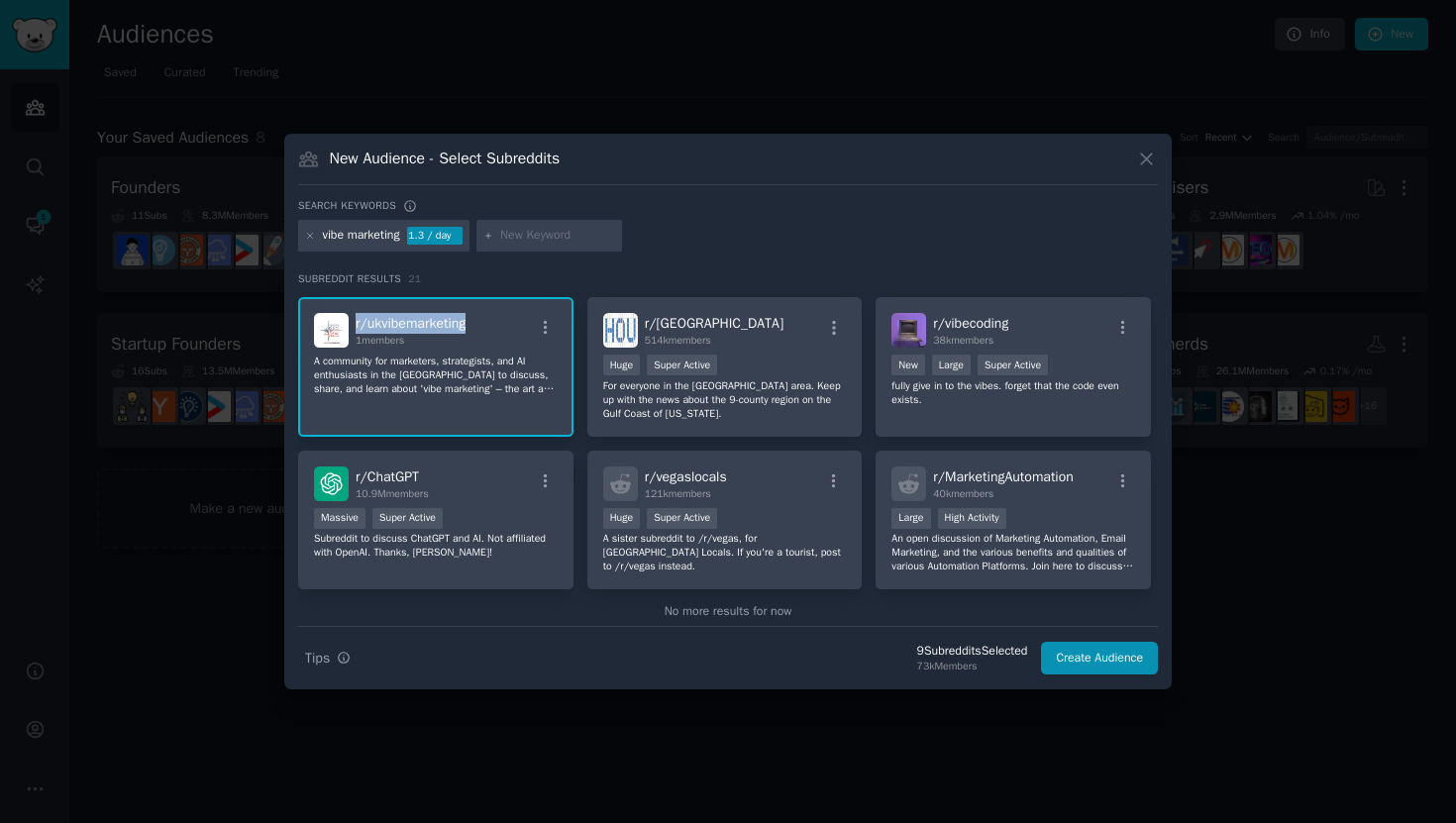 copy on "r/ ukvibemarketing" 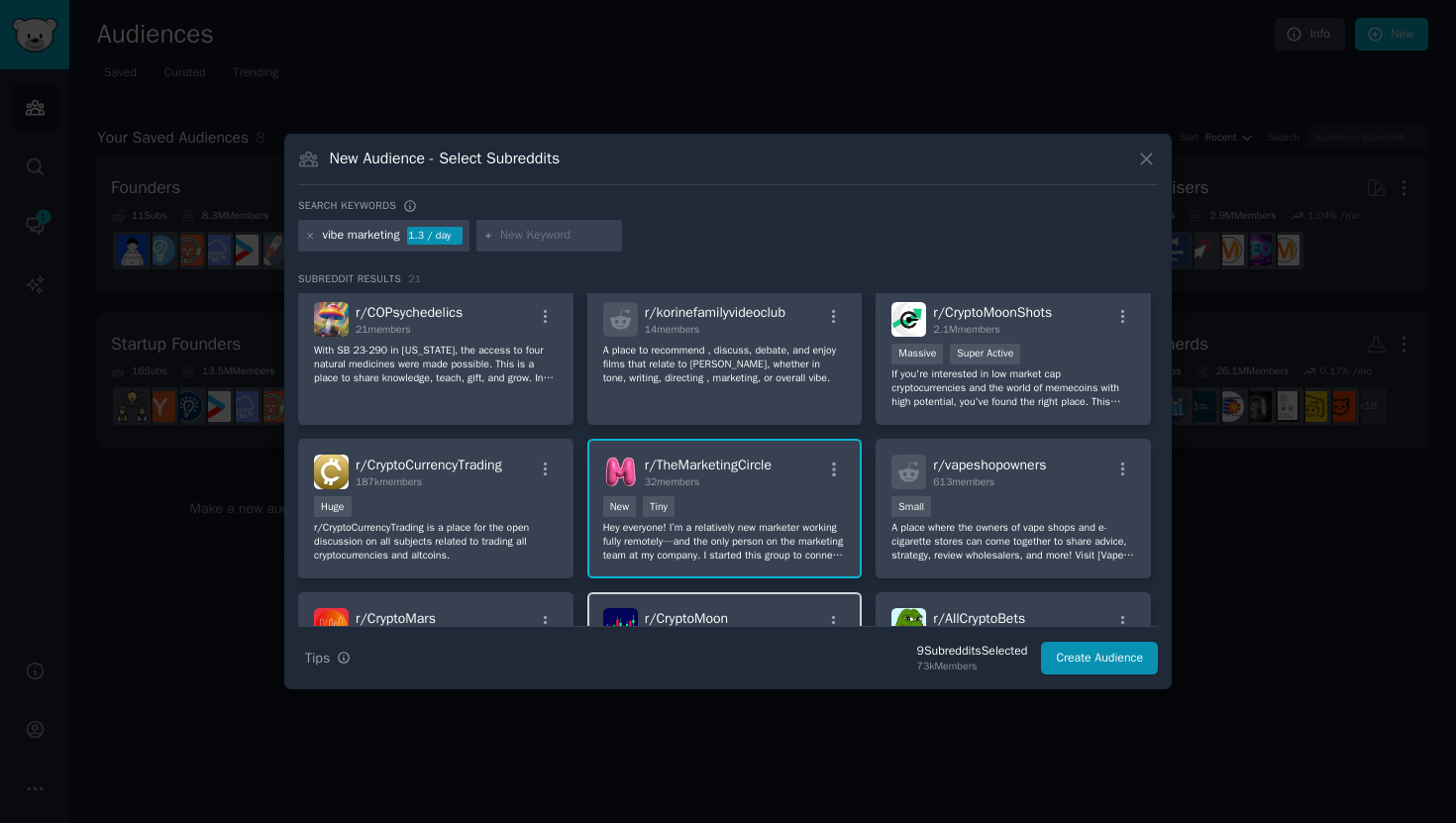 scroll, scrollTop: 0, scrollLeft: 0, axis: both 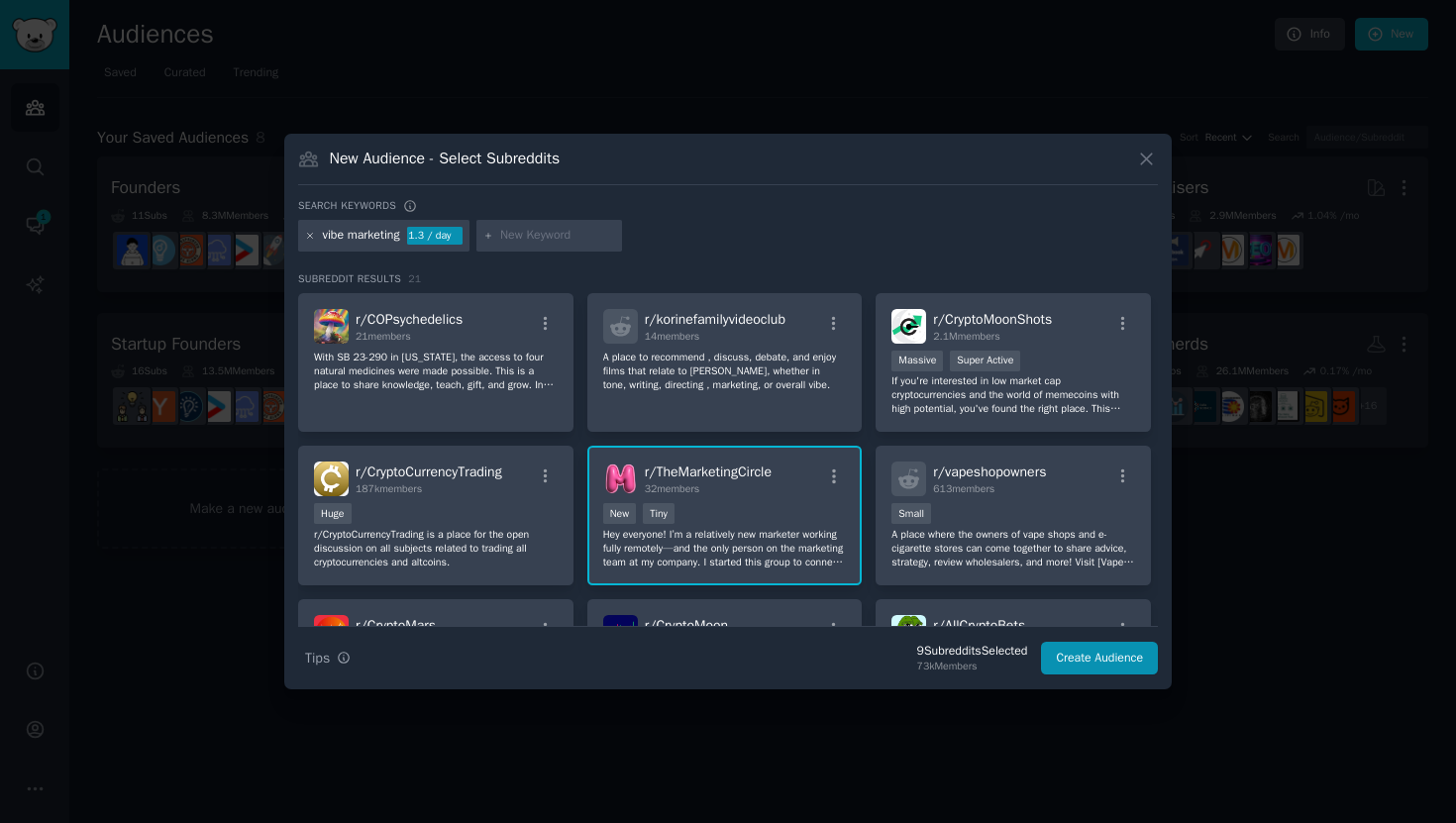 click 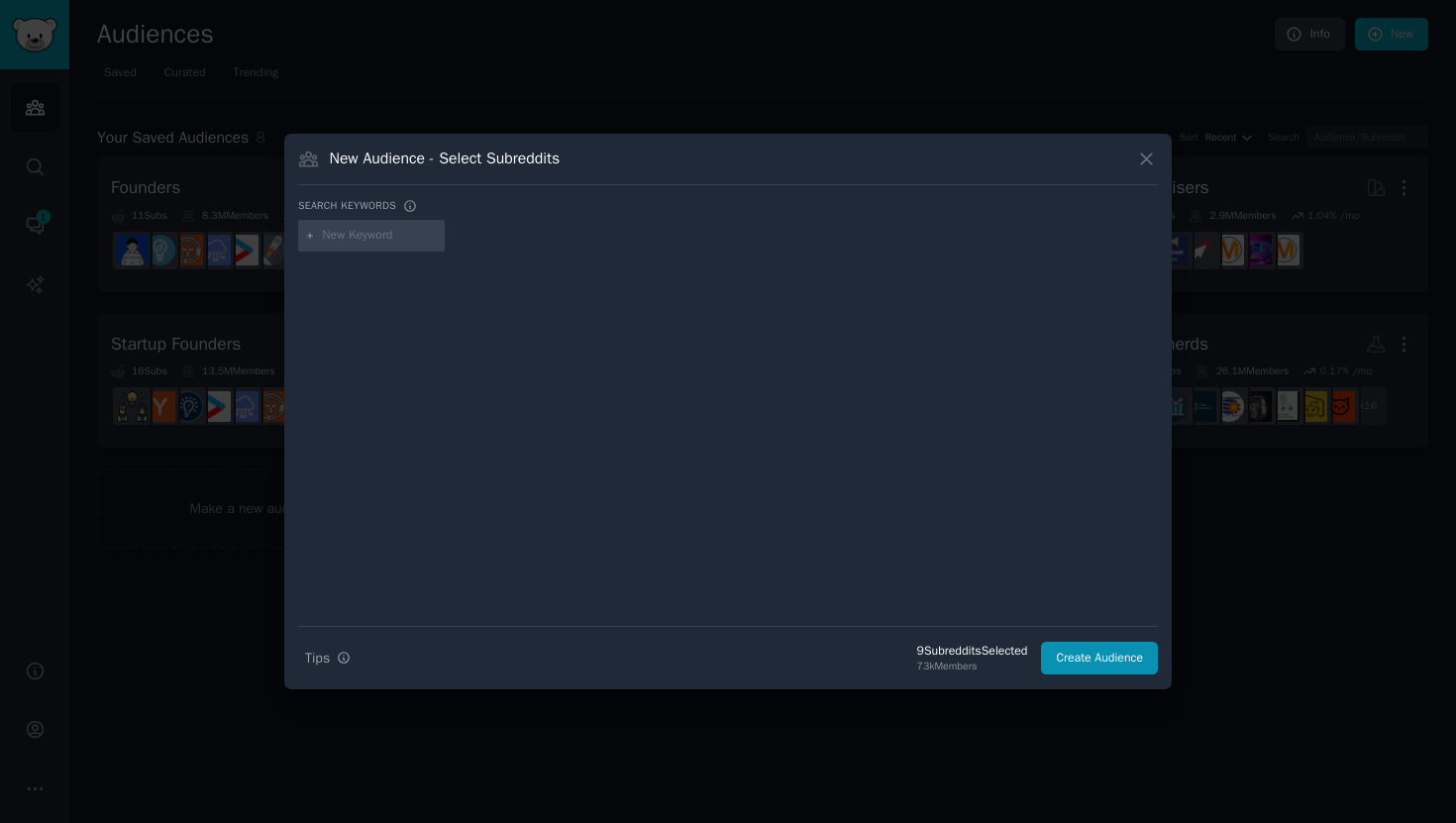 click at bounding box center [380, 236] 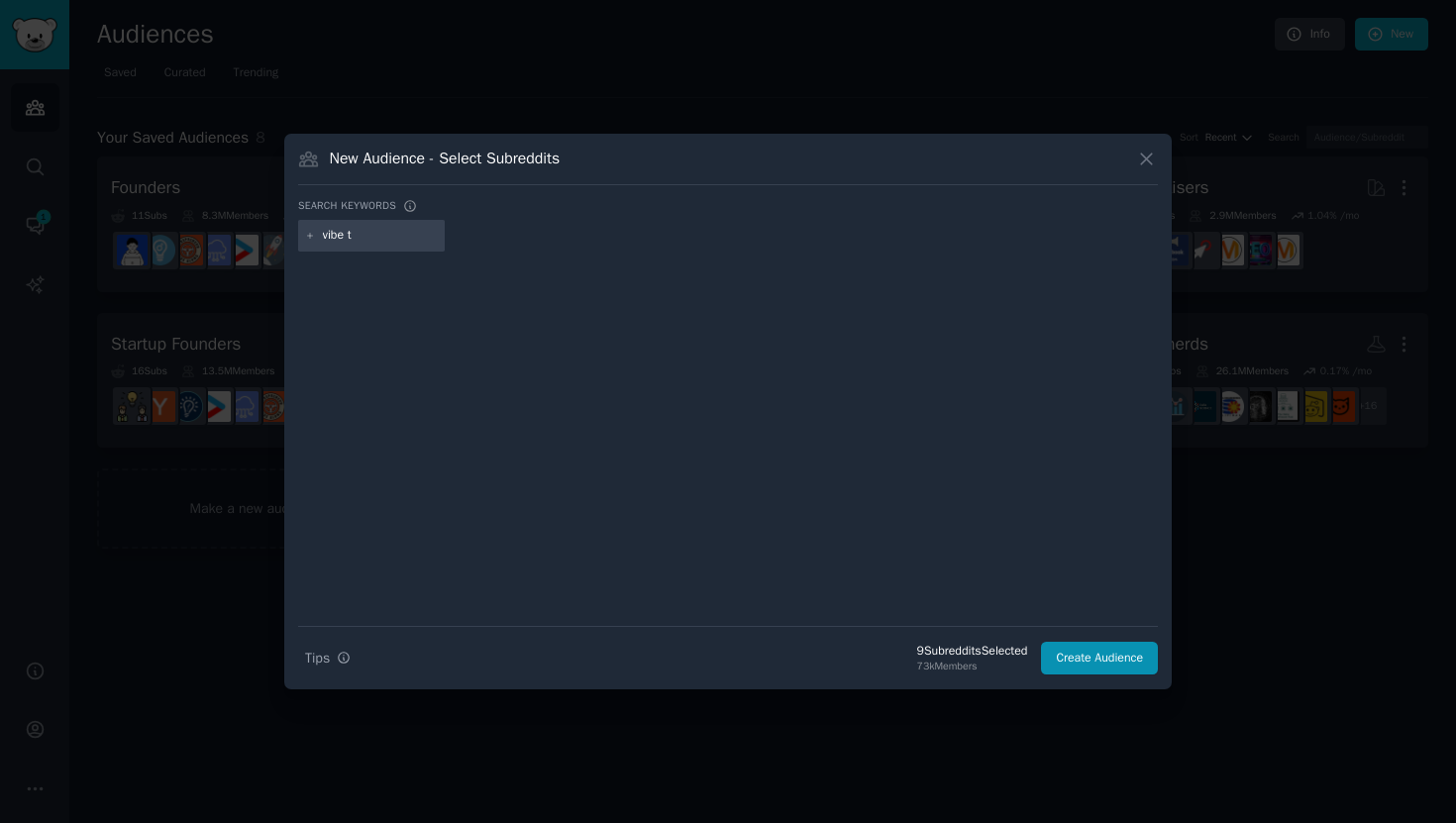 type on "vibe to" 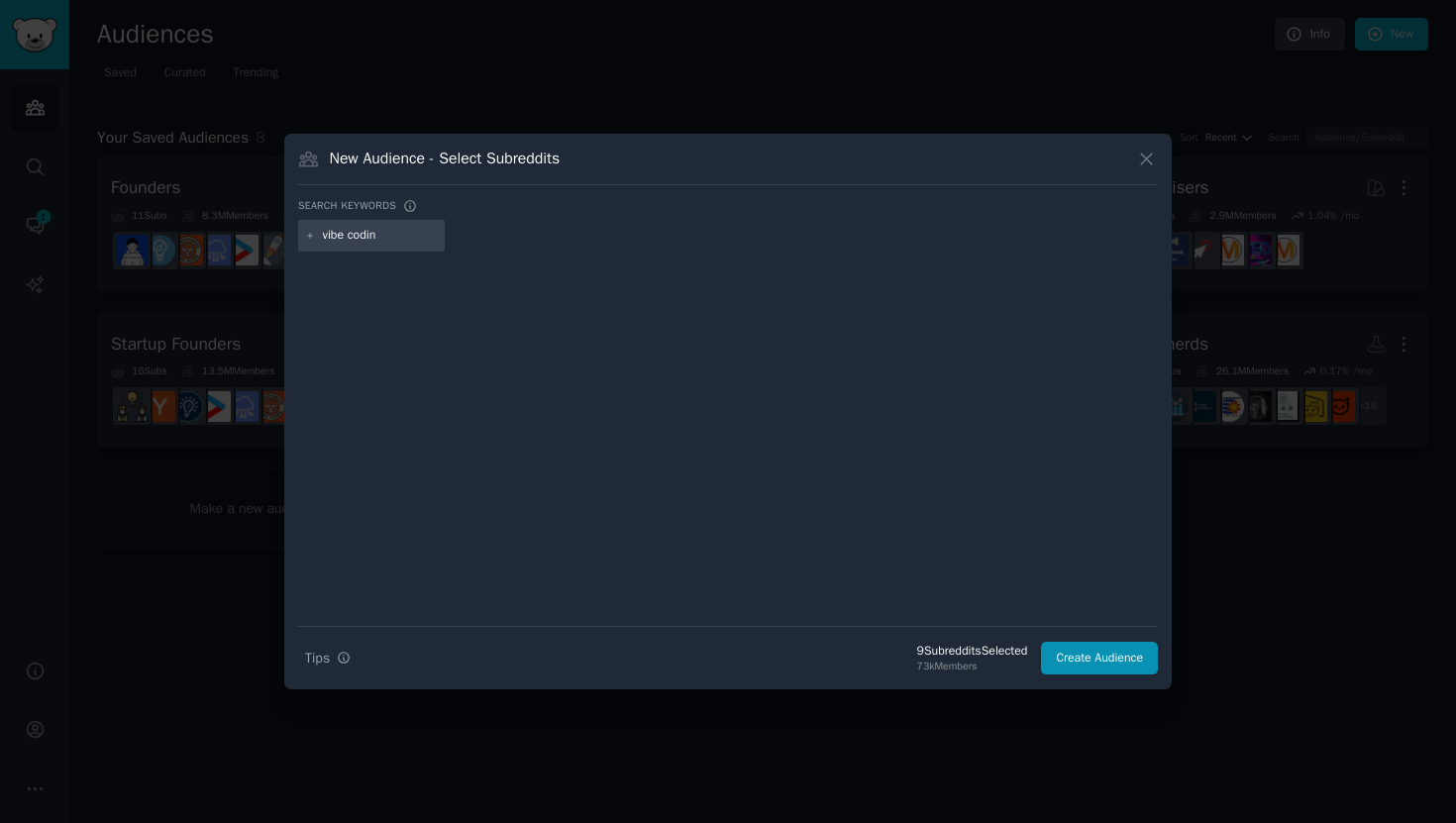 type on "vibe coding" 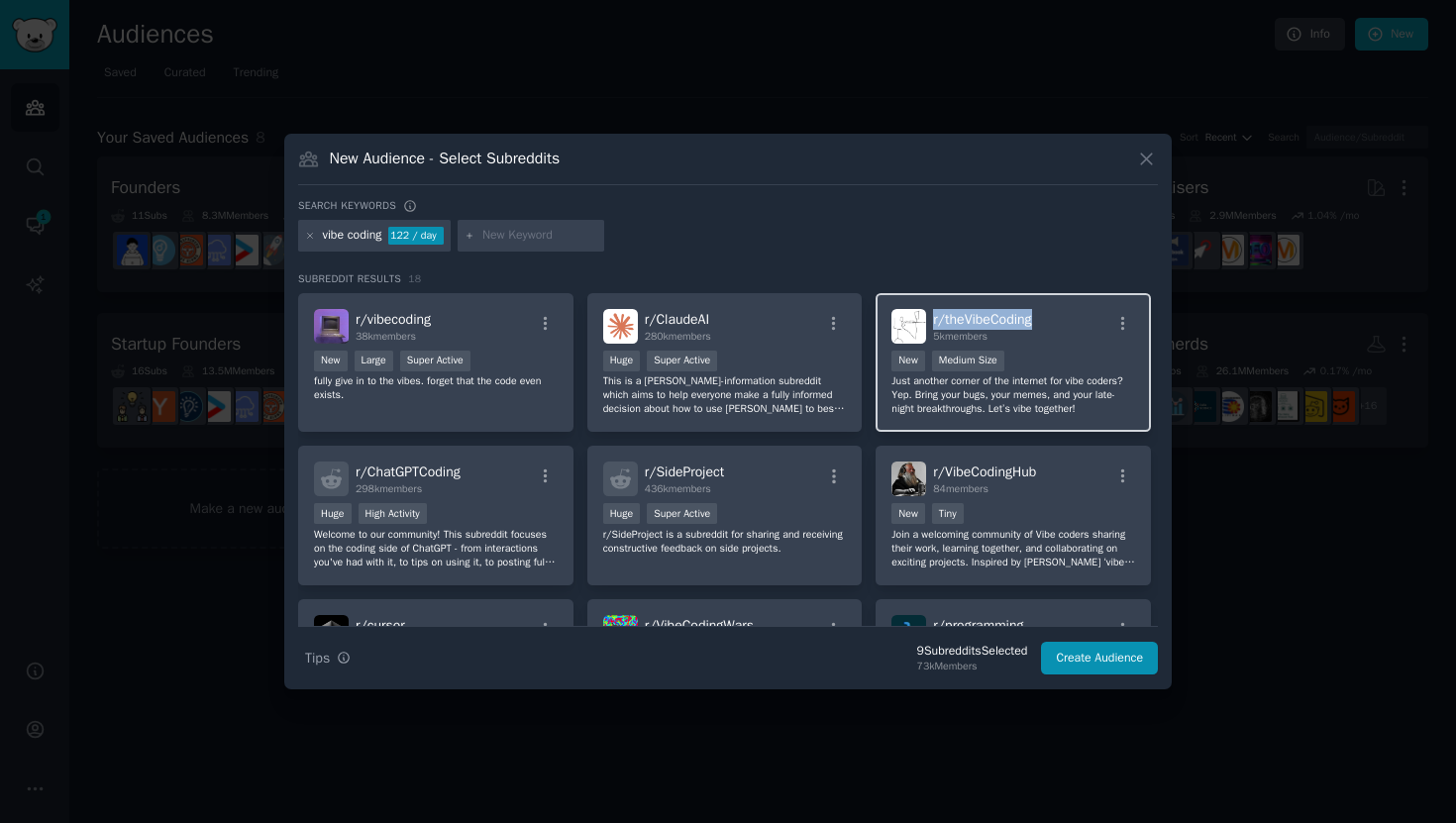 drag, startPoint x: 1049, startPoint y: 315, endPoint x: 930, endPoint y: 315, distance: 119 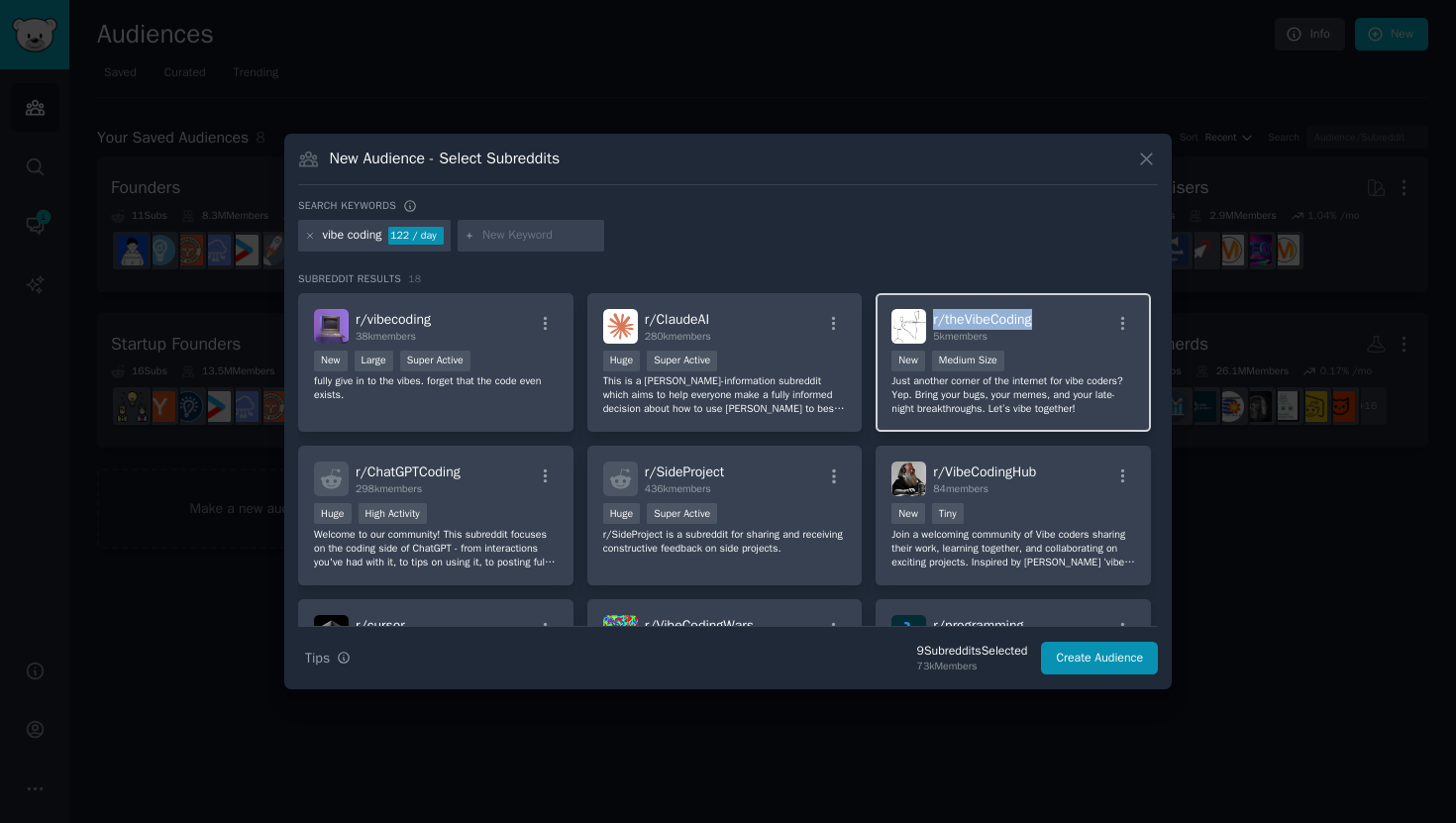 click on "r/ theVibeCoding 5k  members" at bounding box center (1013, 326) 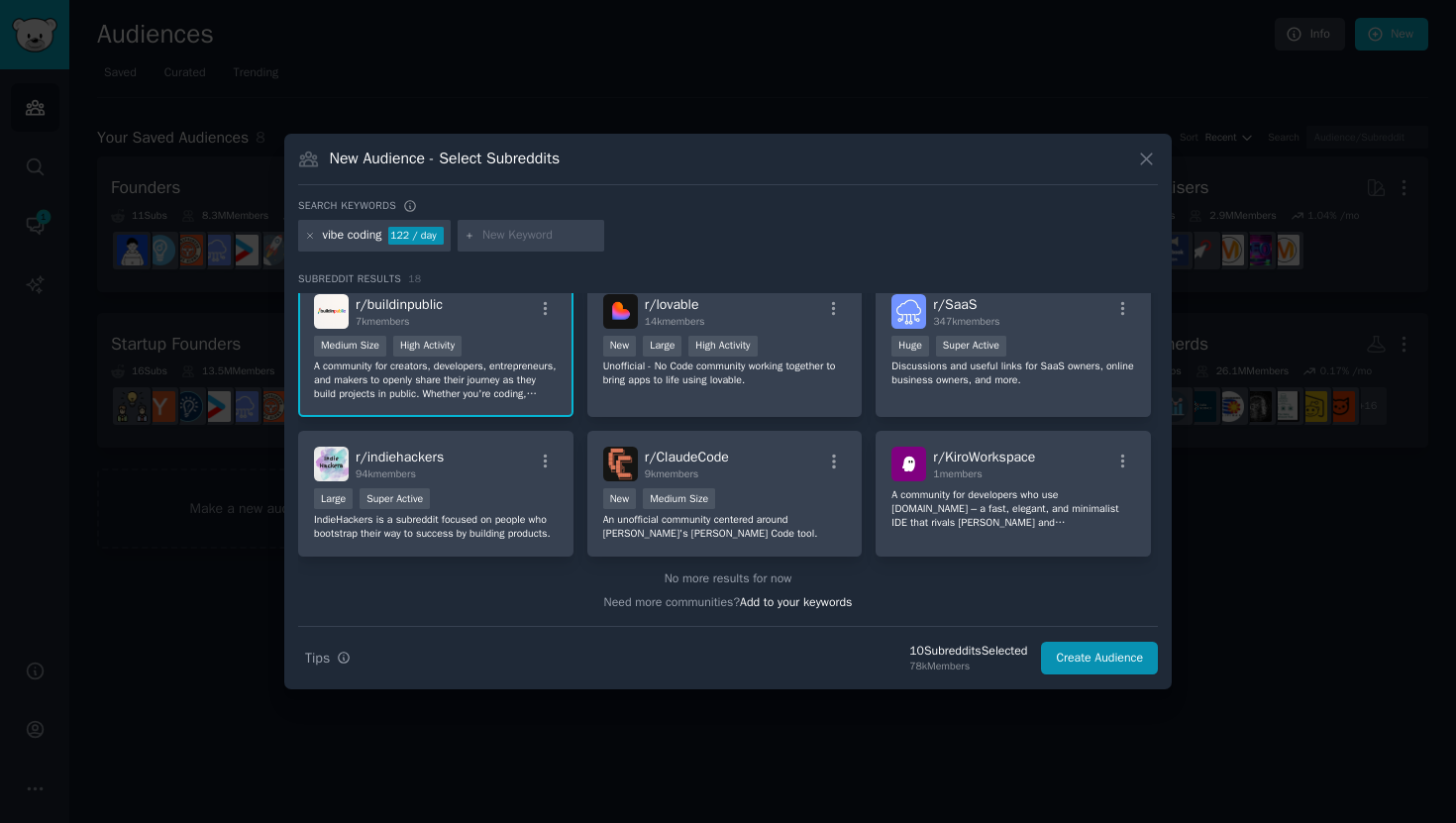 scroll, scrollTop: 527, scrollLeft: 0, axis: vertical 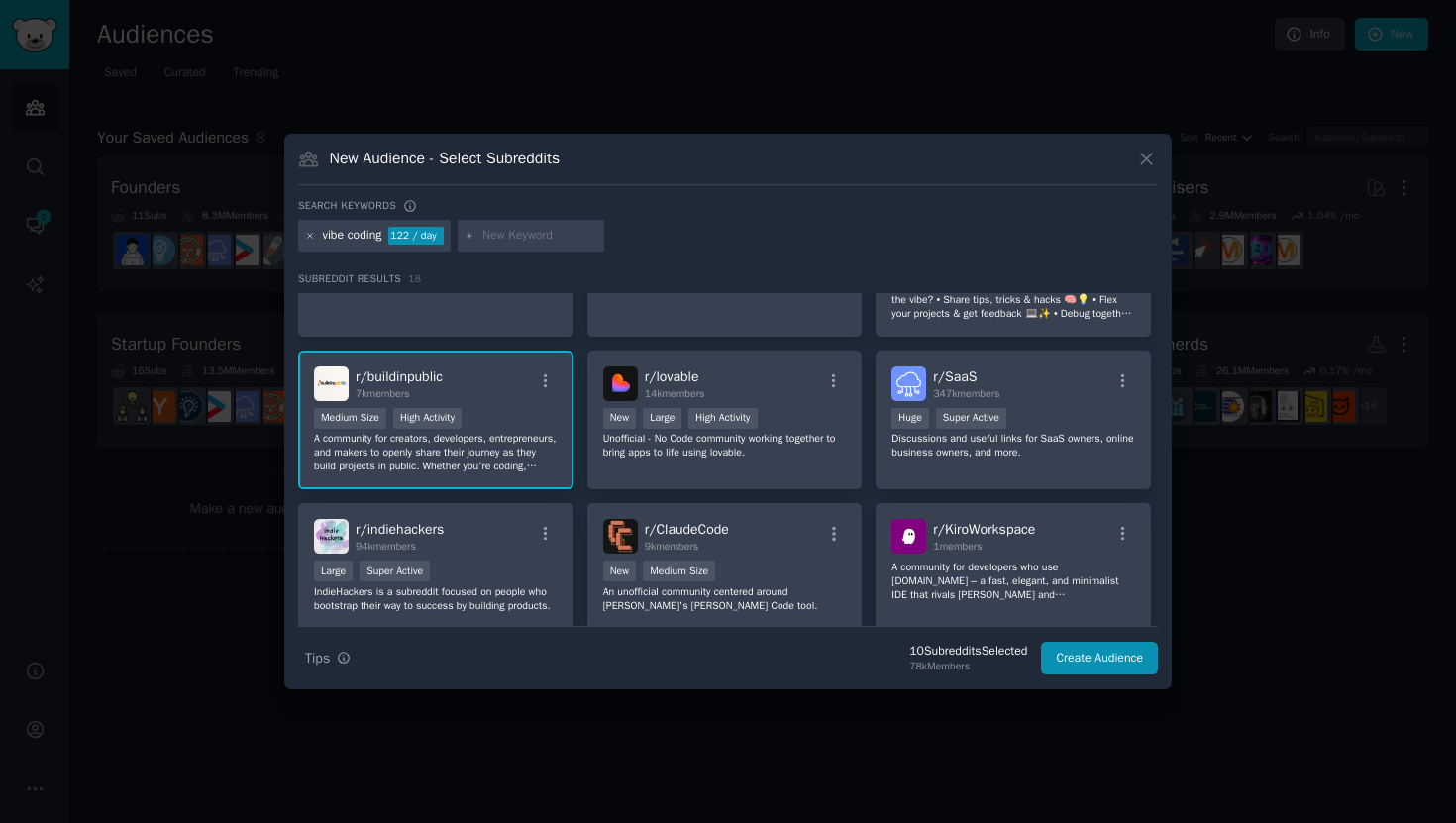 click 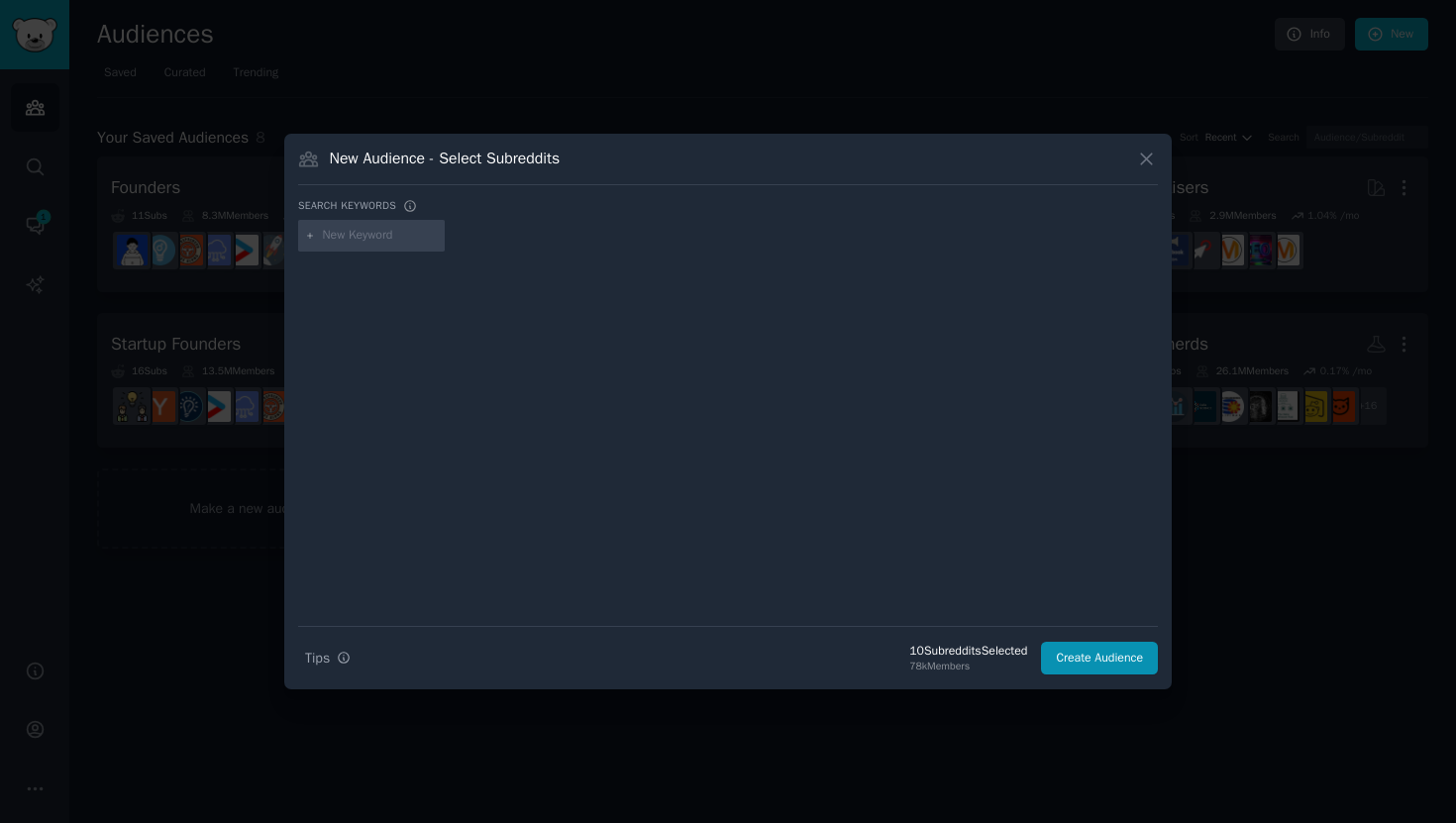 click at bounding box center [380, 236] 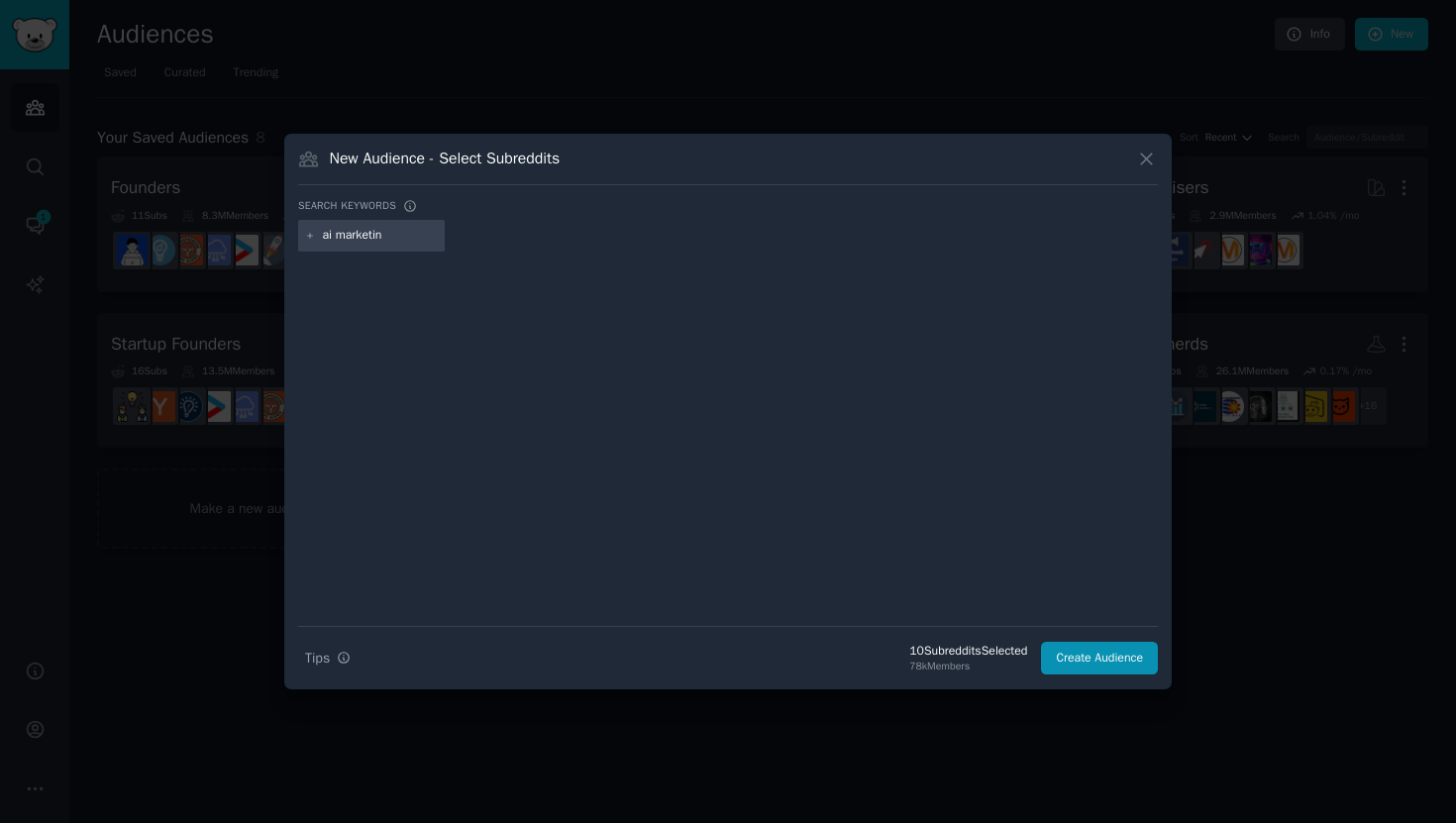type on "ai marketing" 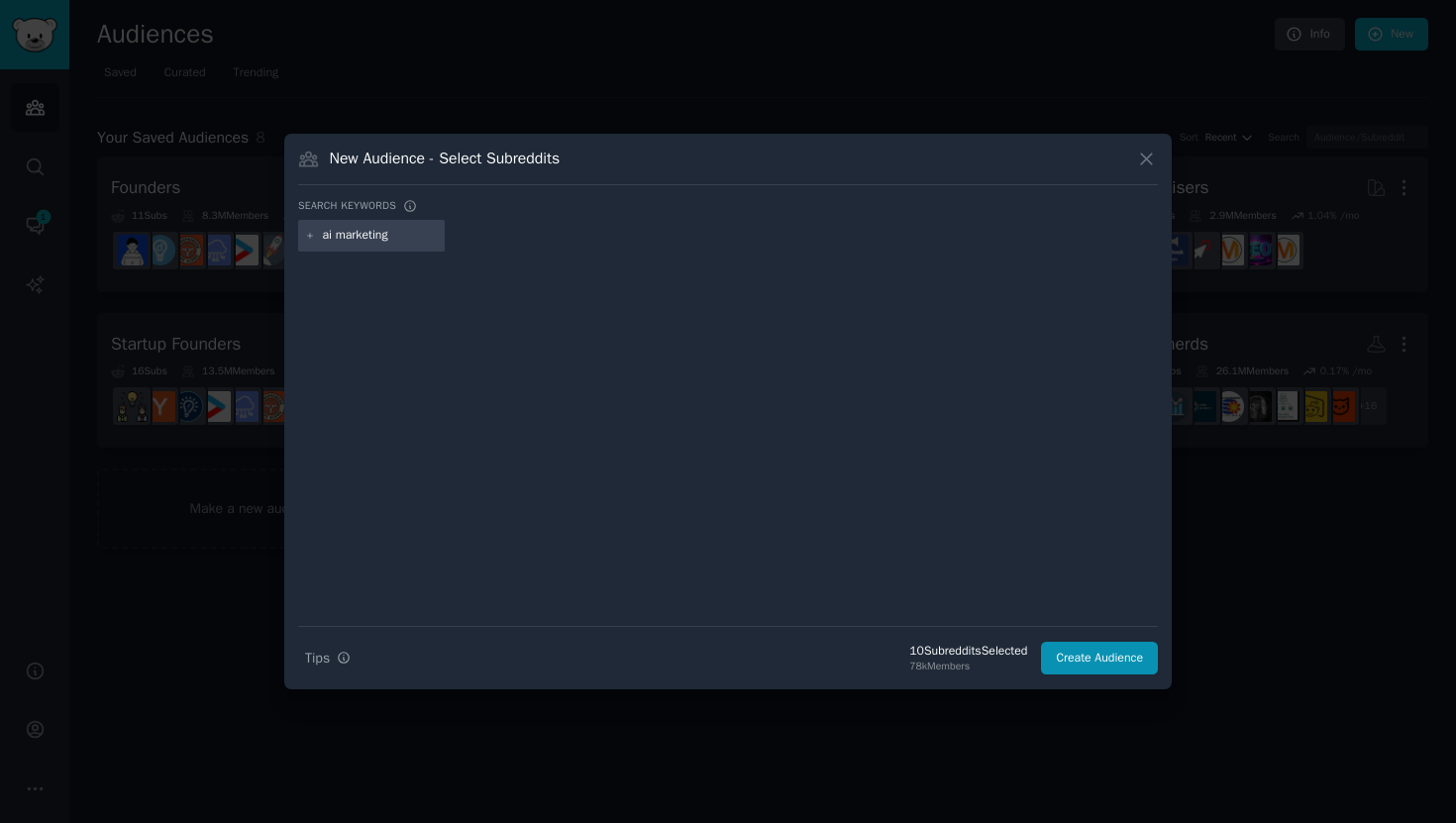 type 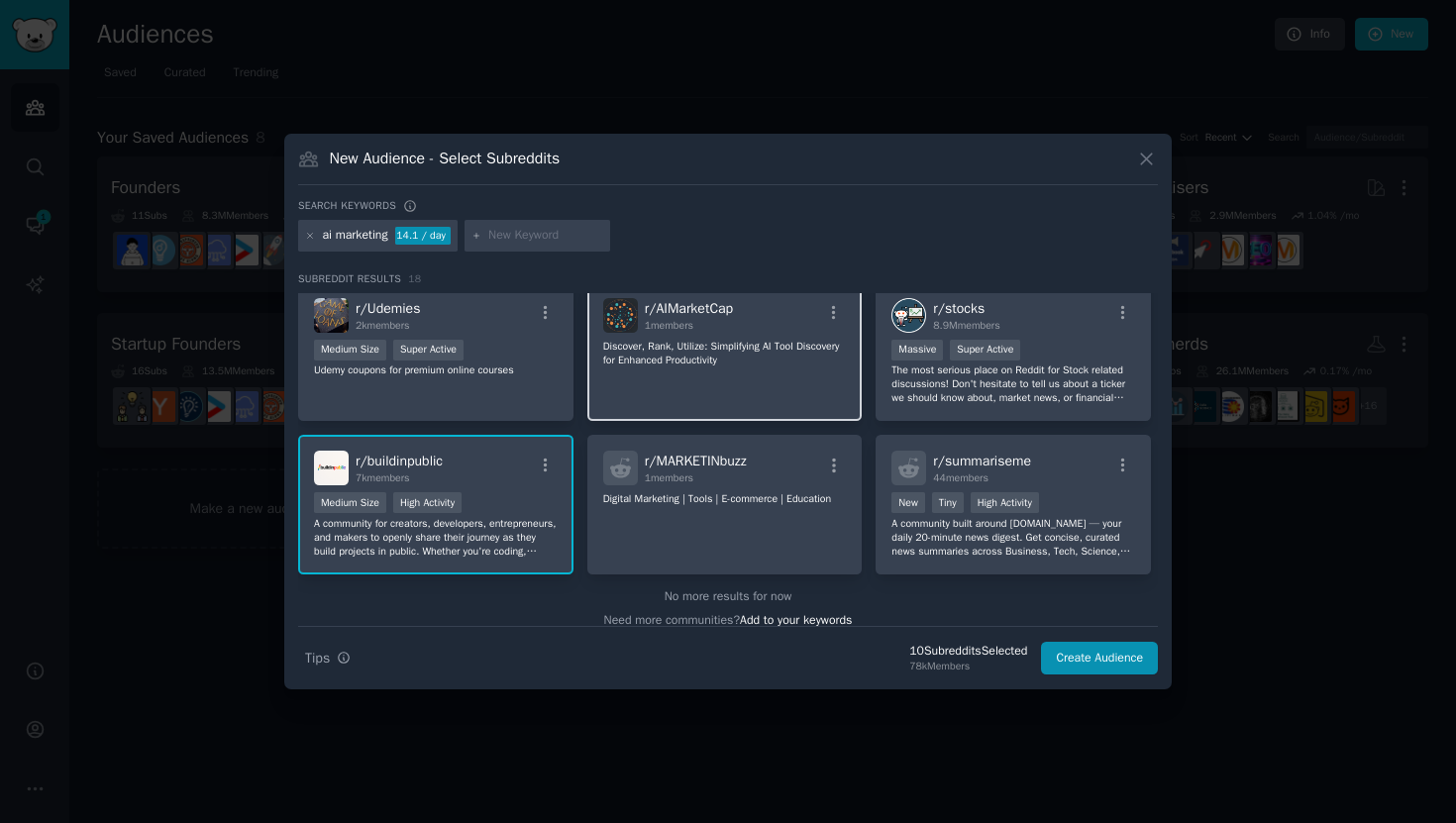 scroll, scrollTop: 627, scrollLeft: 0, axis: vertical 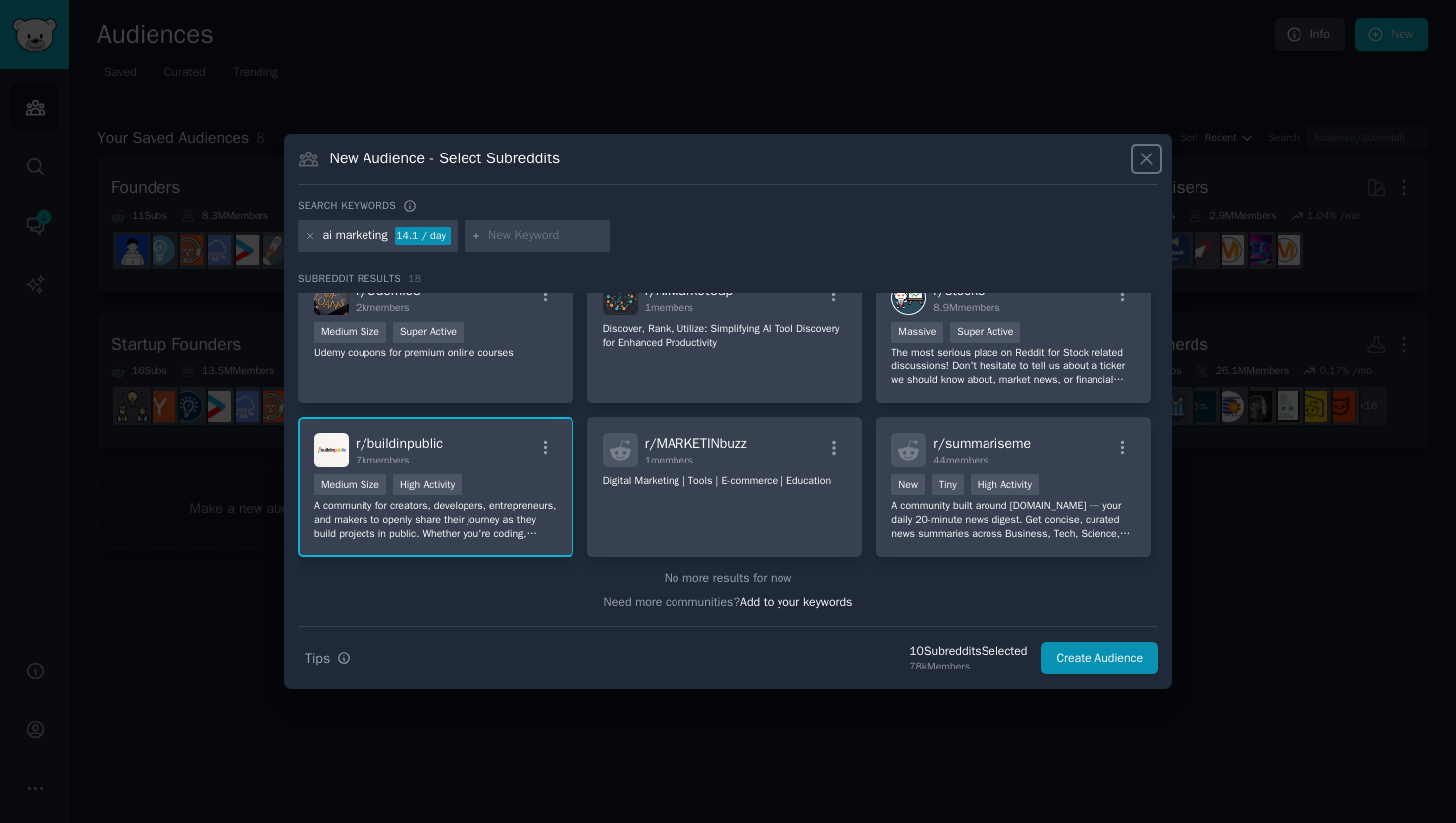 click 